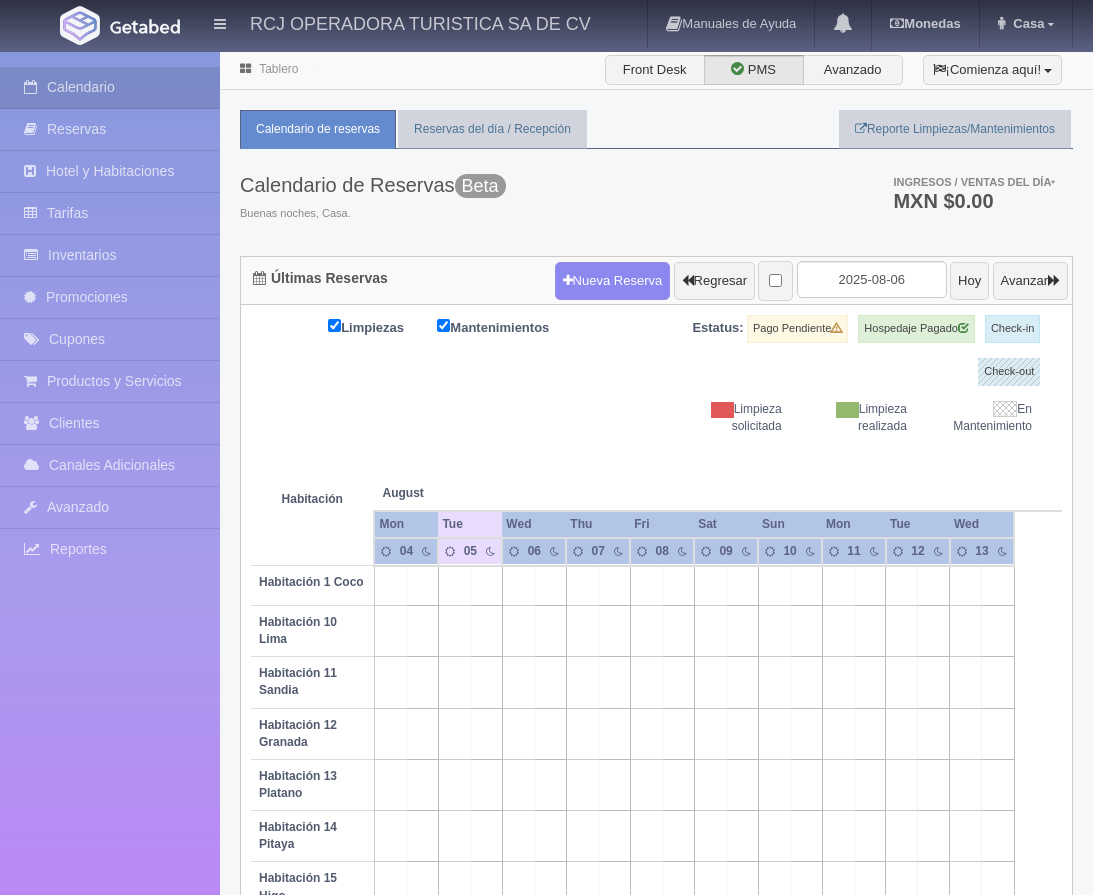scroll, scrollTop: 0, scrollLeft: 0, axis: both 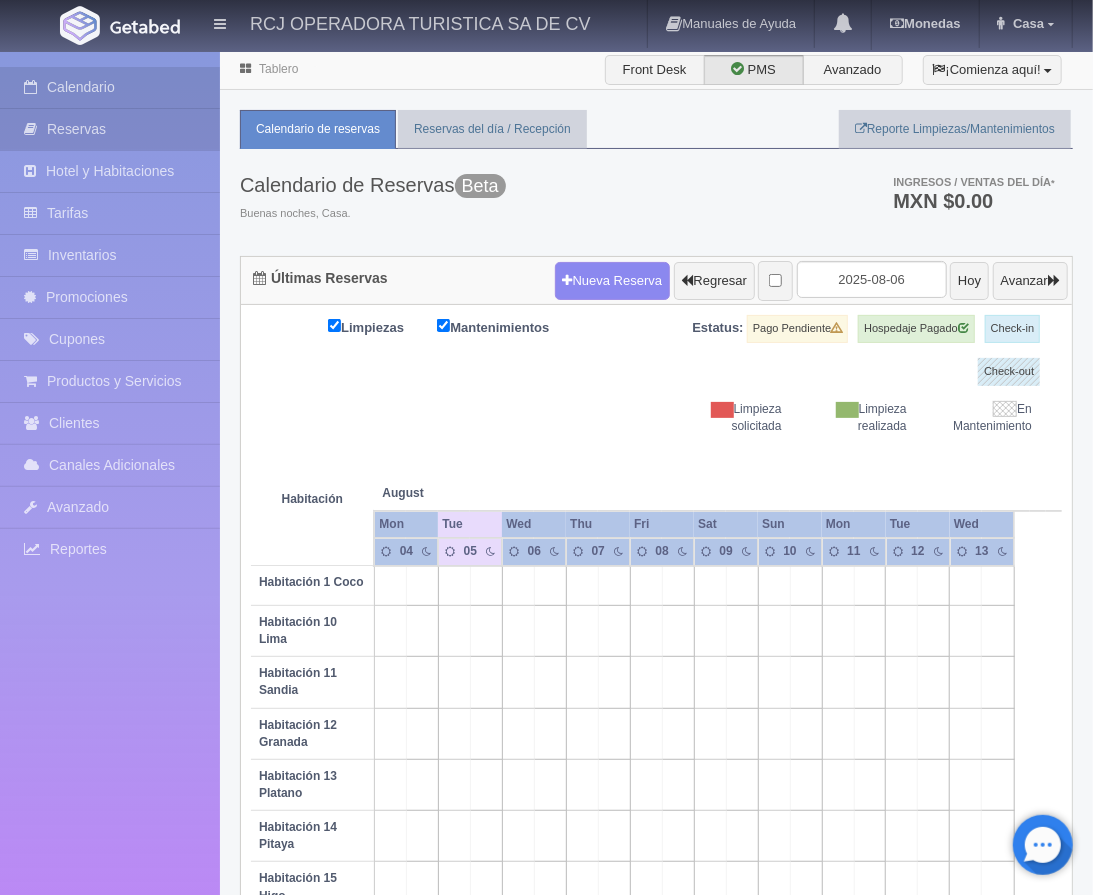 click on "Reservas" at bounding box center [110, 129] 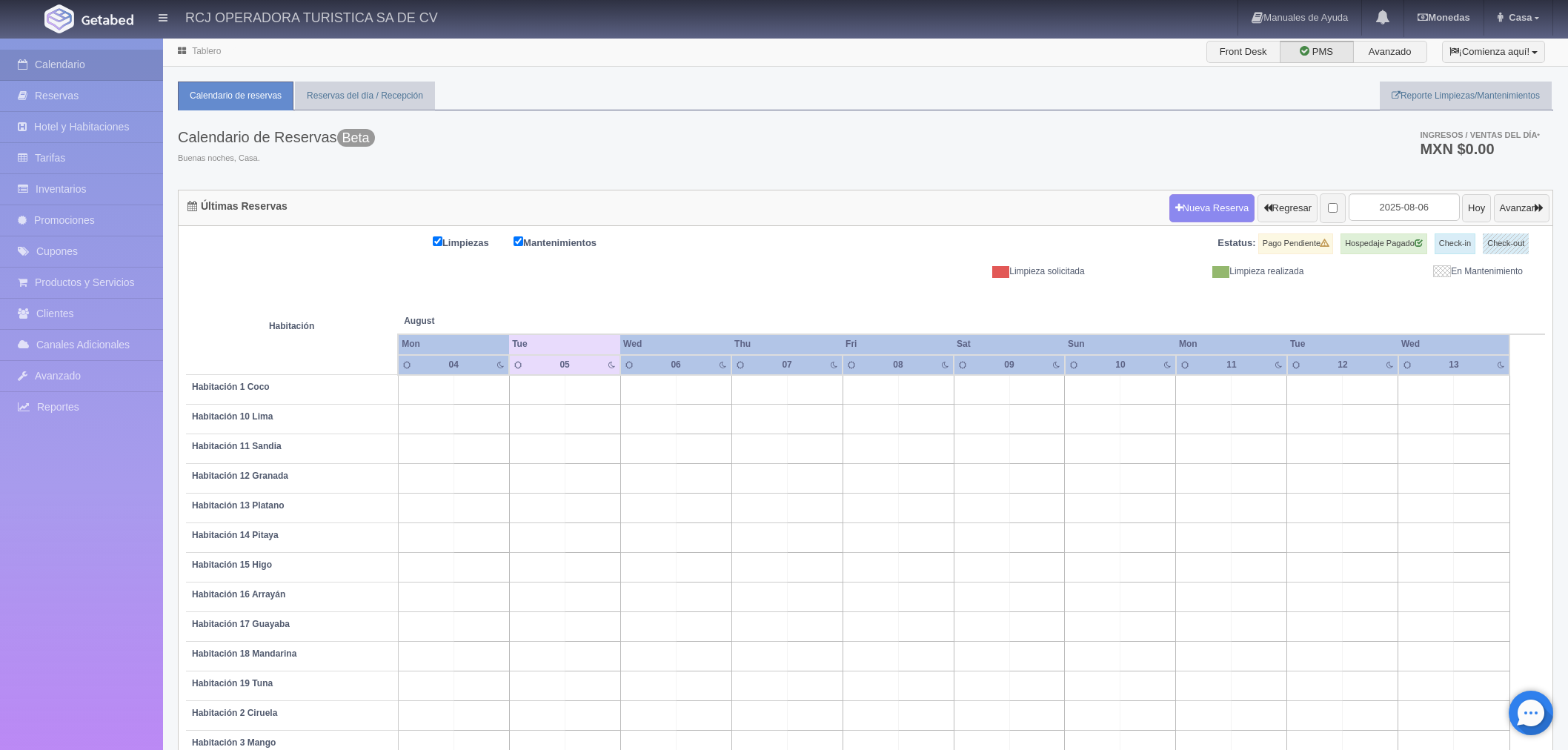 scroll, scrollTop: 0, scrollLeft: 0, axis: both 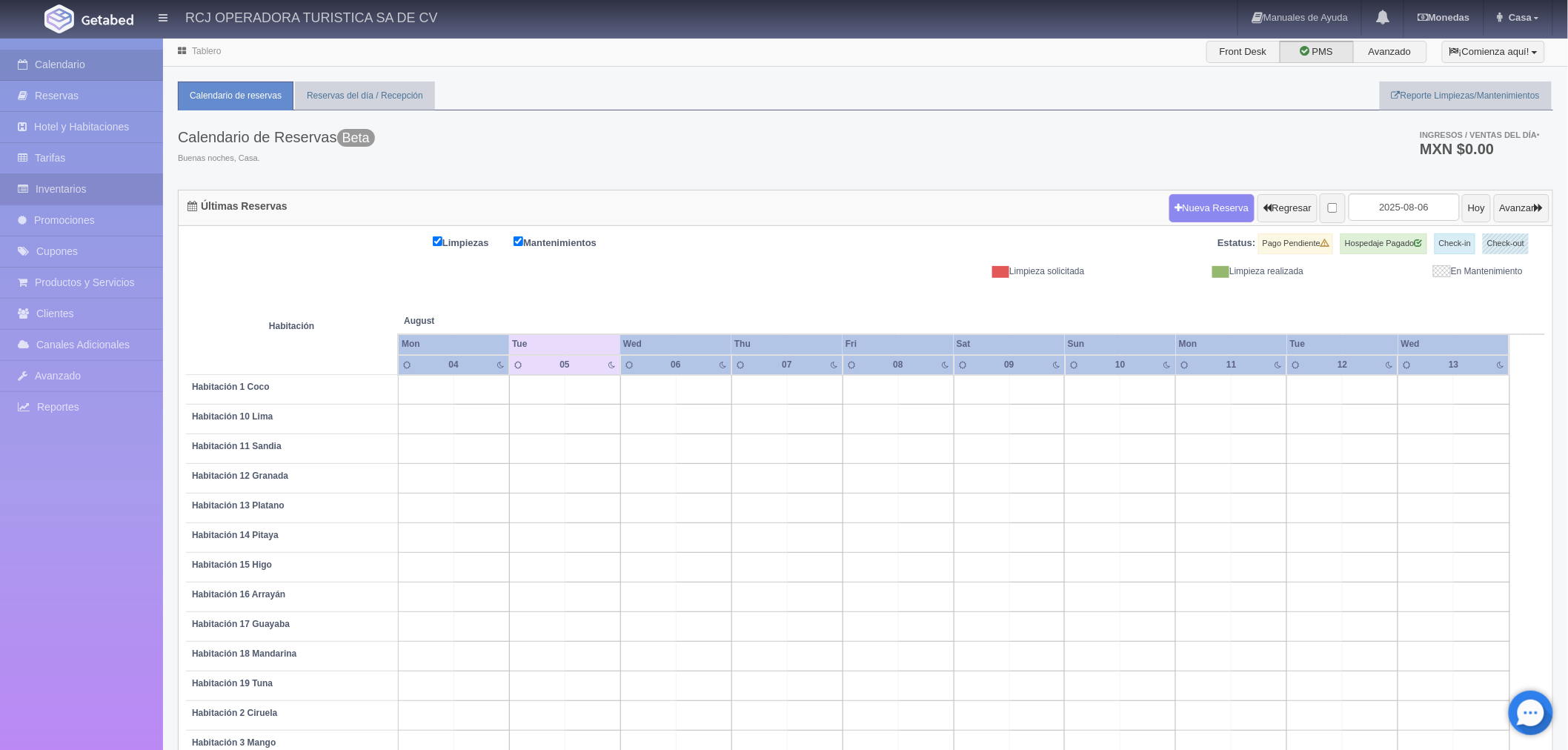 click on "Inventarios" at bounding box center (82, 189) 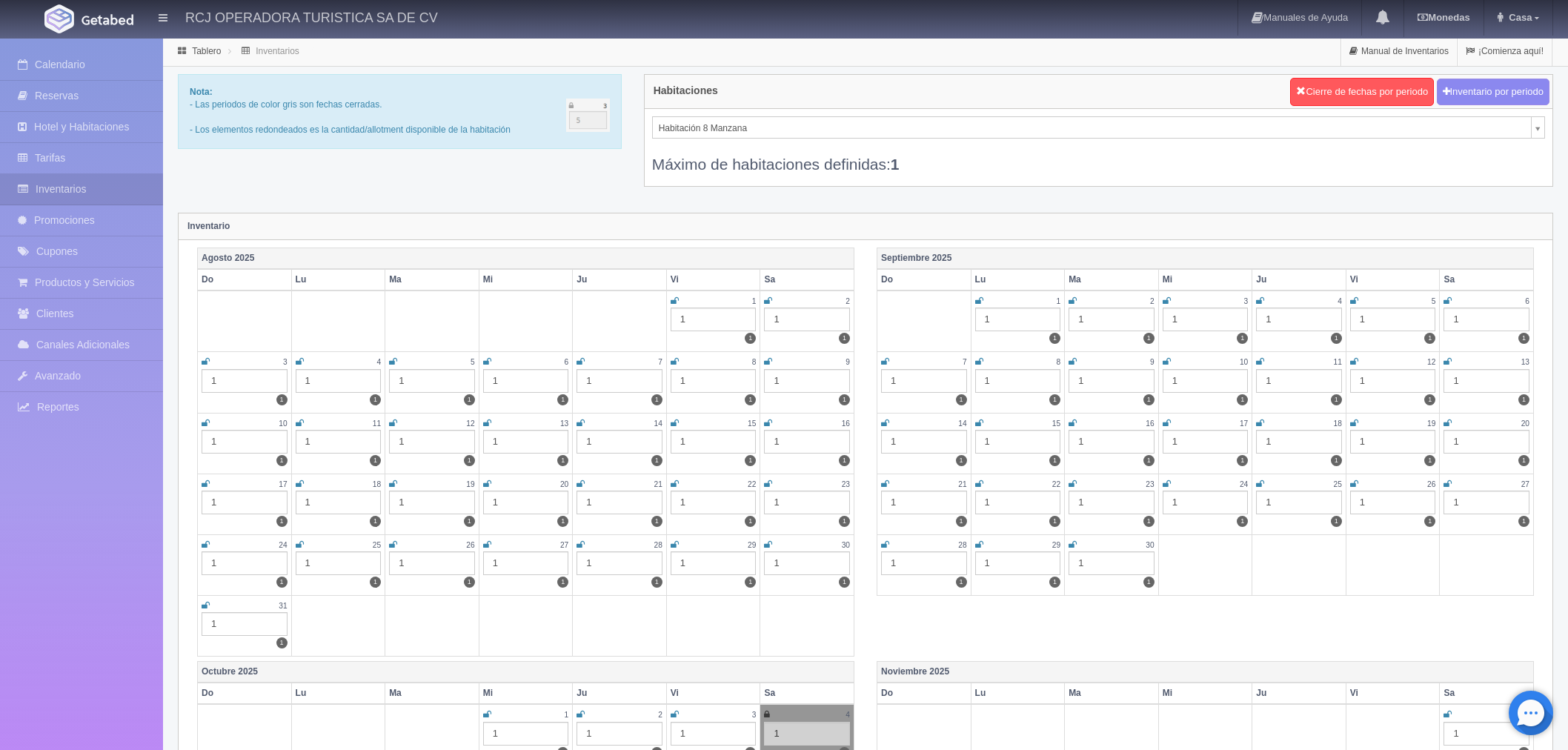 scroll, scrollTop: 0, scrollLeft: 0, axis: both 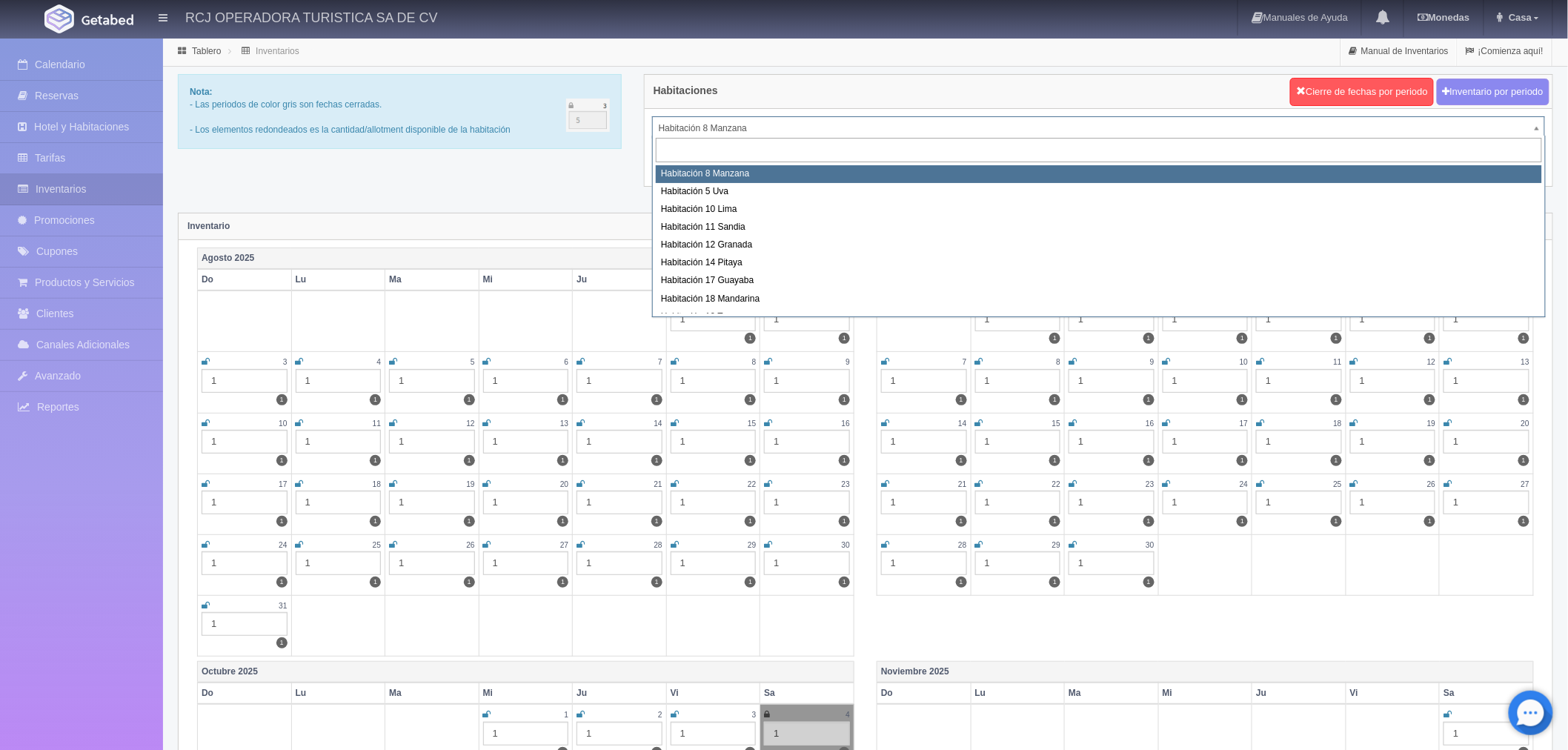 click on "RCJ OPERADORA TURISTICA SA DE CV
Manuales de Ayuda
Actualizaciones recientes
Monedas
Tipo de cambio/moneda MXN
1 MXN
=
0.052000							USD
Modificar monedas
Casa
Mi Perfil
Salir / Log Out
Procesando...
Calendario
Reservas
Hotel y Habitaciones
Tarifas
Inventarios" at bounding box center [784, 1313] 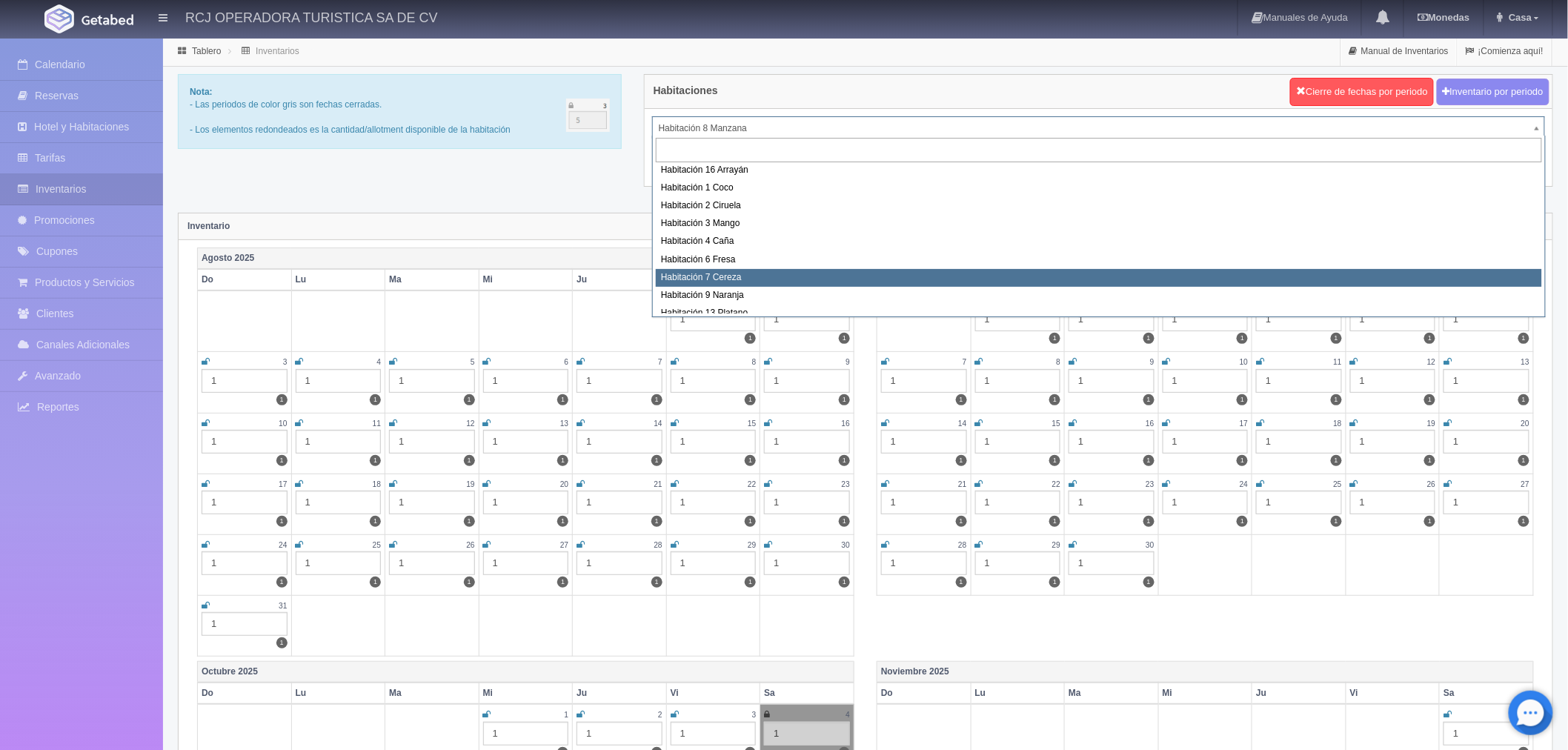 scroll, scrollTop: 190, scrollLeft: 0, axis: vertical 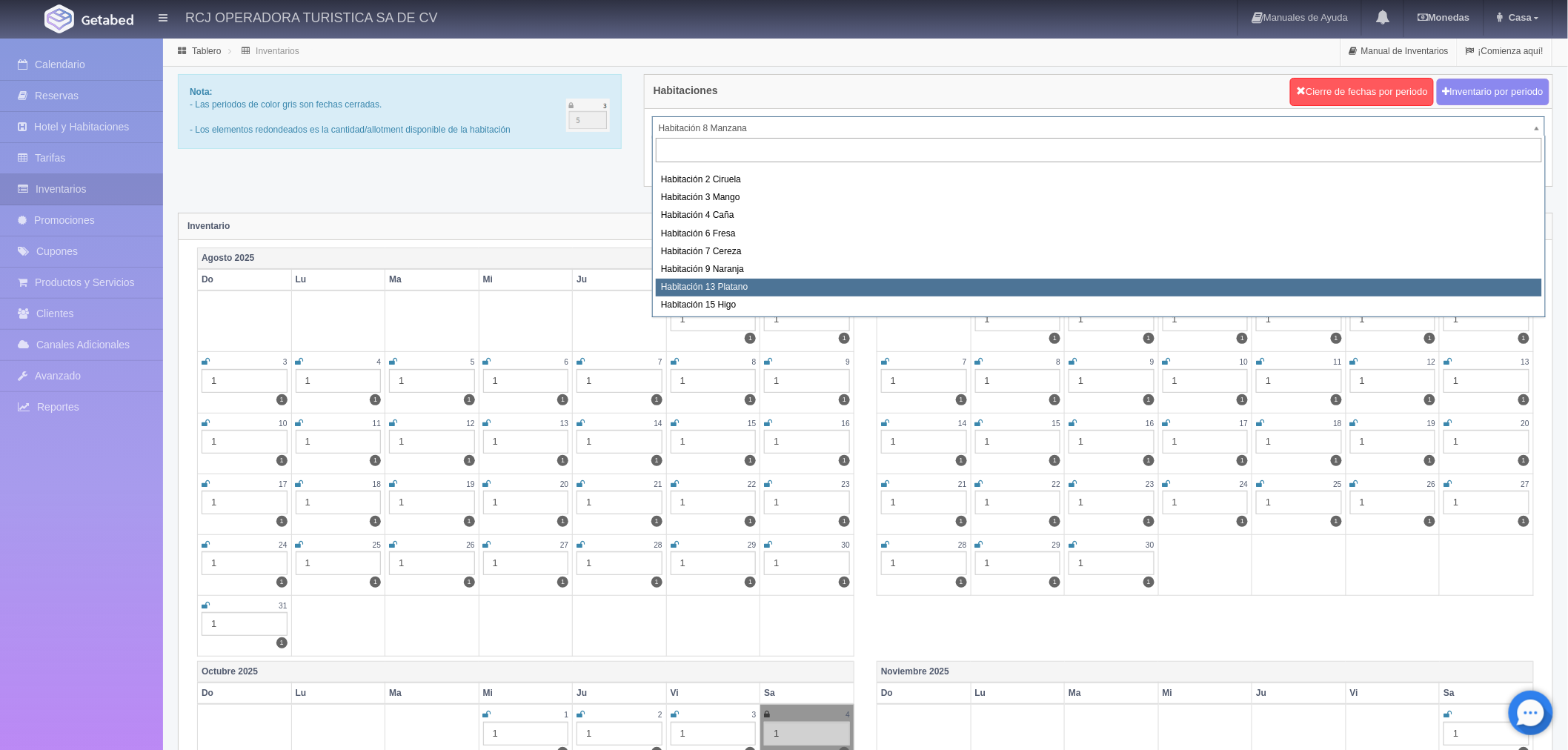 select on "1613" 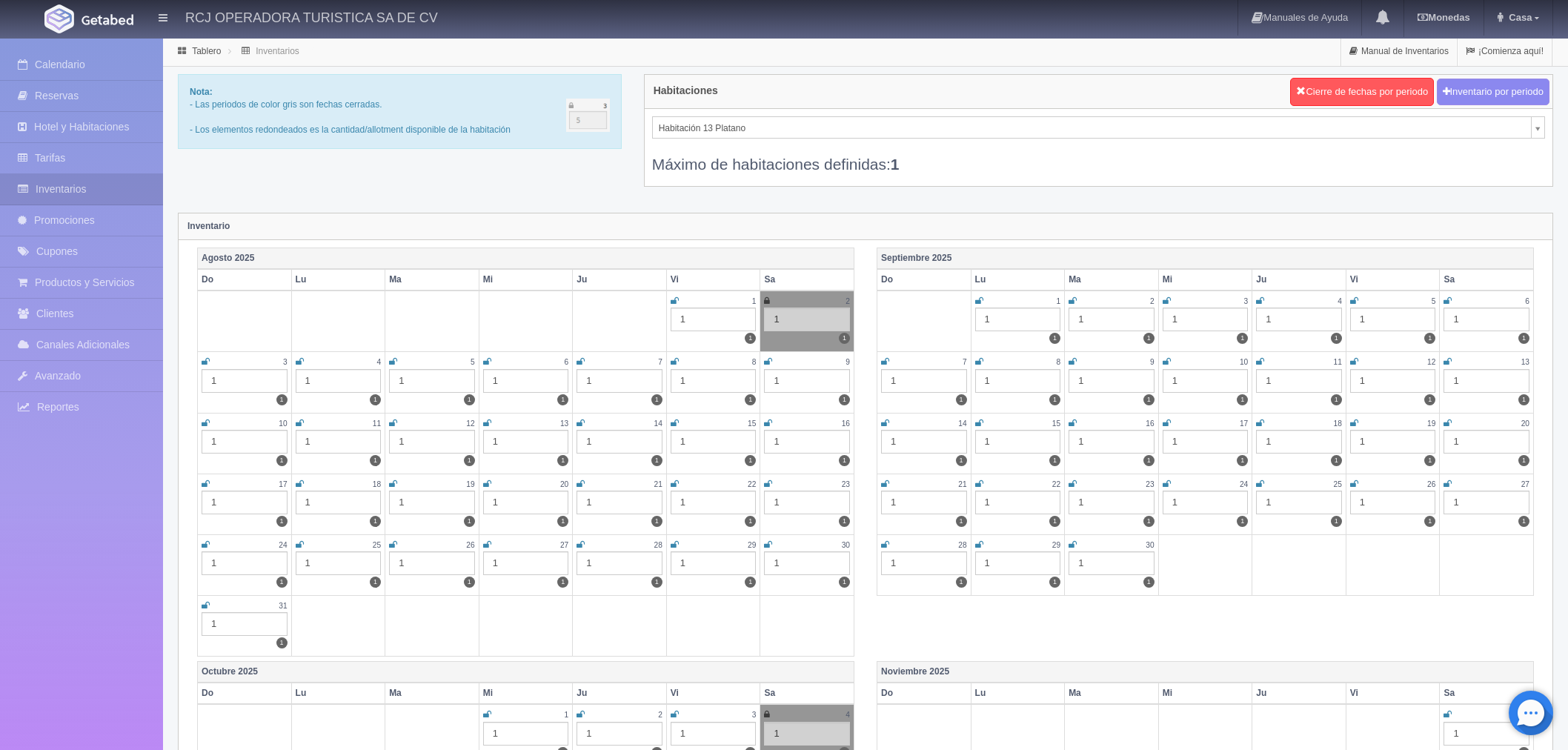 scroll, scrollTop: 0, scrollLeft: 0, axis: both 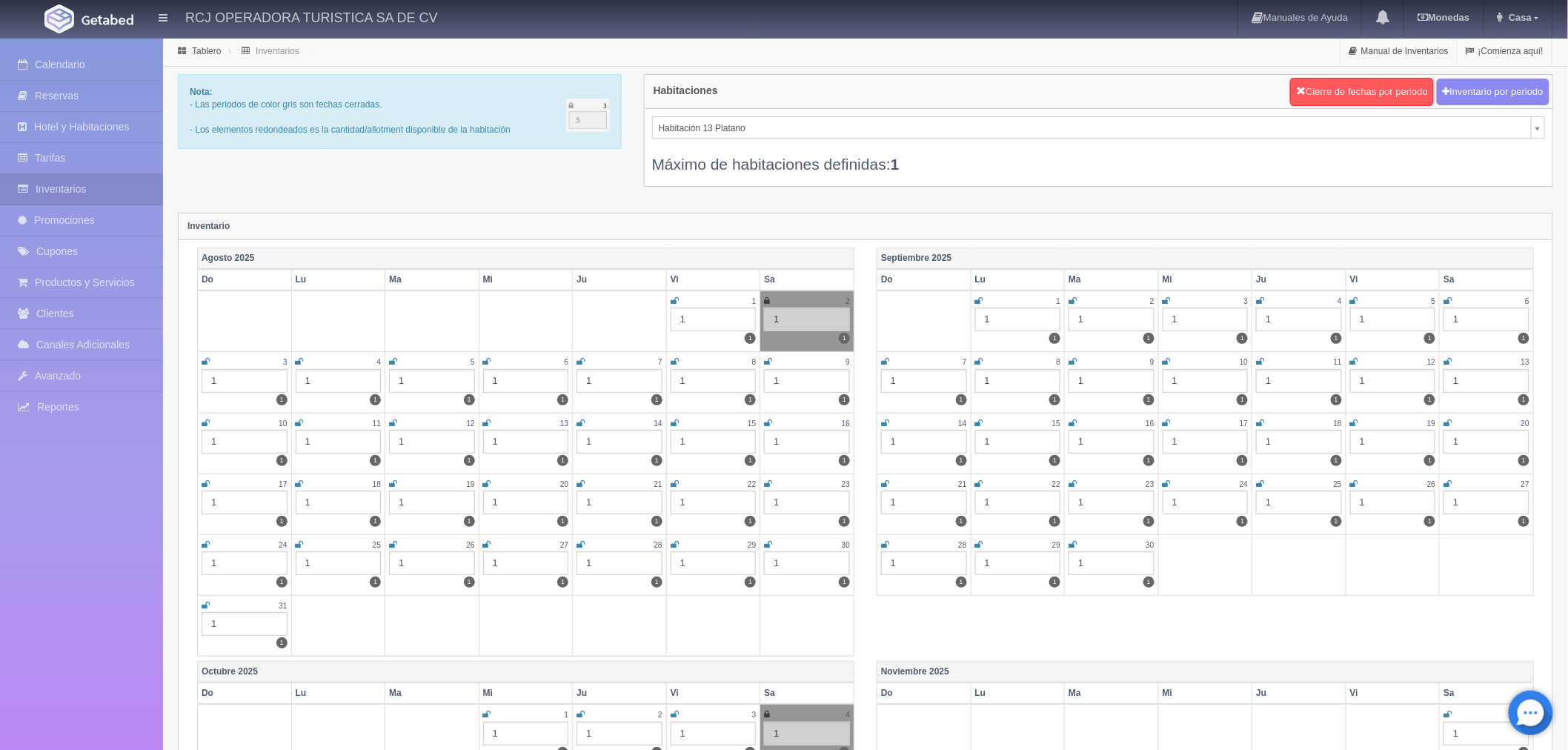 click at bounding box center (487, 423) 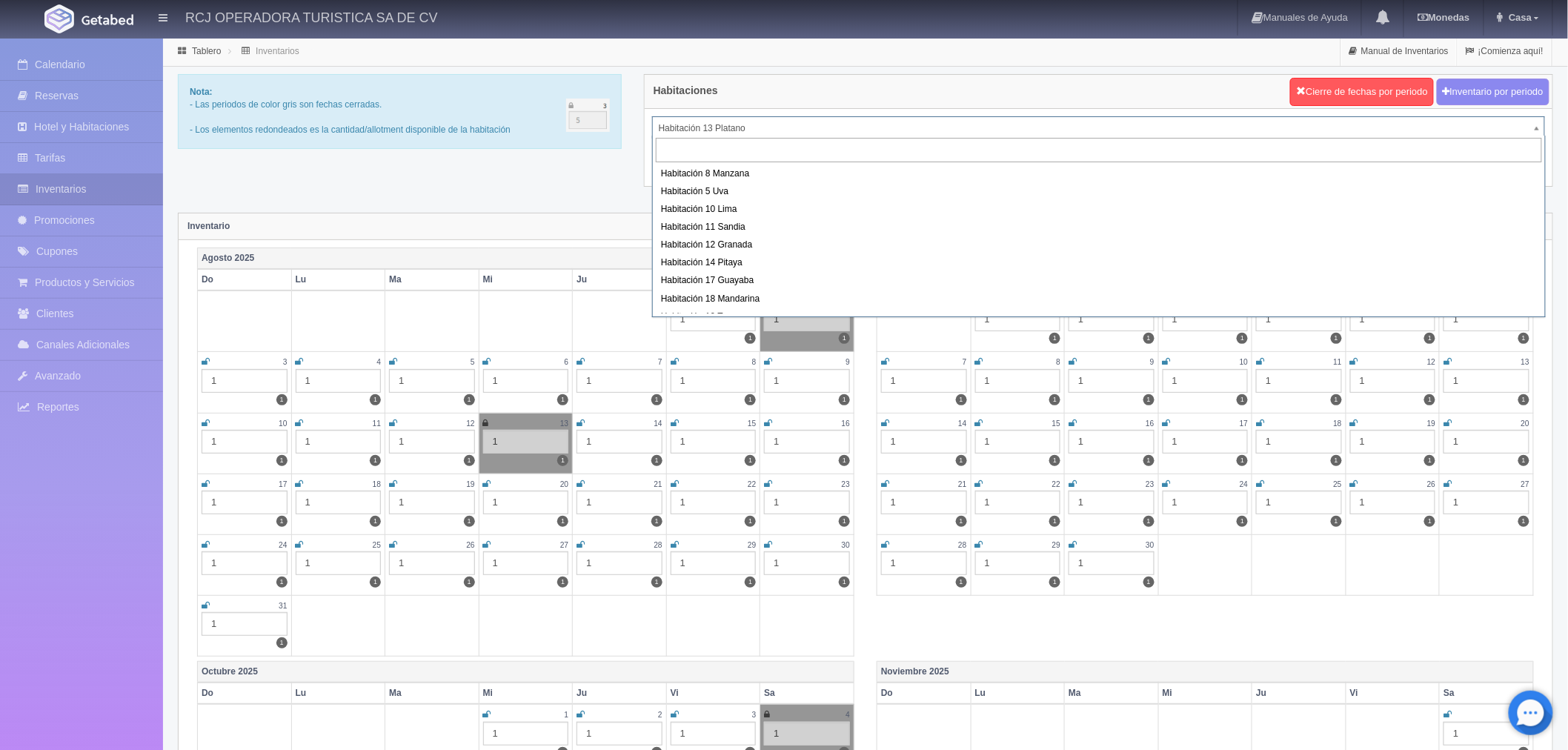 click on "RCJ OPERADORA TURISTICA SA DE CV
Manuales de Ayuda
Actualizaciones recientes
Monedas
Tipo de cambio/moneda MXN
1 MXN
=
0.052000							USD
Modificar monedas
Casa
Mi Perfil
Salir / Log Out
Procesando...
Calendario
Reservas
Hotel y Habitaciones
Tarifas
Inventarios" at bounding box center (784, 1313) 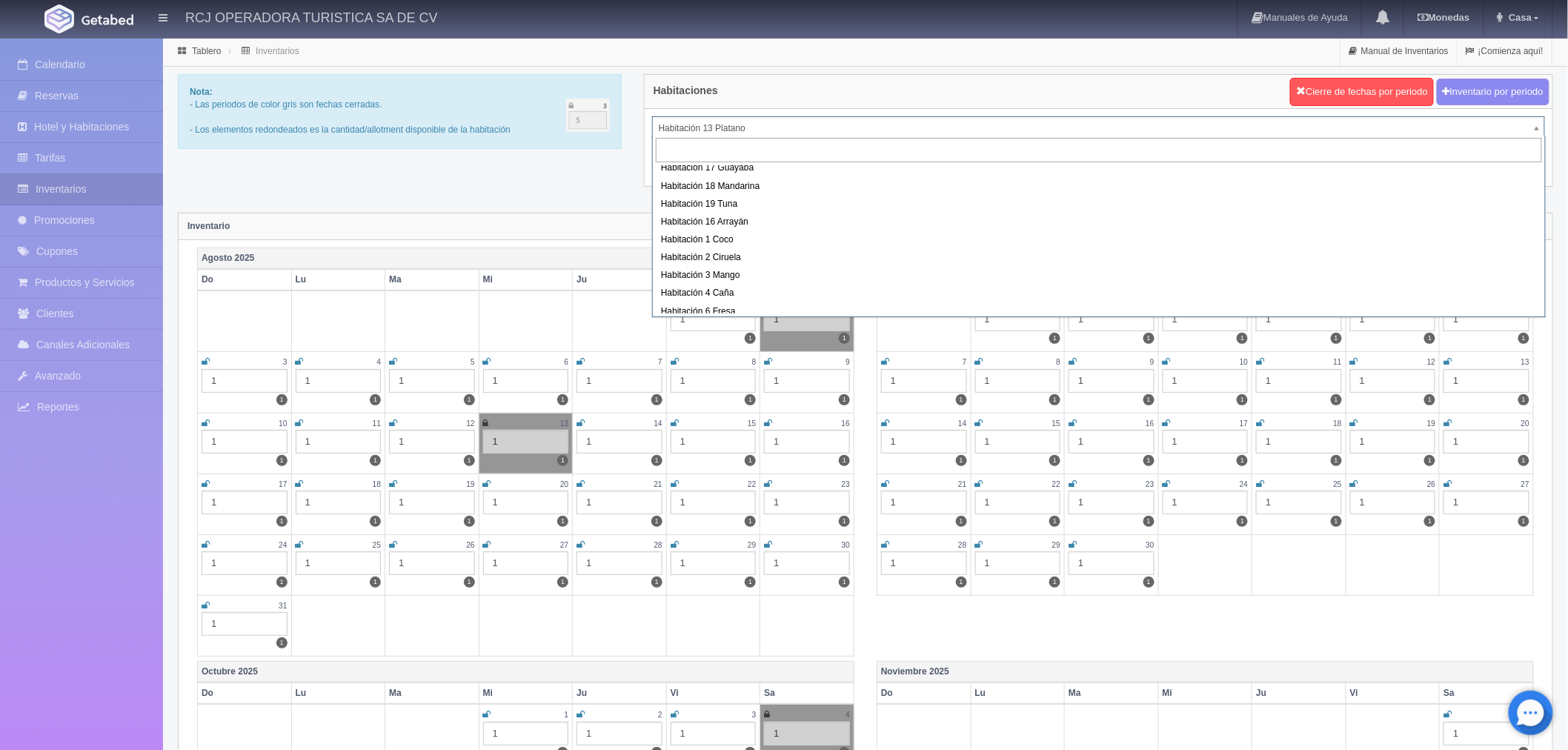 scroll, scrollTop: 165, scrollLeft: 0, axis: vertical 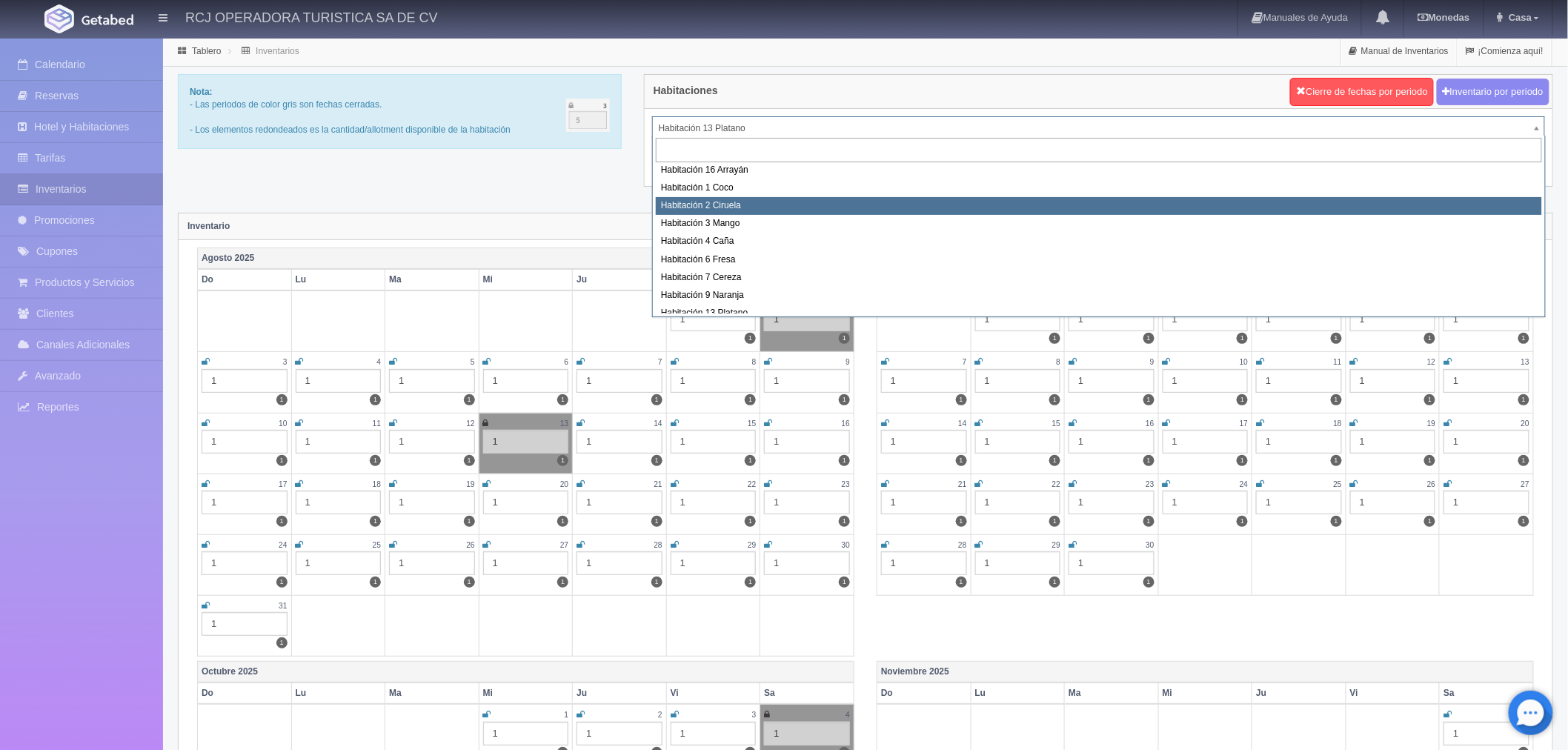 select on "1607" 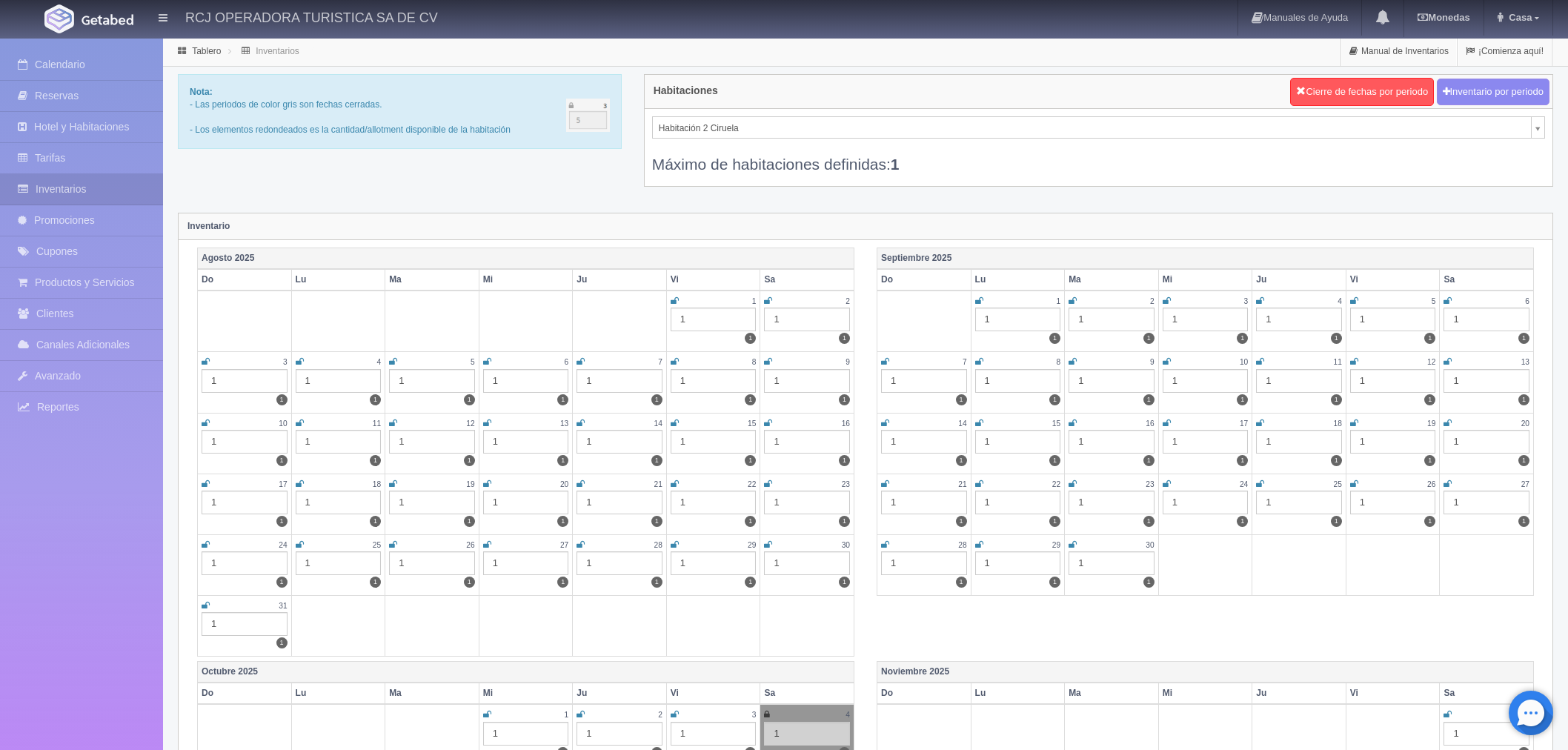 scroll, scrollTop: 0, scrollLeft: 0, axis: both 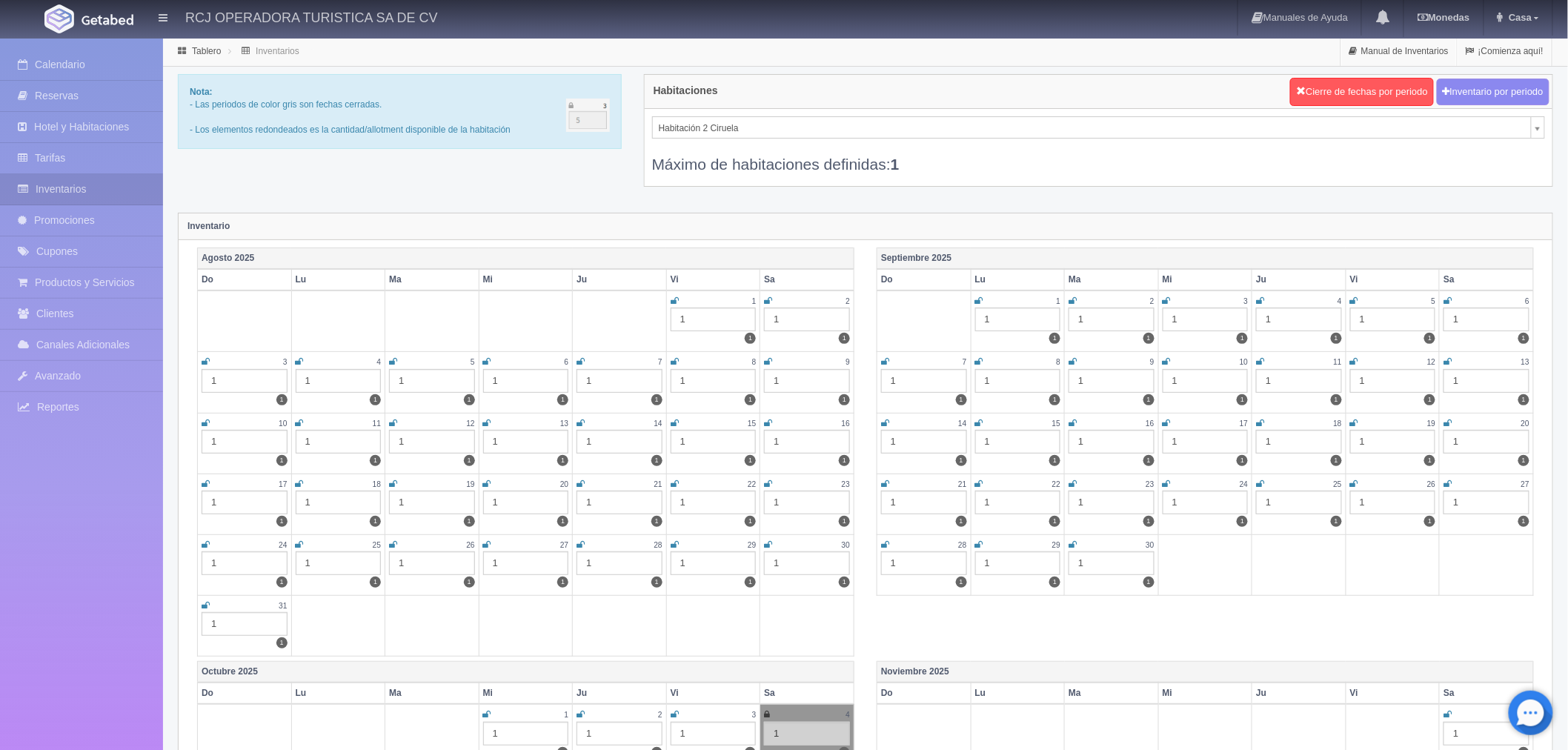 click at bounding box center (393, 362) 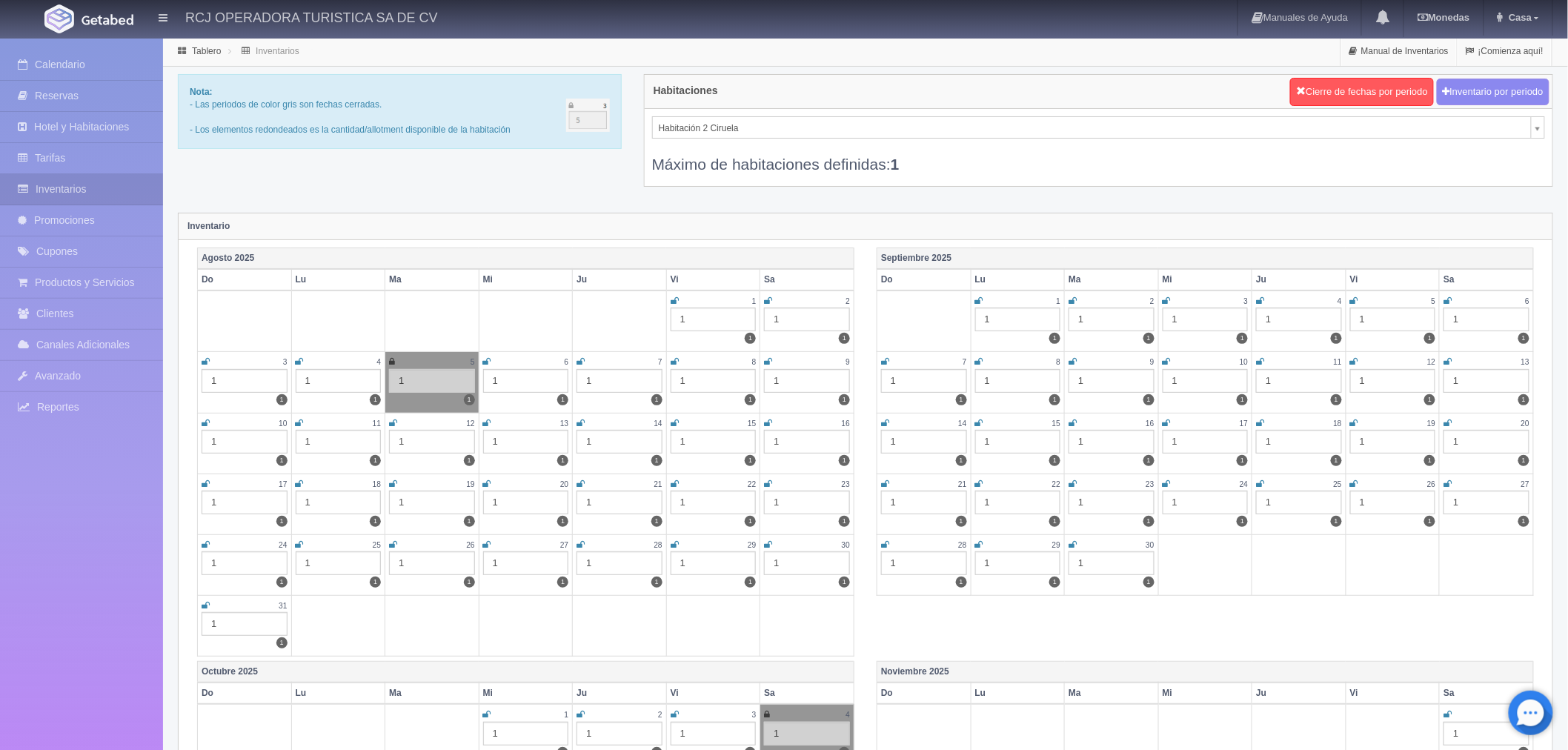 click at bounding box center (487, 362) 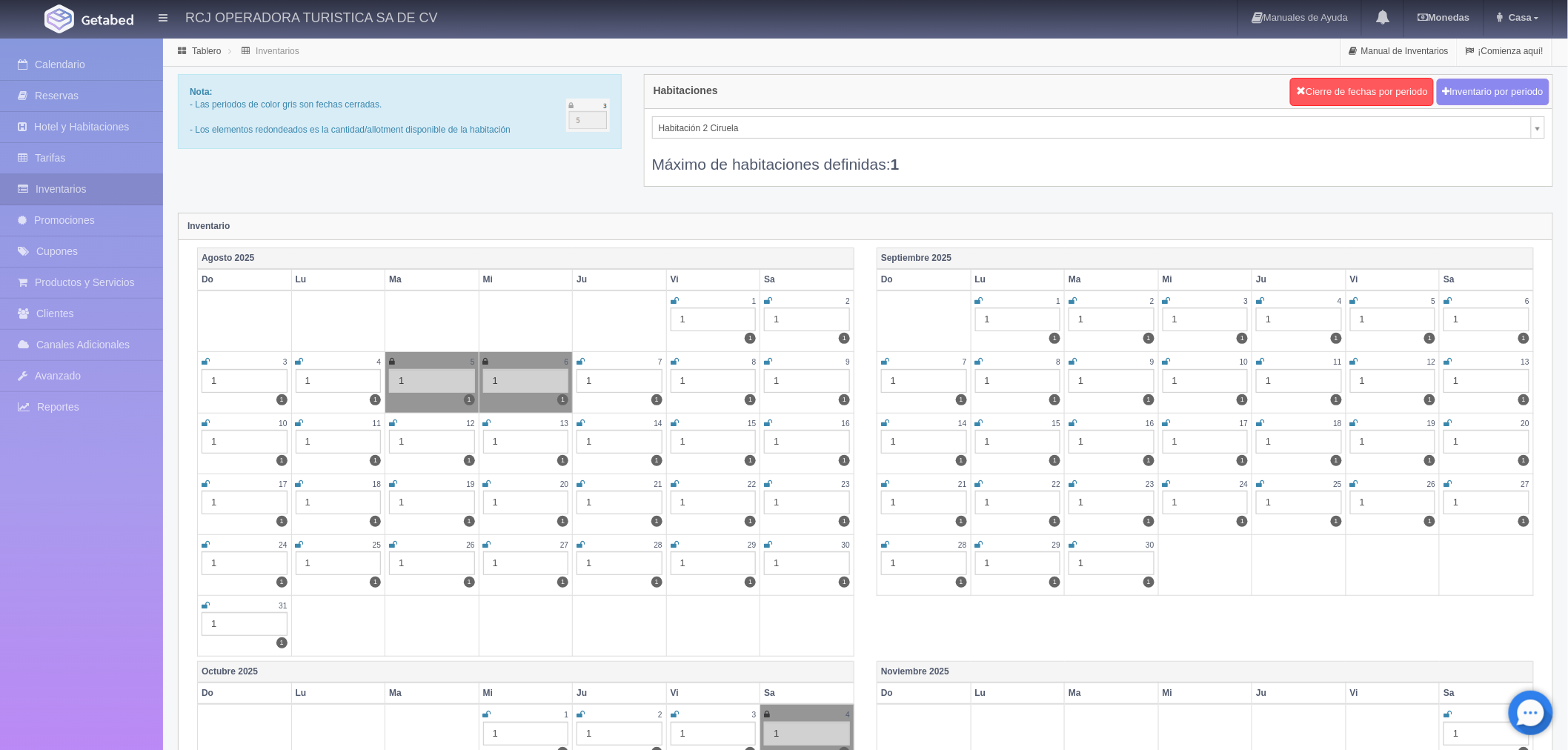 click at bounding box center (580, 362) 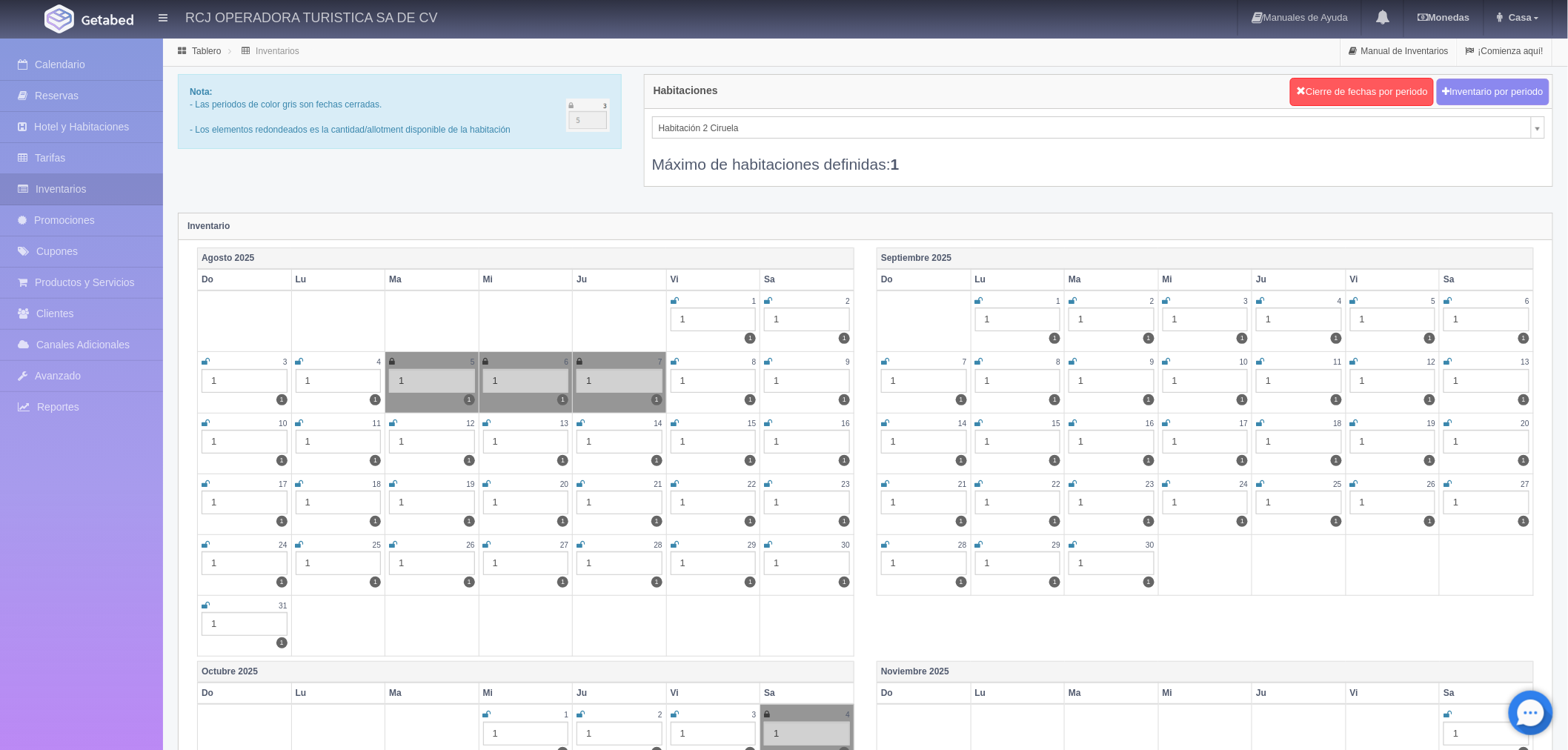 scroll, scrollTop: 60, scrollLeft: 0, axis: vertical 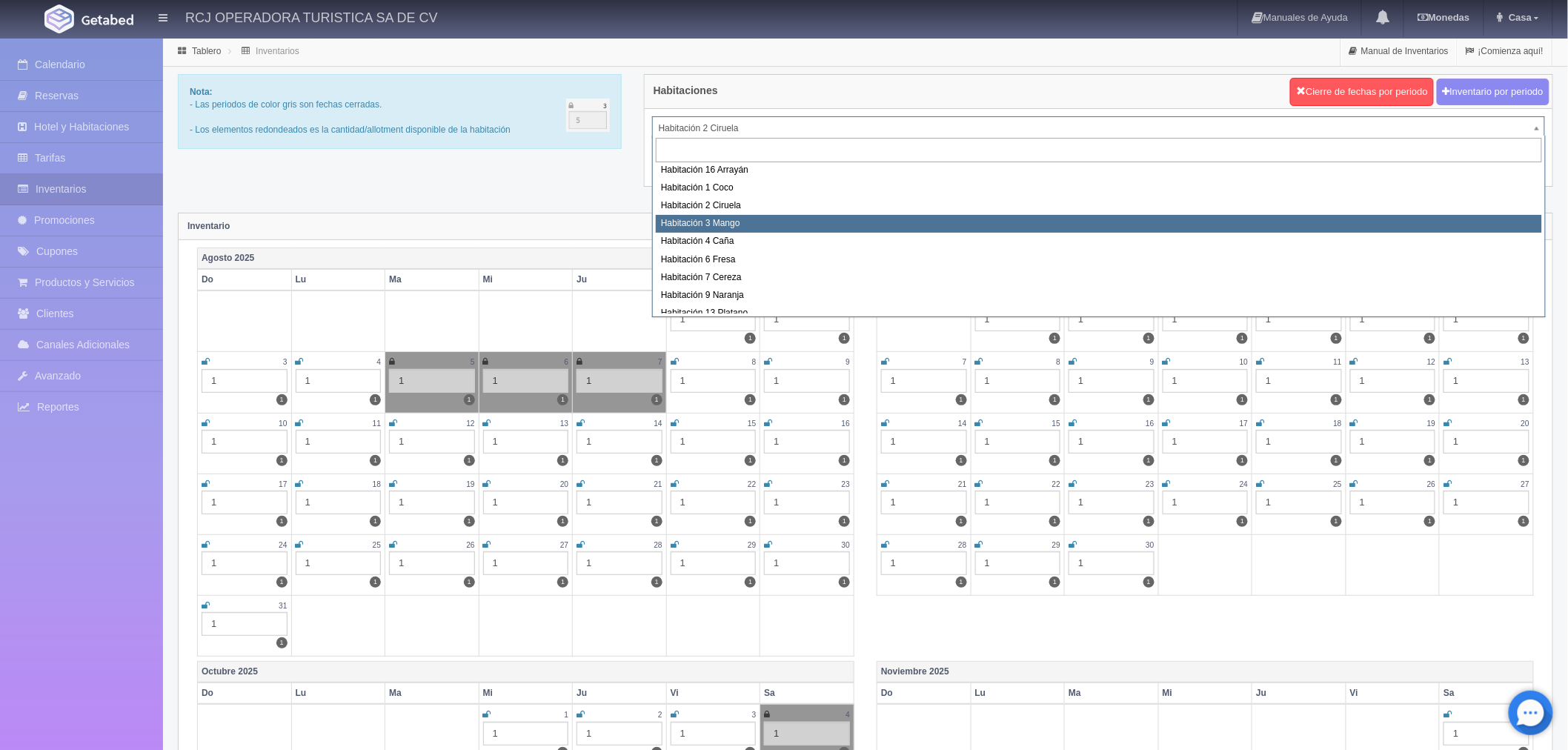 select on "1608" 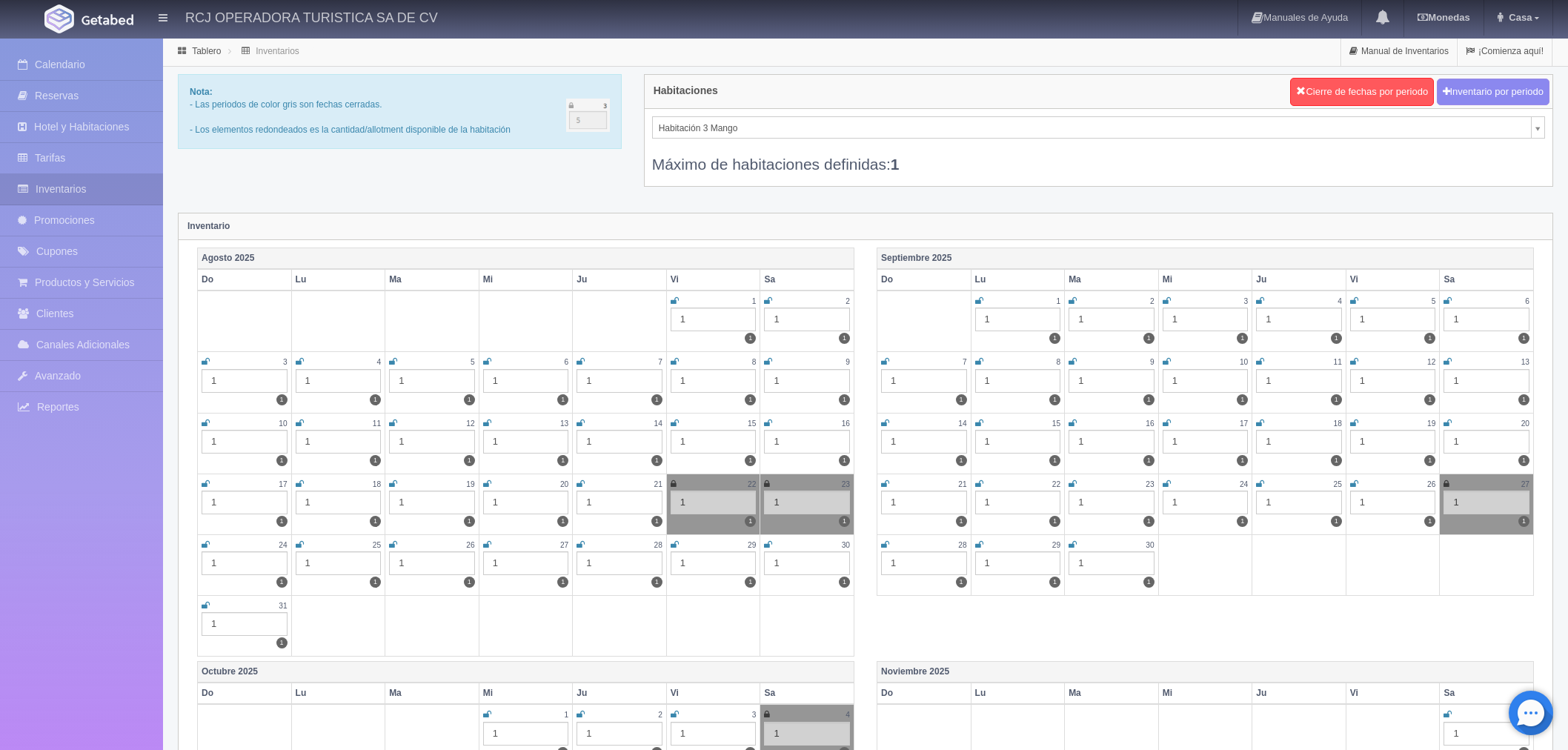 scroll, scrollTop: 0, scrollLeft: 0, axis: both 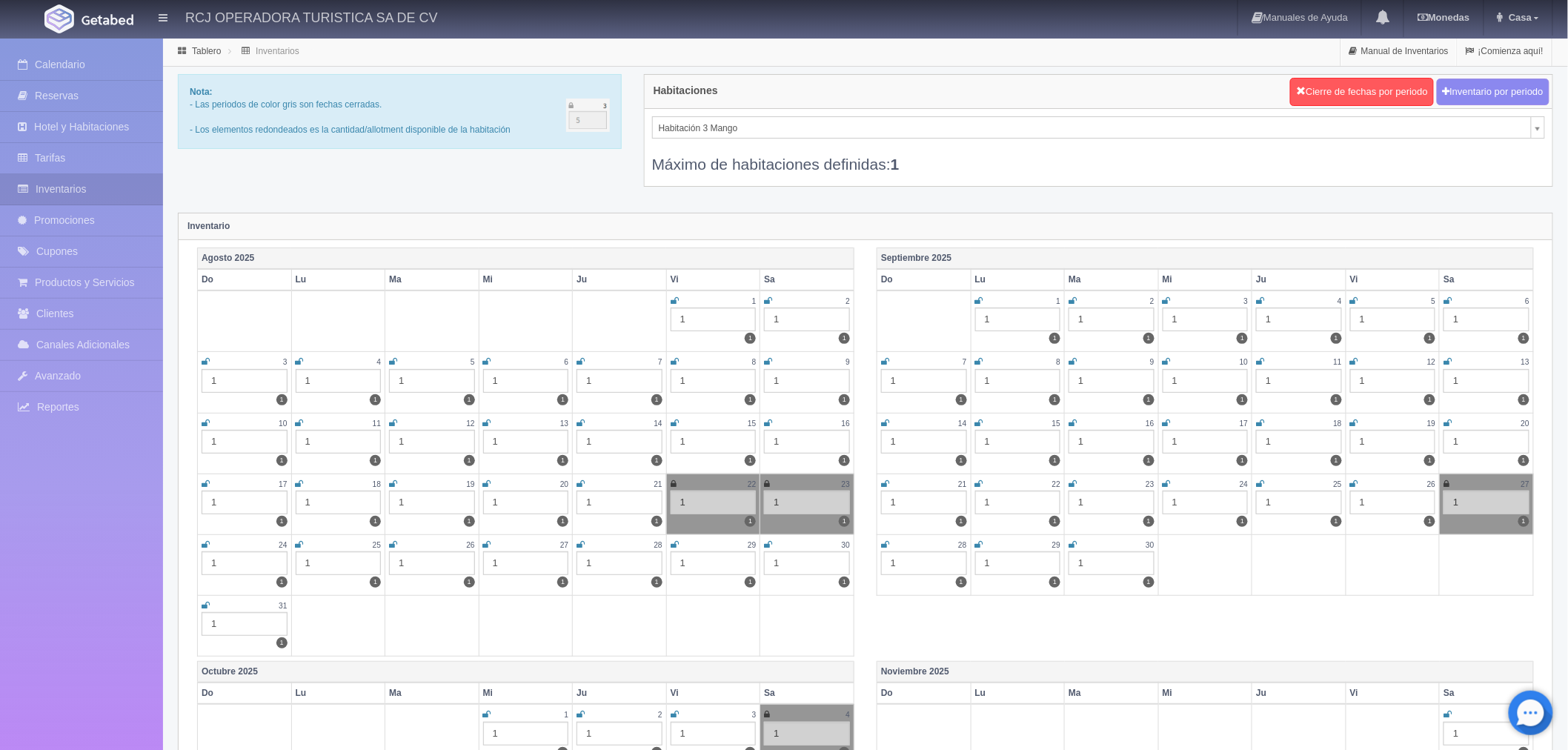 click at bounding box center (393, 362) 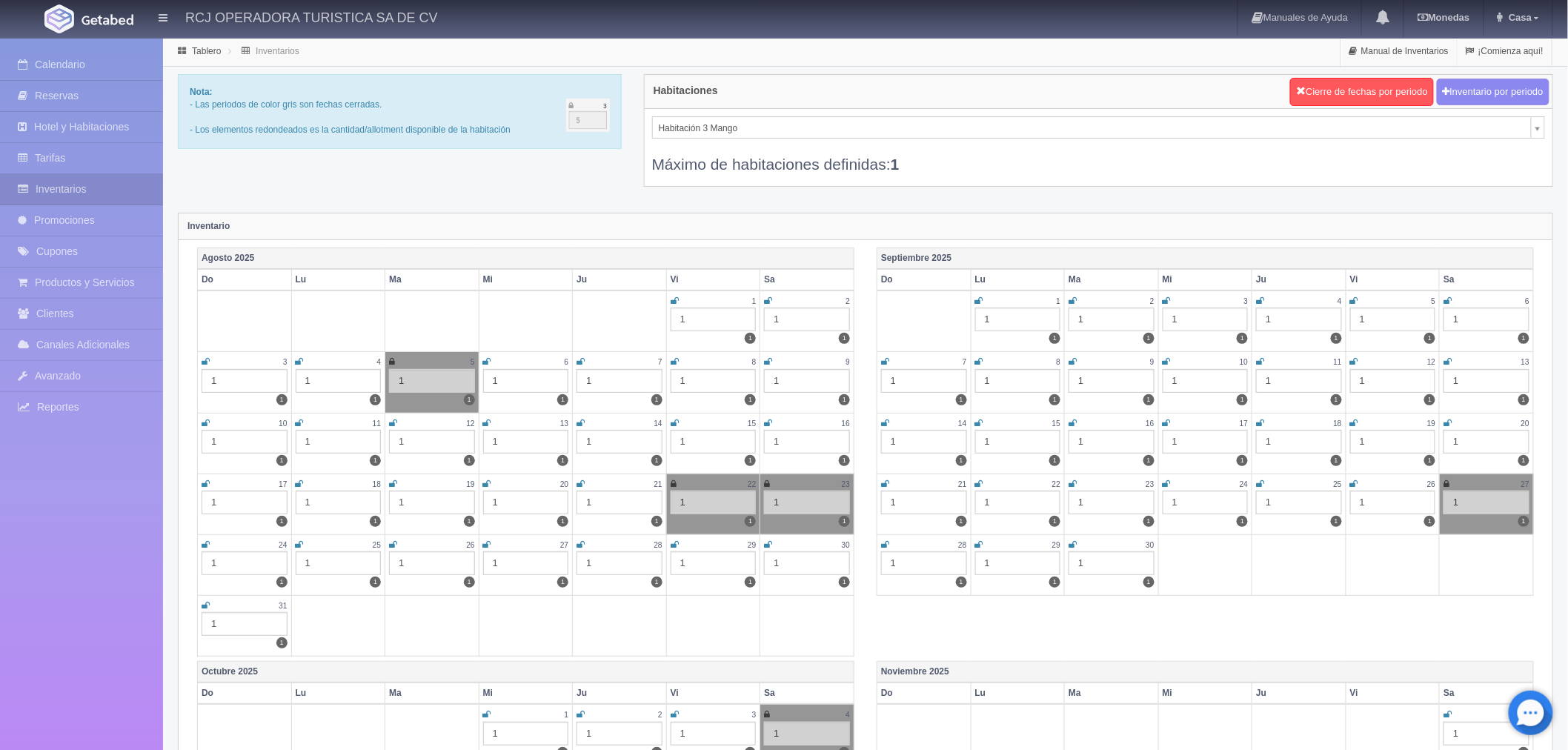 click on "6" at bounding box center (526, 362) 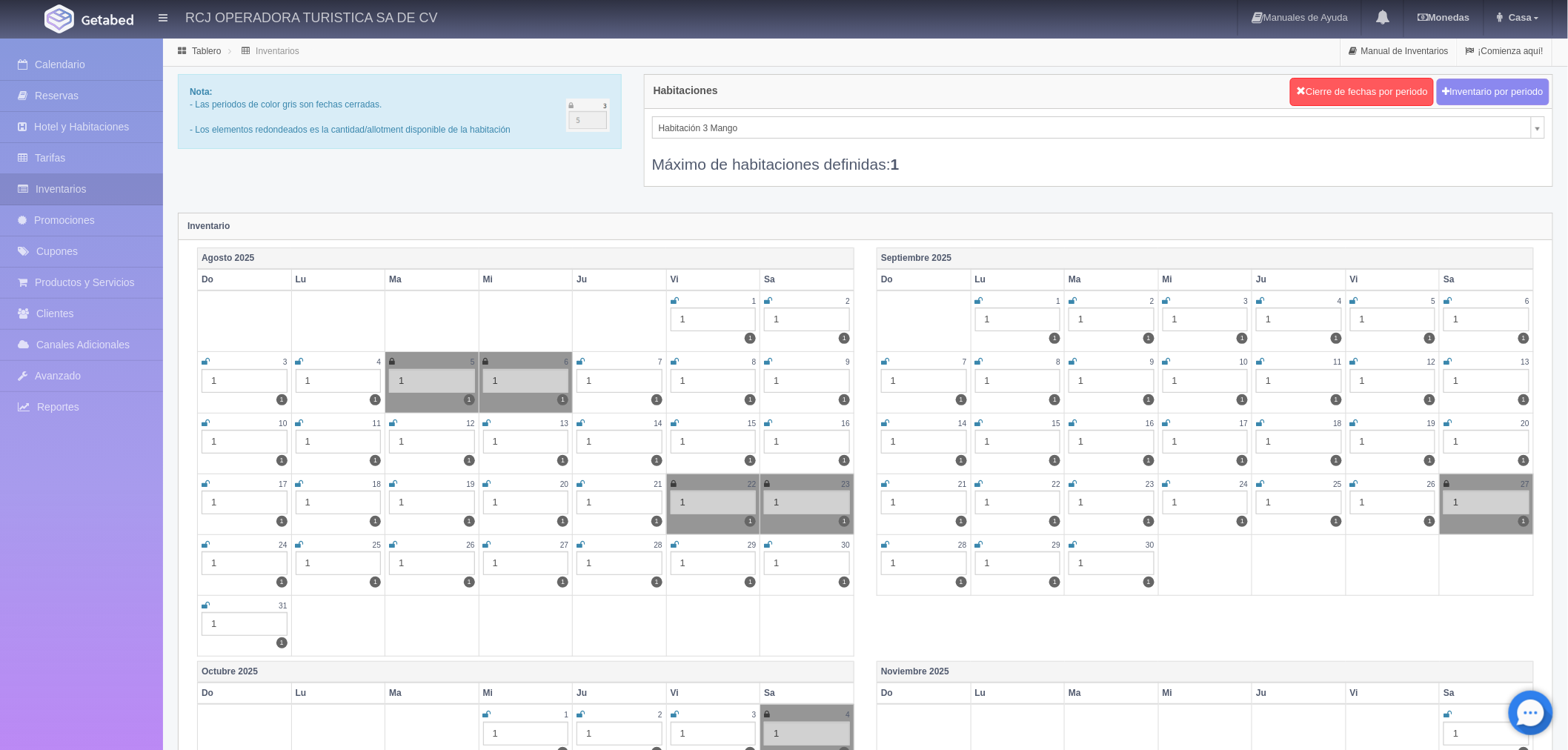 click at bounding box center (580, 362) 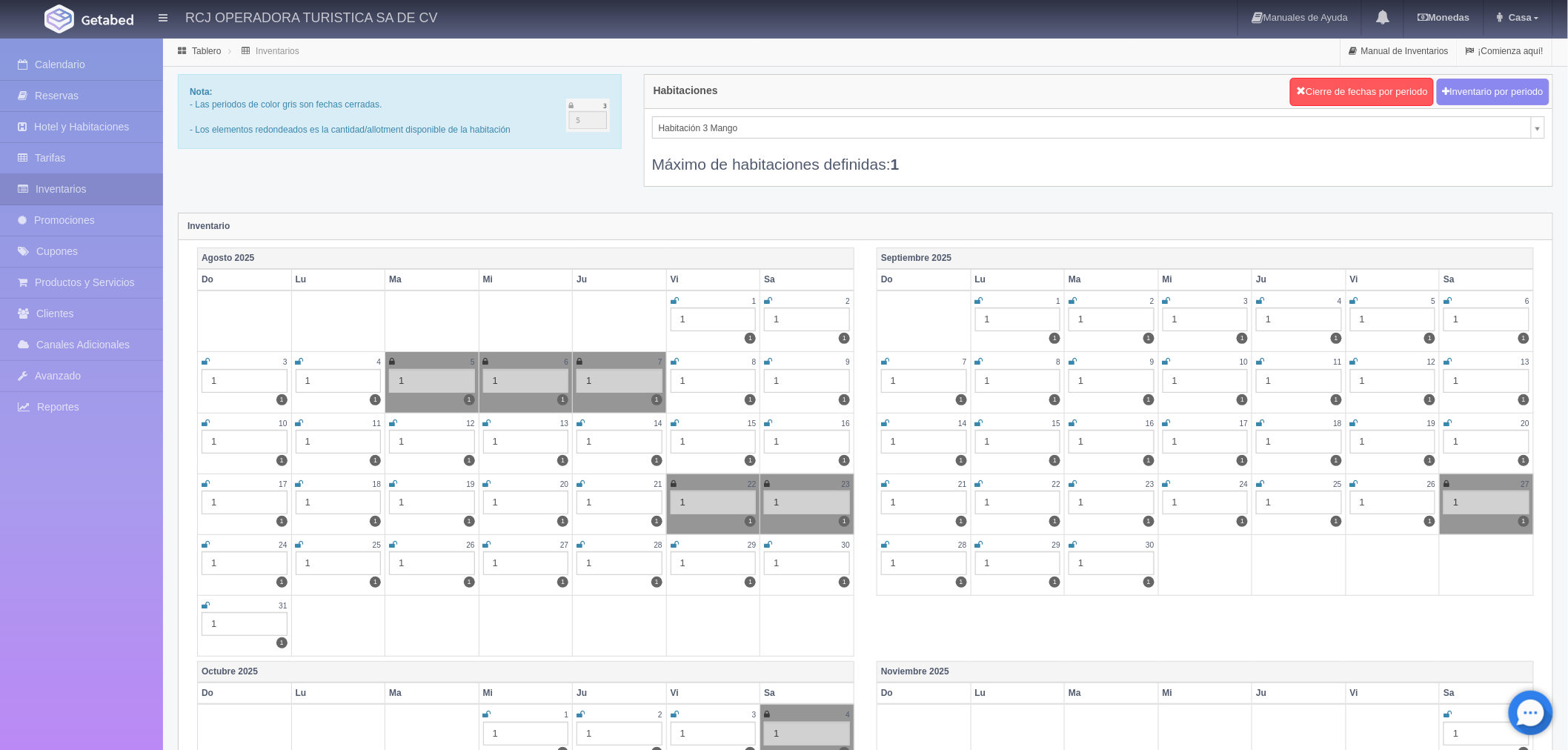 scroll, scrollTop: 78, scrollLeft: 0, axis: vertical 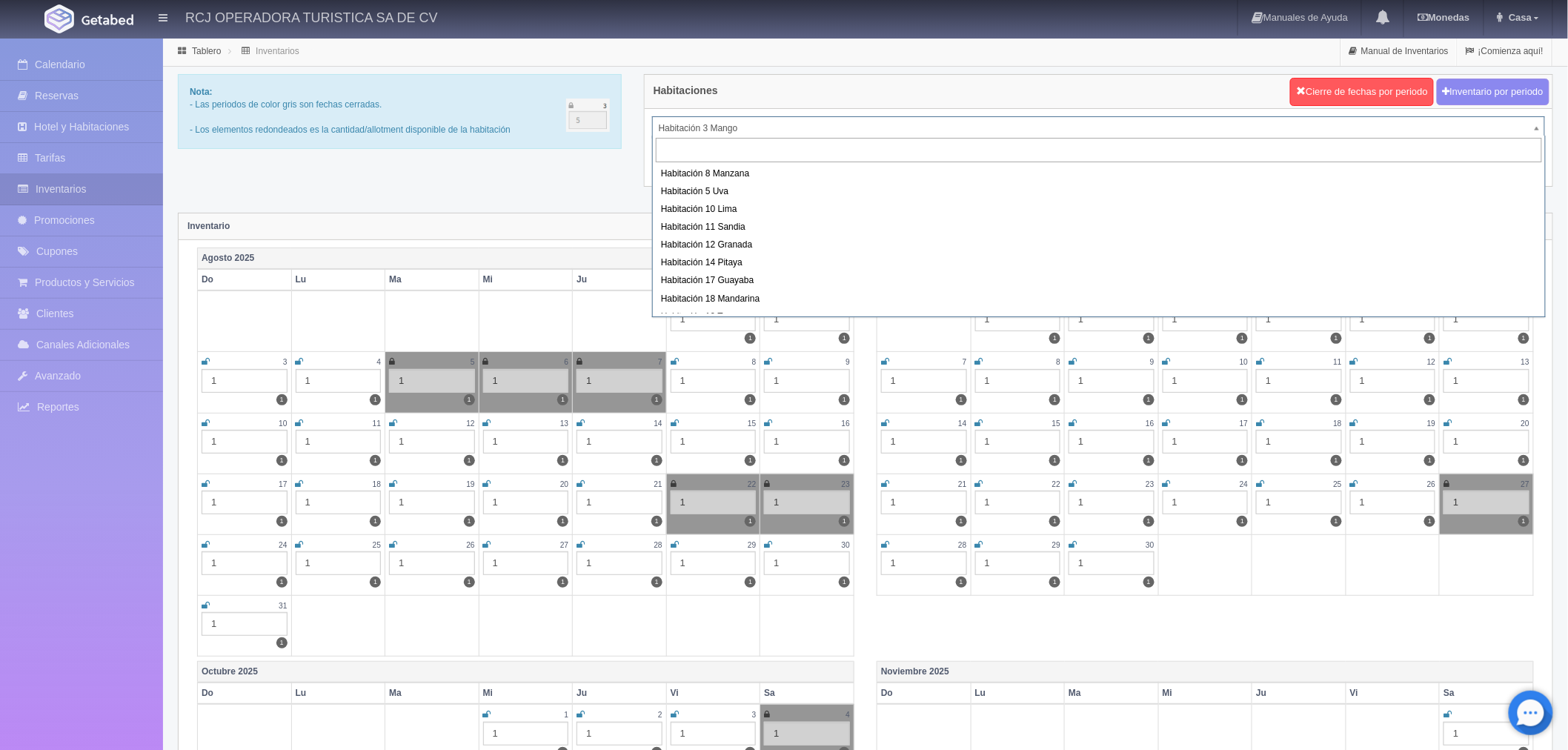 click on "RCJ OPERADORA TURISTICA SA DE CV
Manuales de Ayuda
Actualizaciones recientes
Monedas
Tipo de cambio/moneda MXN
1 MXN
=
0.052000							USD
Modificar monedas
Casa
Mi Perfil
Salir / Log Out
Procesando...
Calendario
Reservas
Hotel y Habitaciones
Tarifas
Inventarios" at bounding box center [784, 1313] 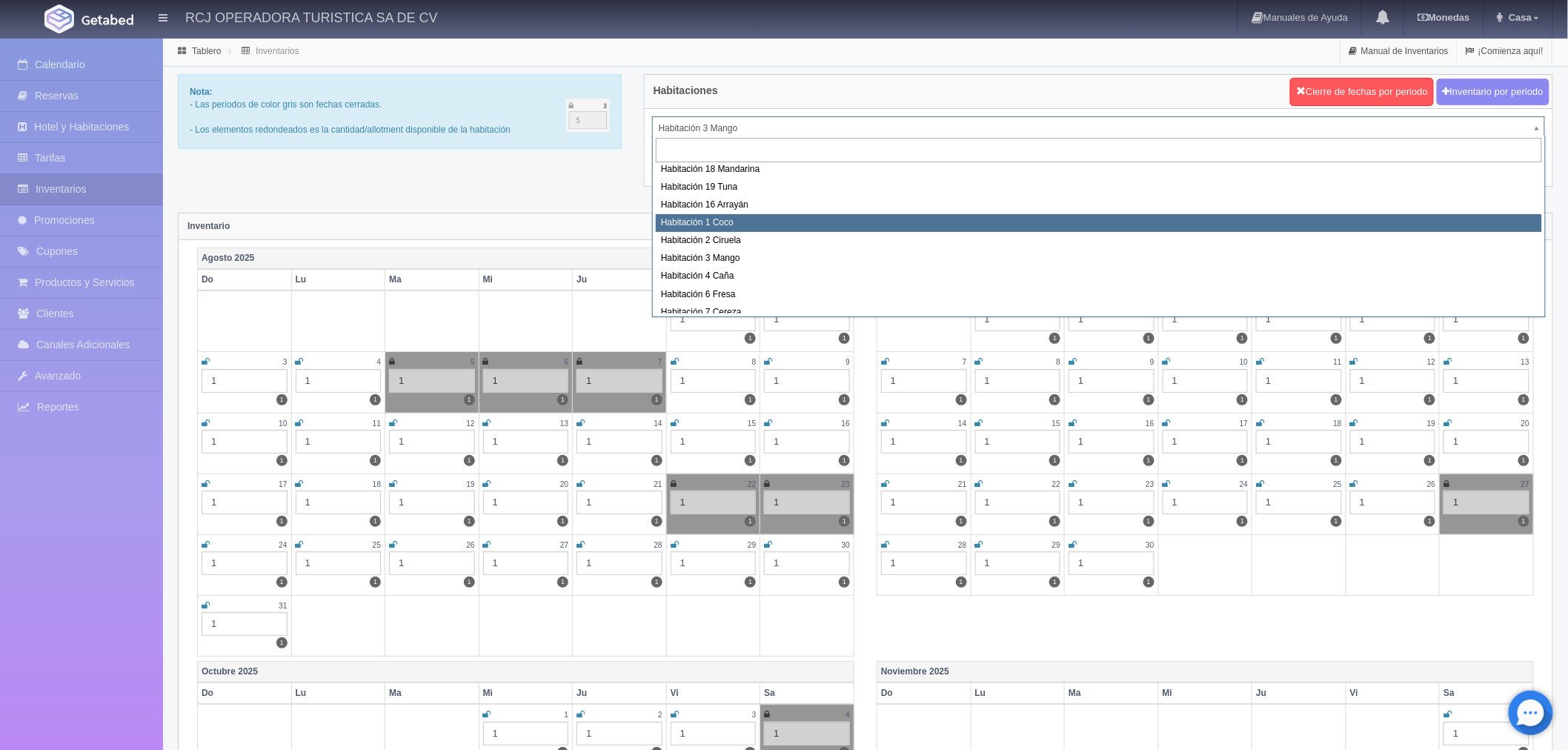 scroll, scrollTop: 190, scrollLeft: 0, axis: vertical 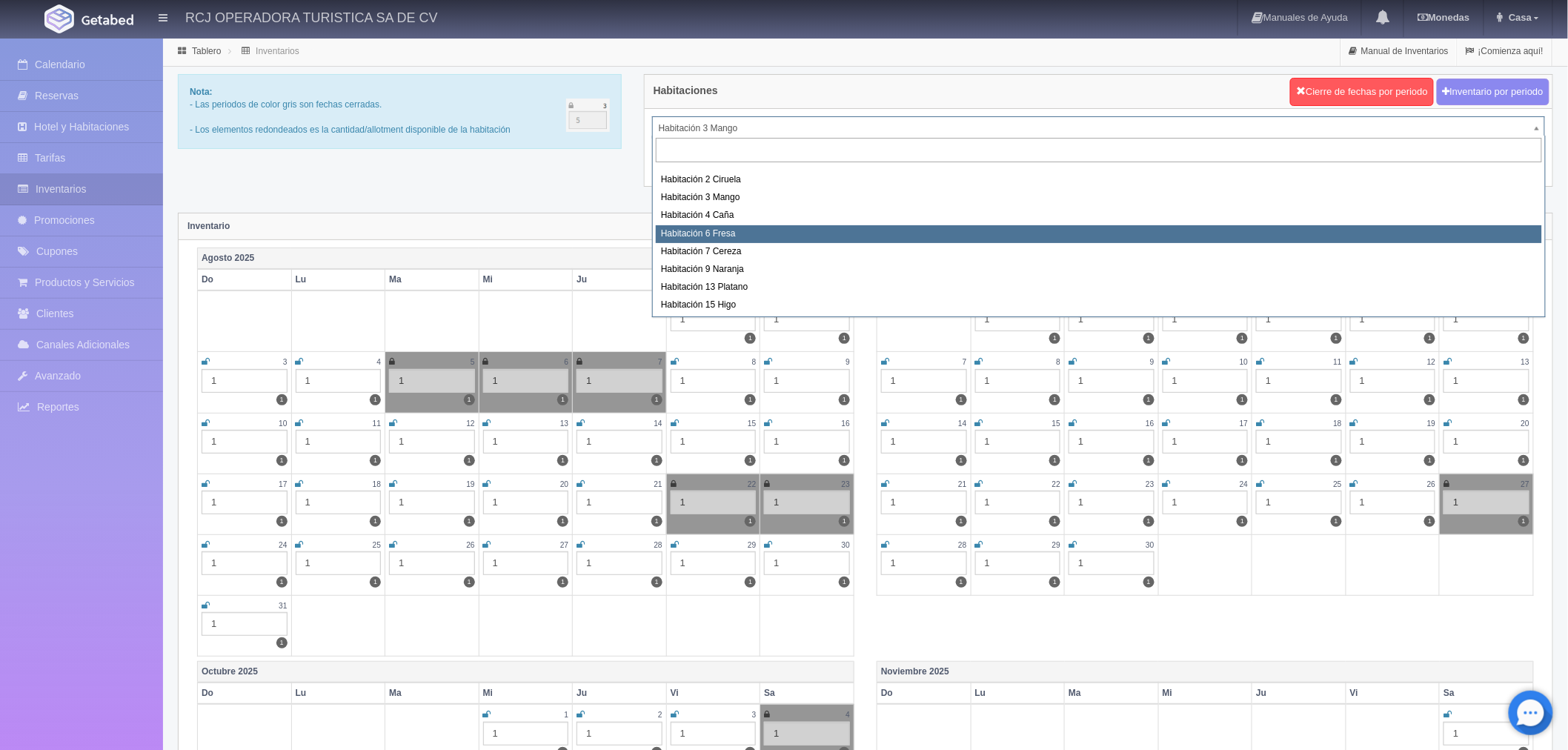 select on "1610" 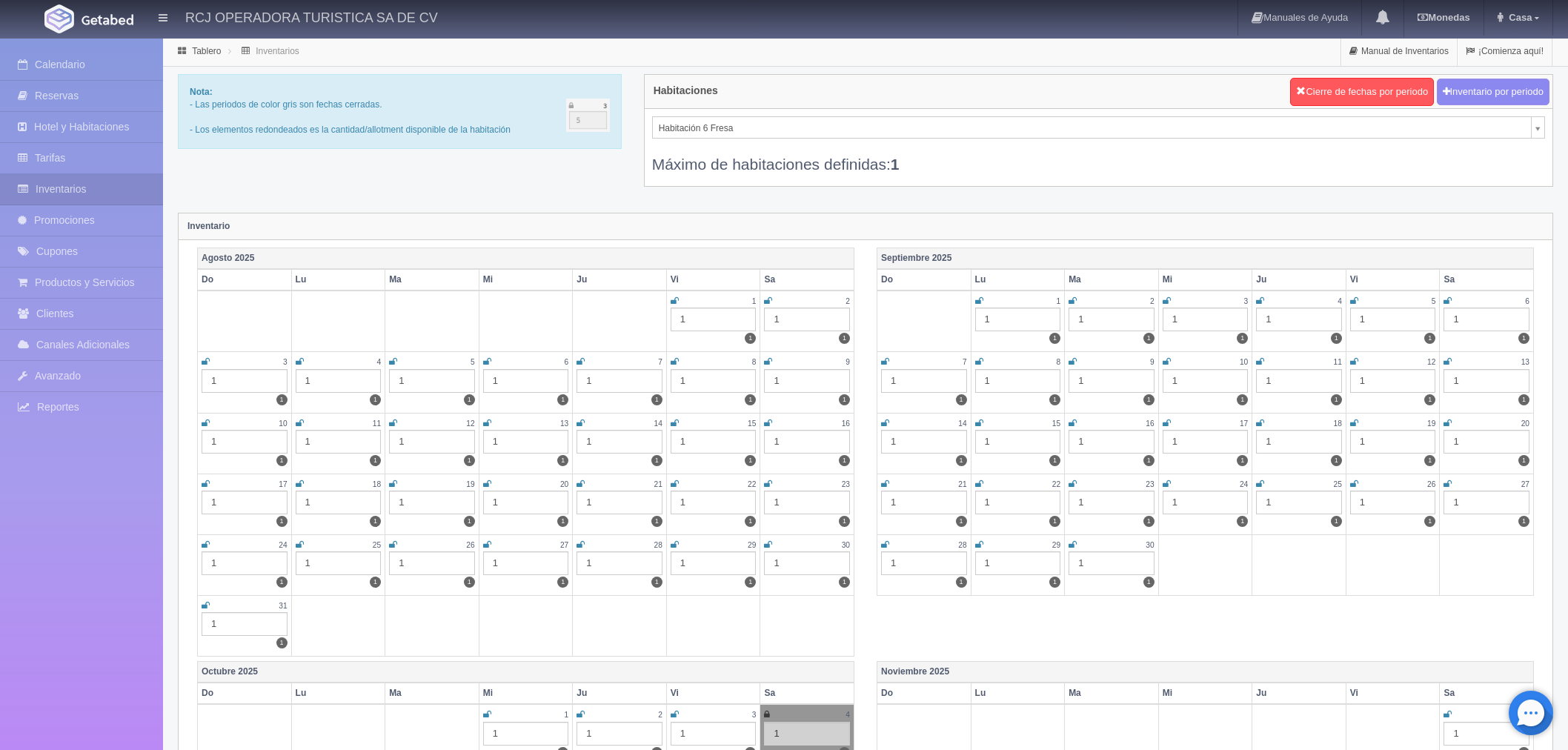 scroll, scrollTop: 0, scrollLeft: 0, axis: both 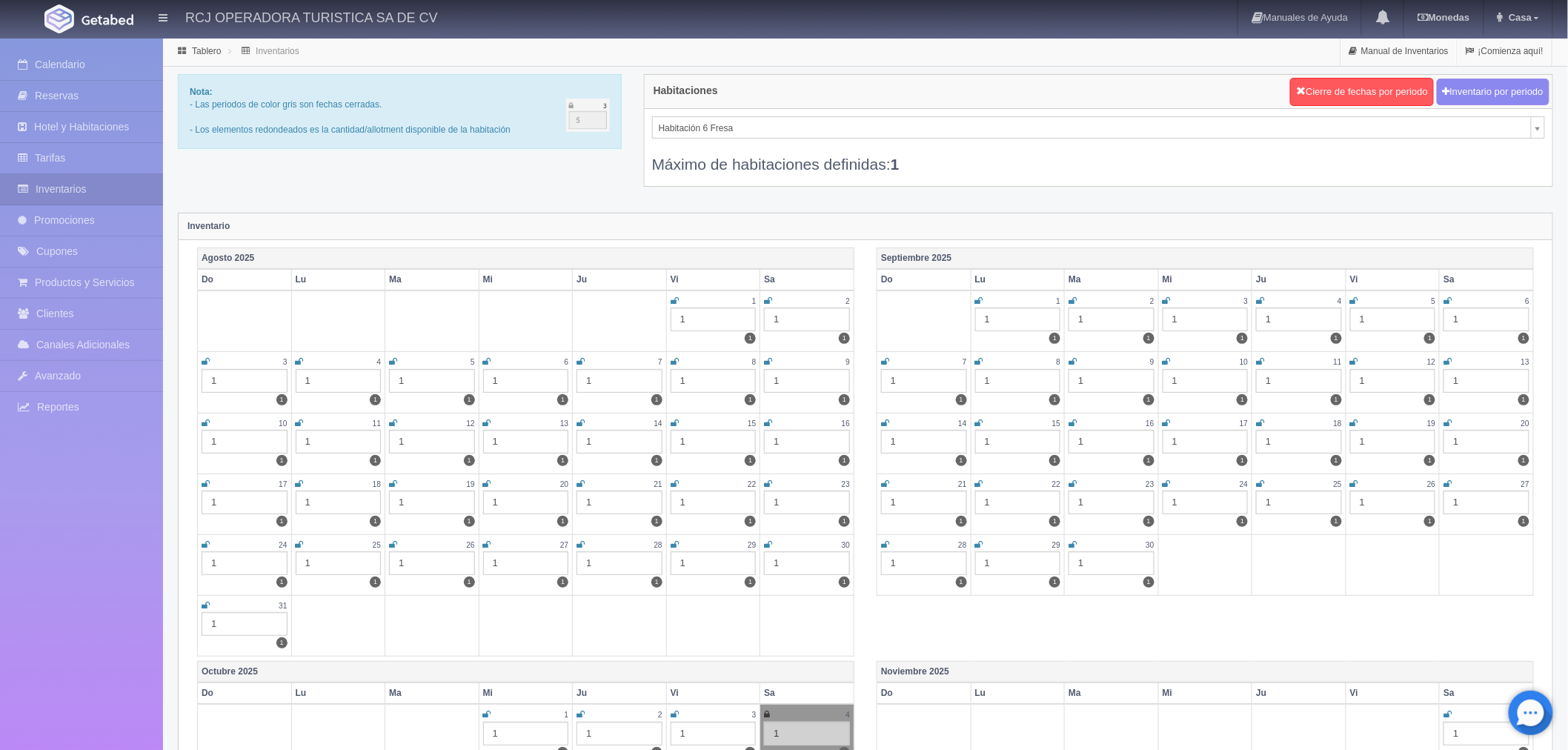 click at bounding box center (393, 362) 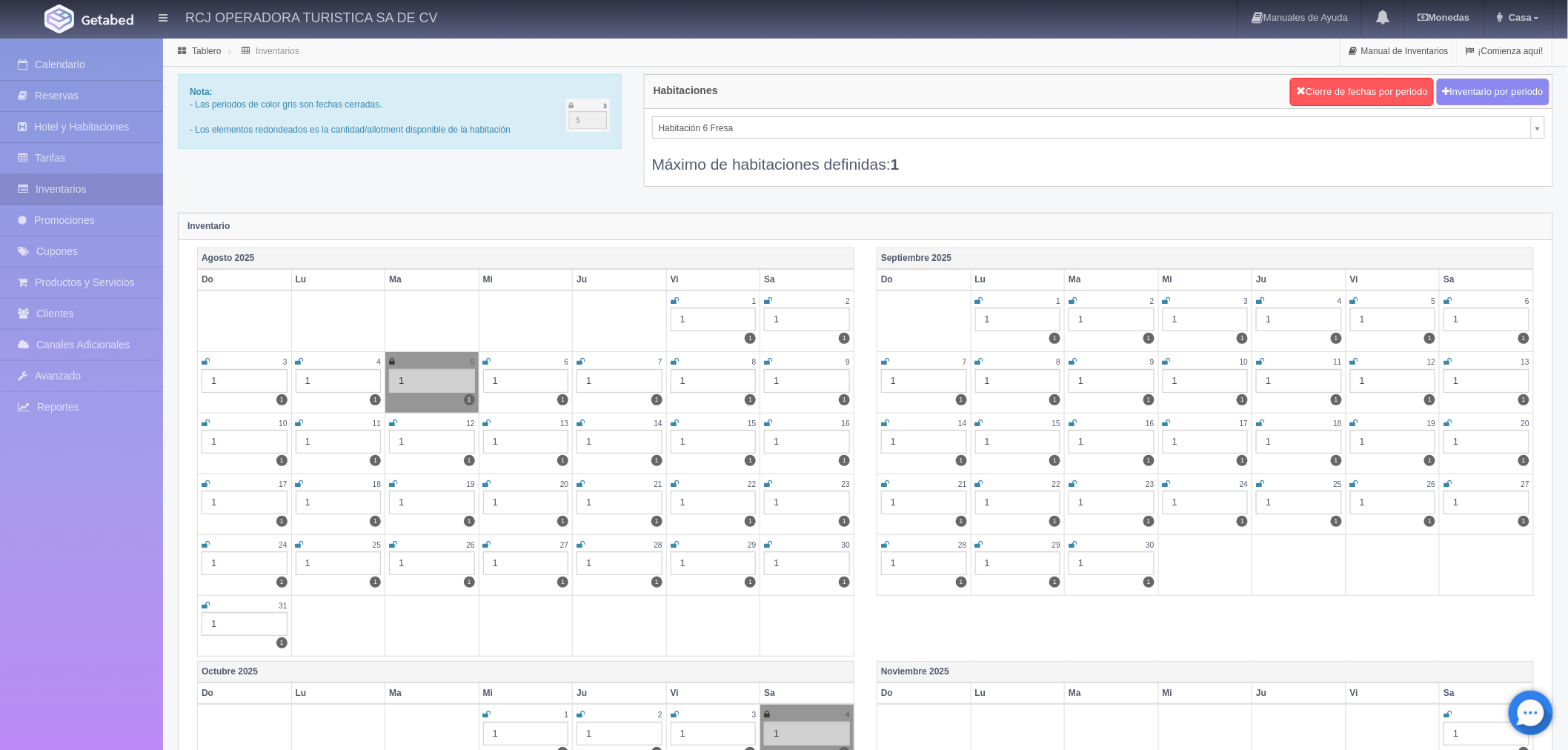 scroll, scrollTop: 113, scrollLeft: 0, axis: vertical 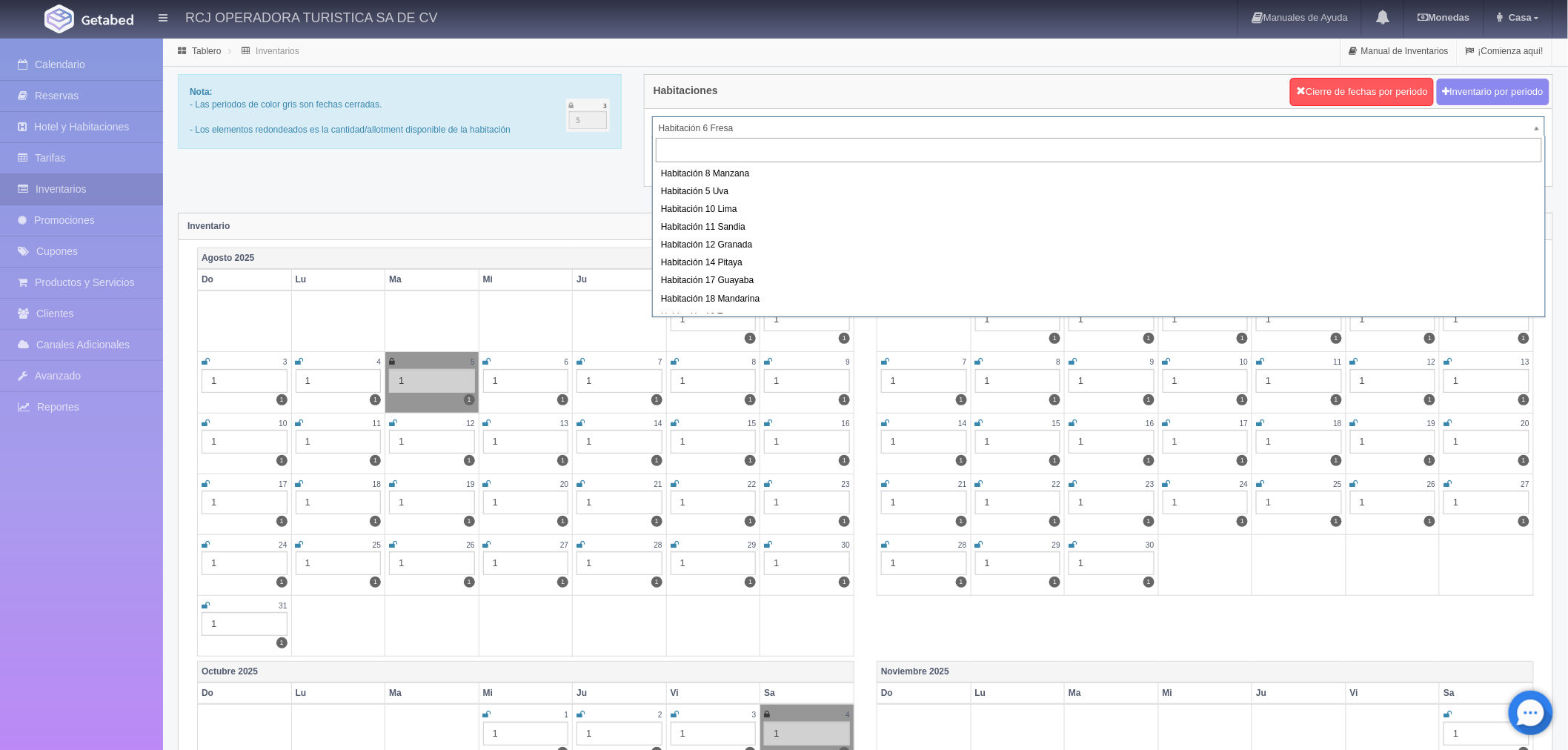 click on "RCJ OPERADORA TURISTICA SA DE CV
Manuales de Ayuda
Actualizaciones recientes
Monedas
Tipo de cambio/moneda MXN
1 MXN
=
0.052000							USD
Modificar monedas
Casa
Mi Perfil
Salir / Log Out
Procesando...
Calendario
Reservas
Hotel y Habitaciones
Tarifas
Inventarios" at bounding box center [784, 1313] 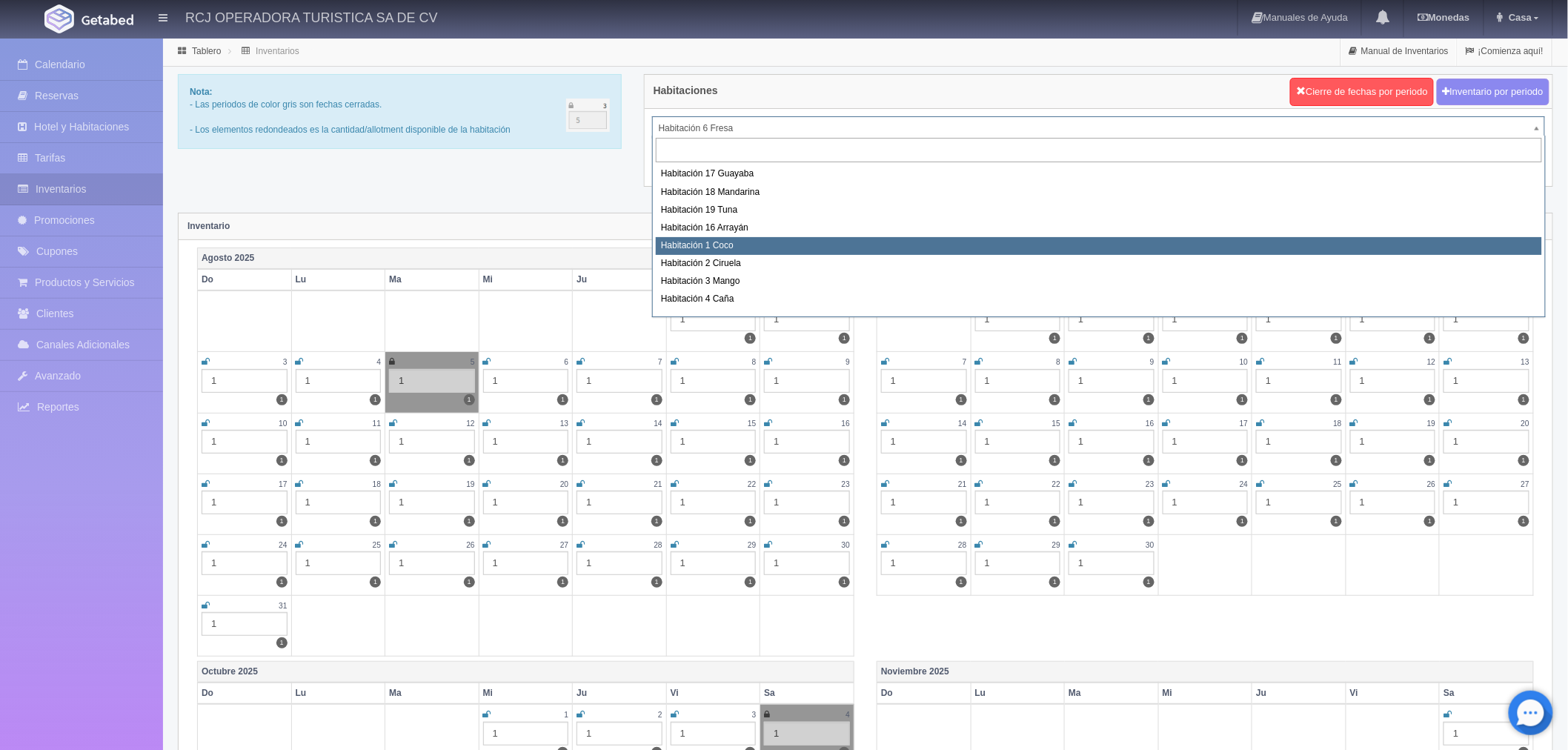 scroll, scrollTop: 189, scrollLeft: 0, axis: vertical 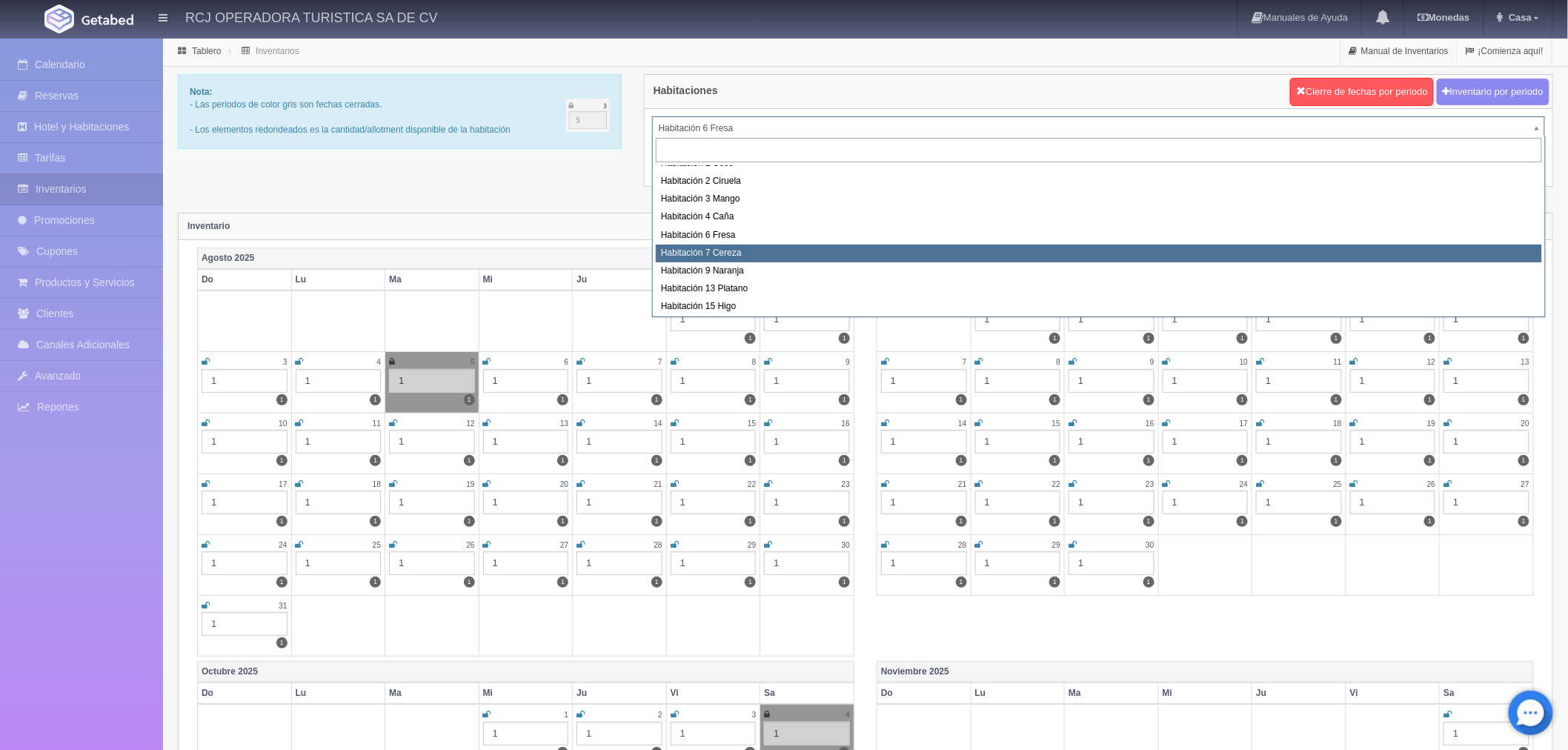 select on "1611" 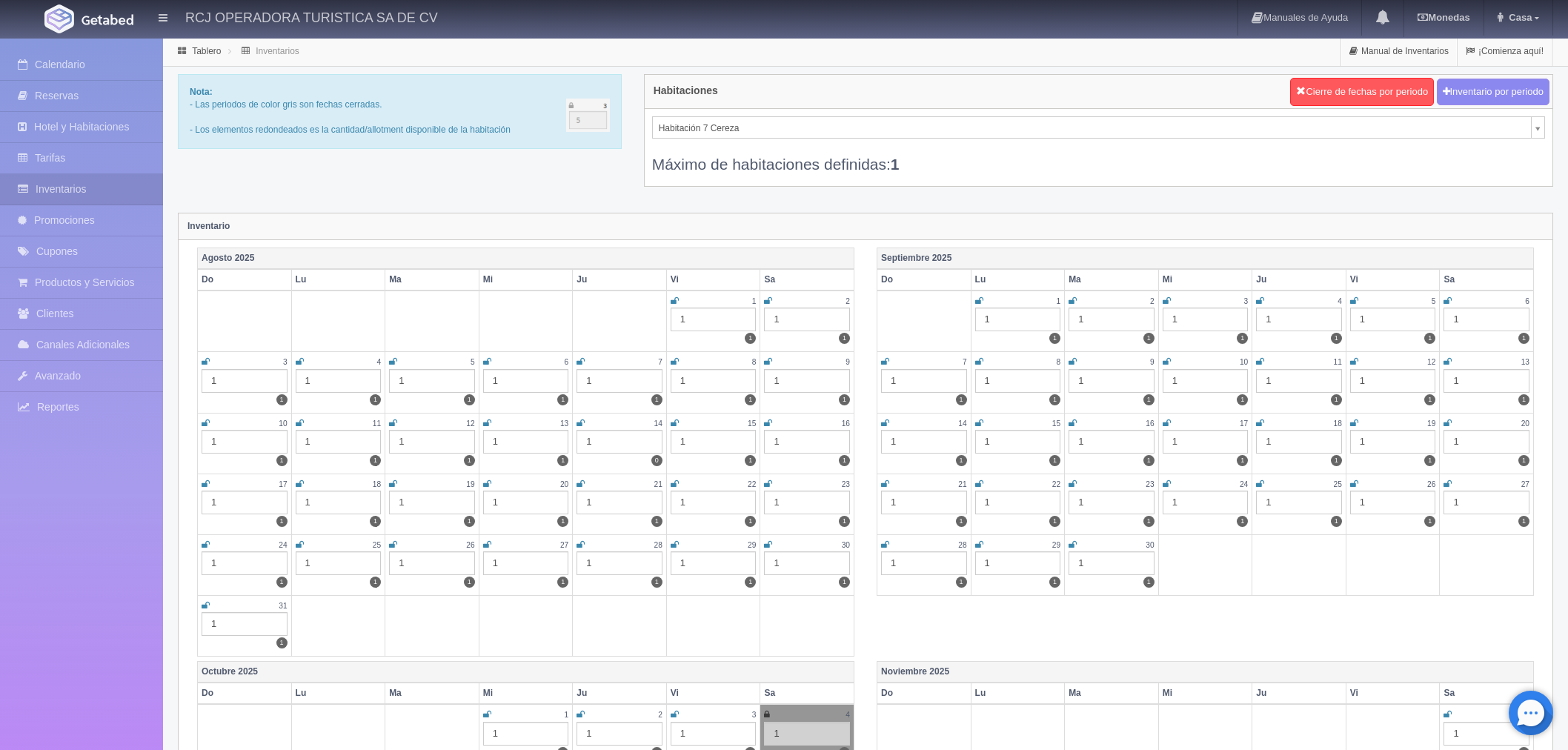 scroll, scrollTop: 0, scrollLeft: 0, axis: both 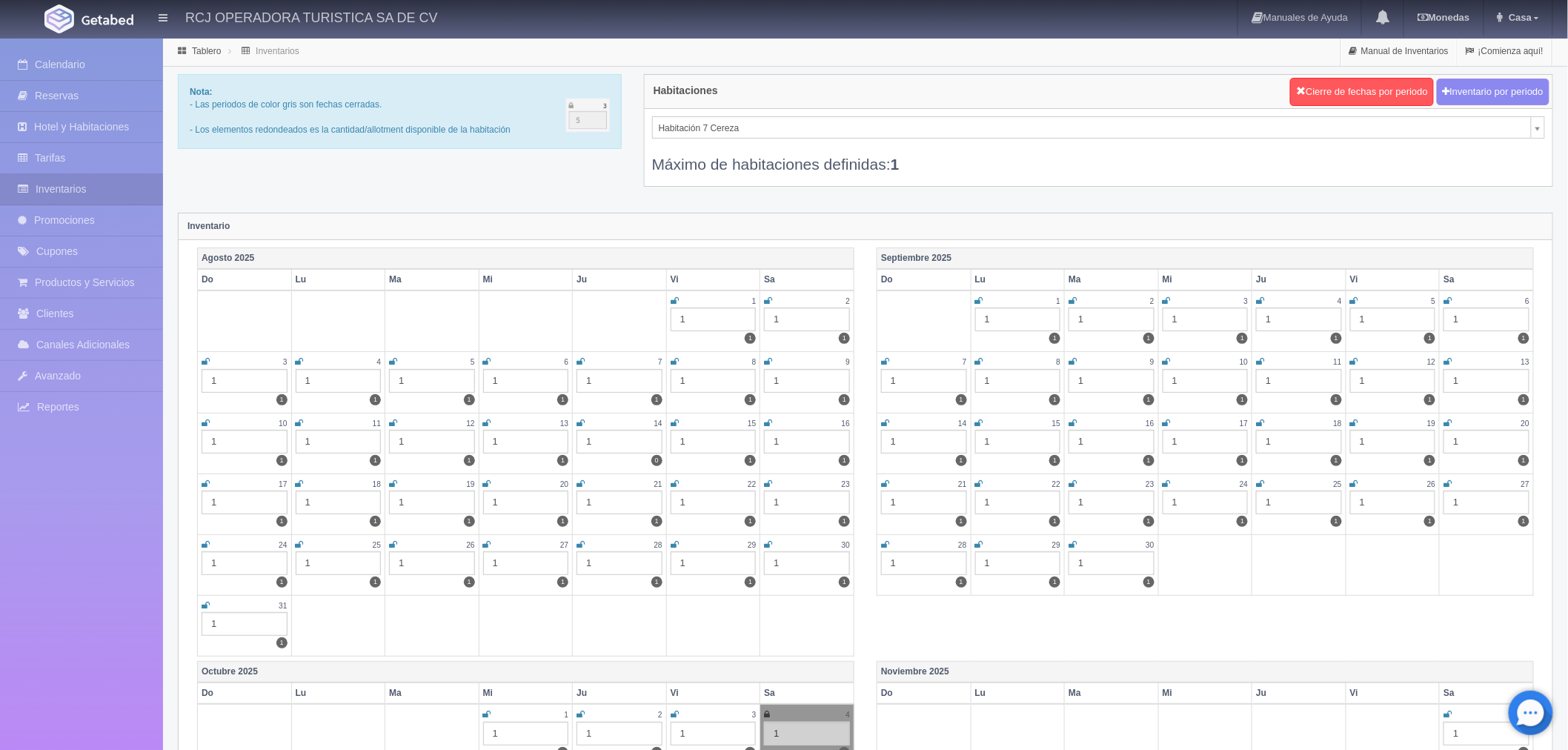 click on "1" at bounding box center (432, 381) 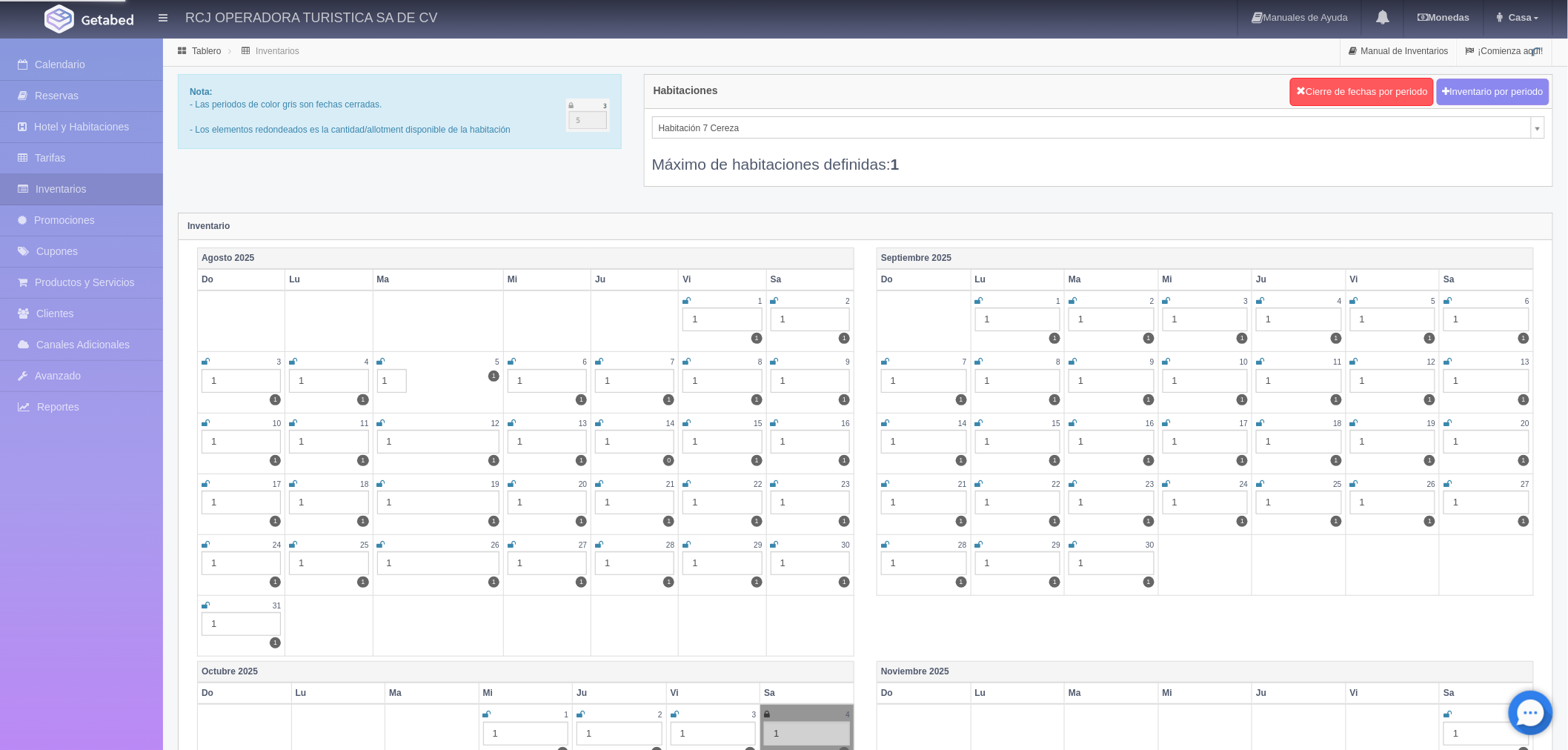 click at bounding box center (381, 362) 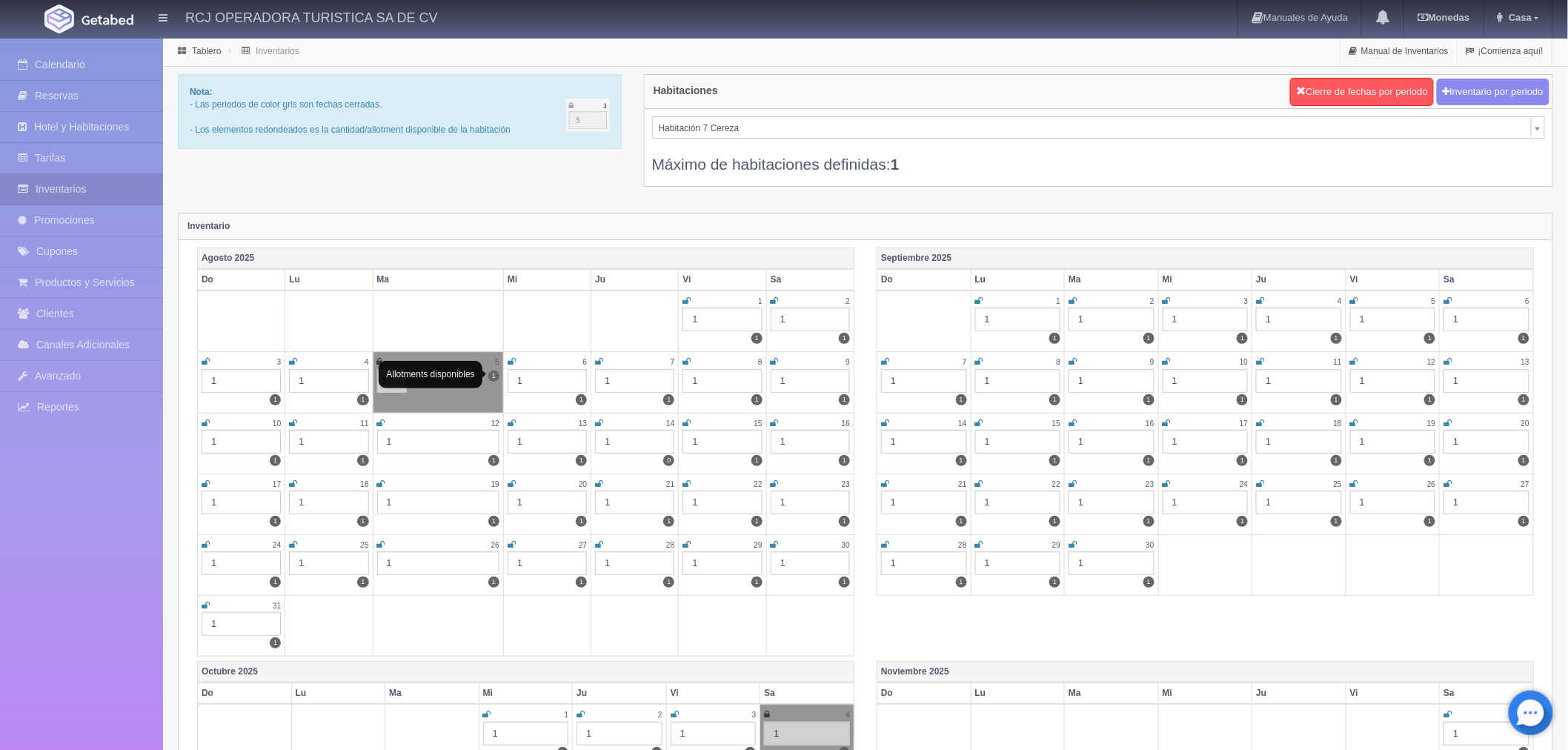 click on "1" at bounding box center [494, 376] 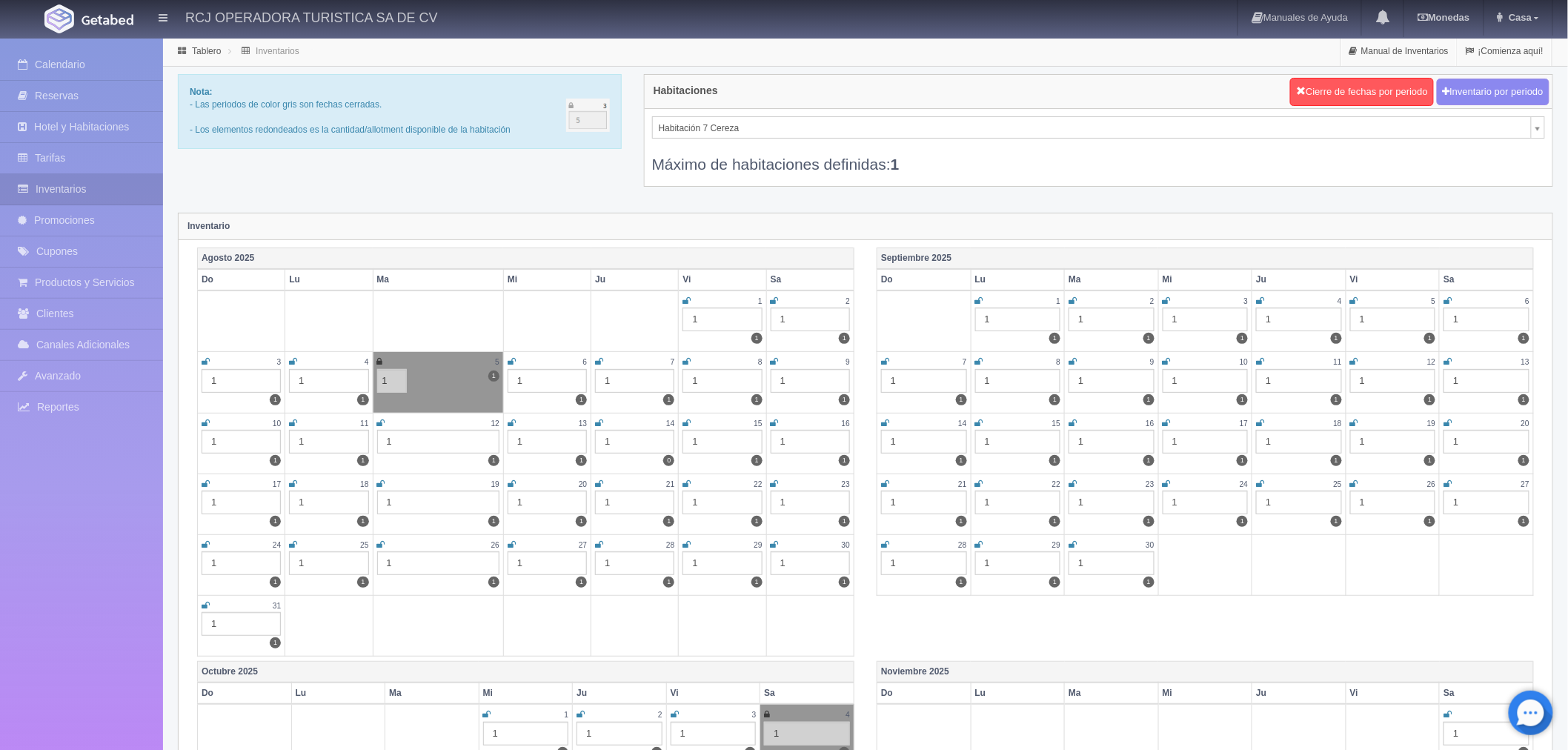 click on "5 1   1 Allotments disponibles   1" at bounding box center [438, 382] 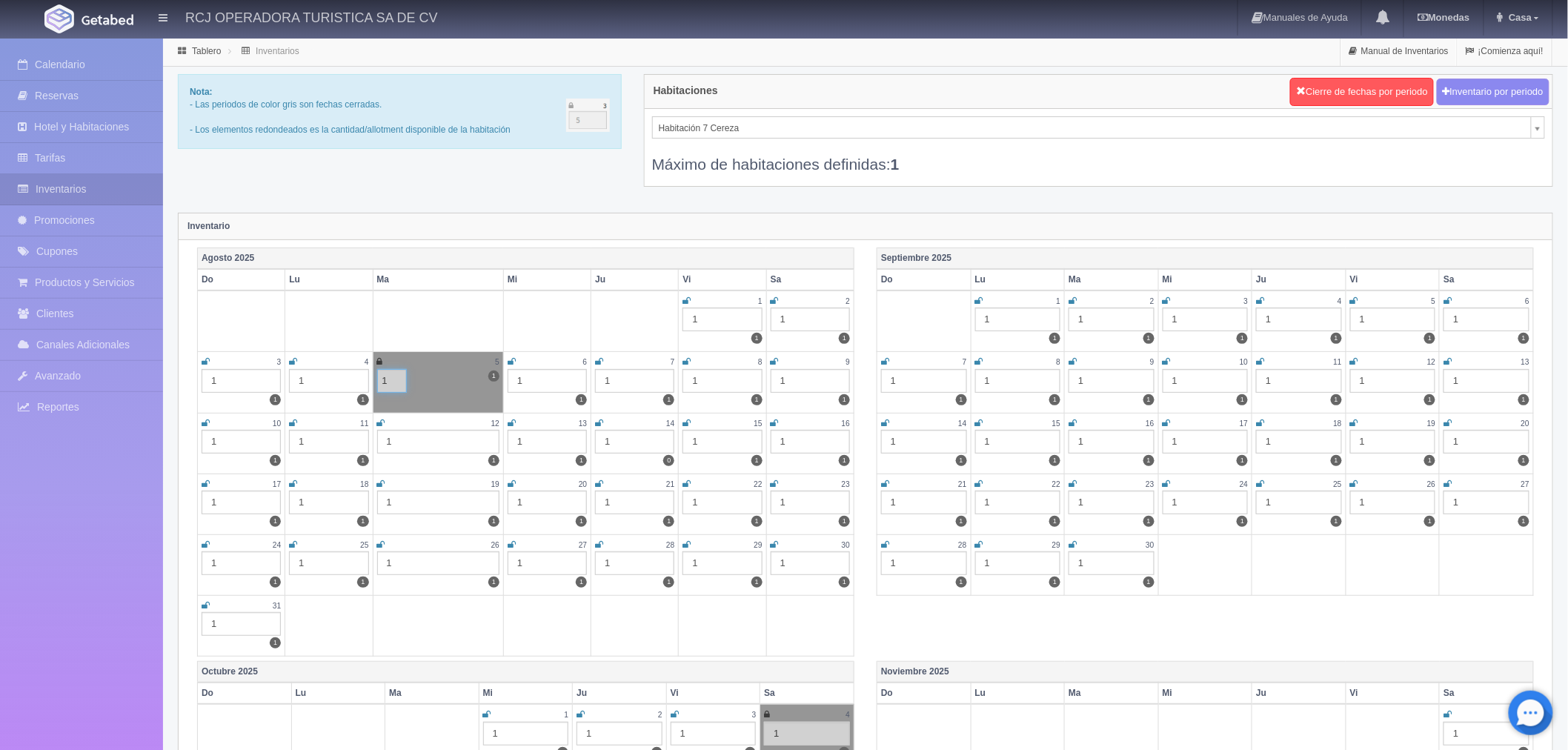 click on "1" at bounding box center (392, 381) 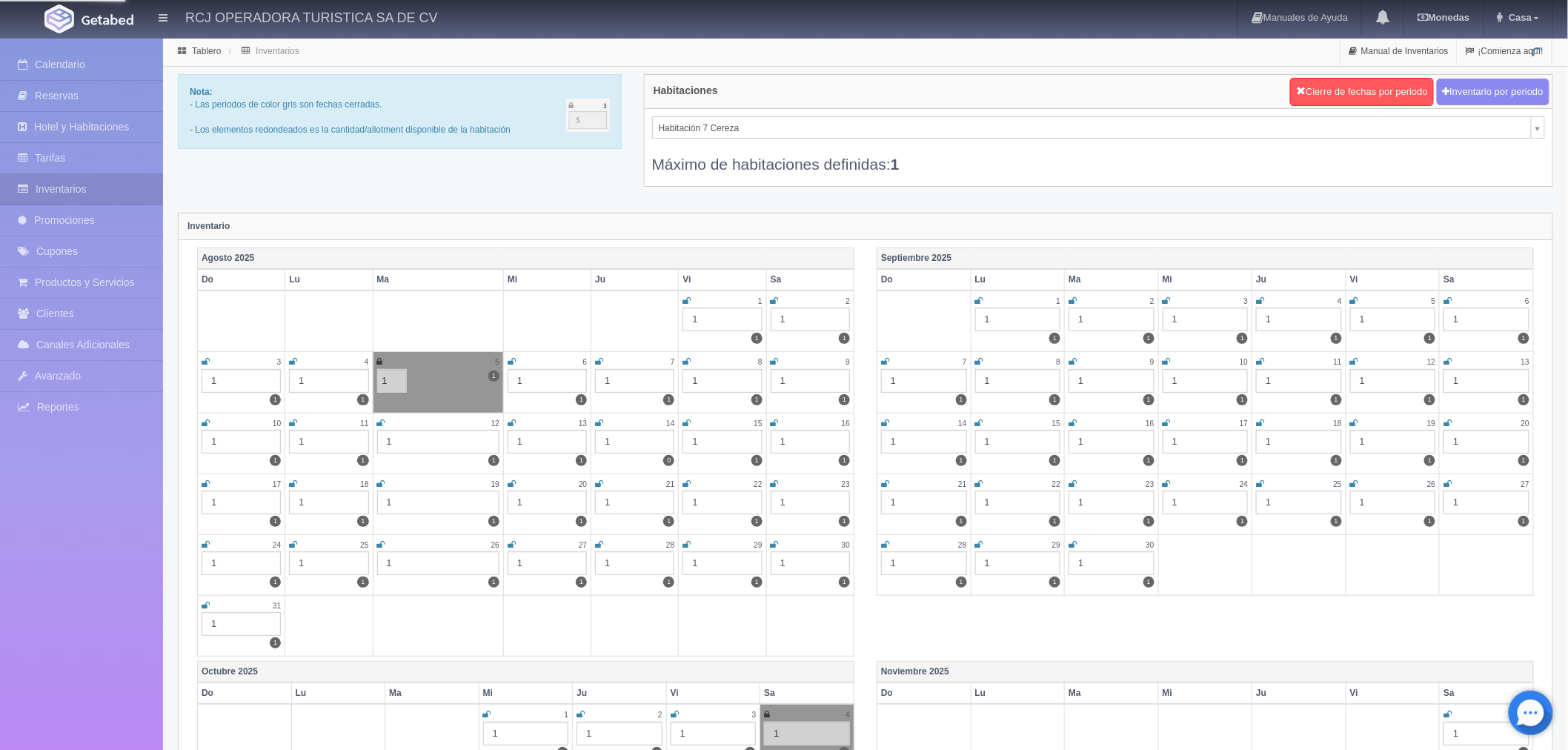click at bounding box center (438, 321) 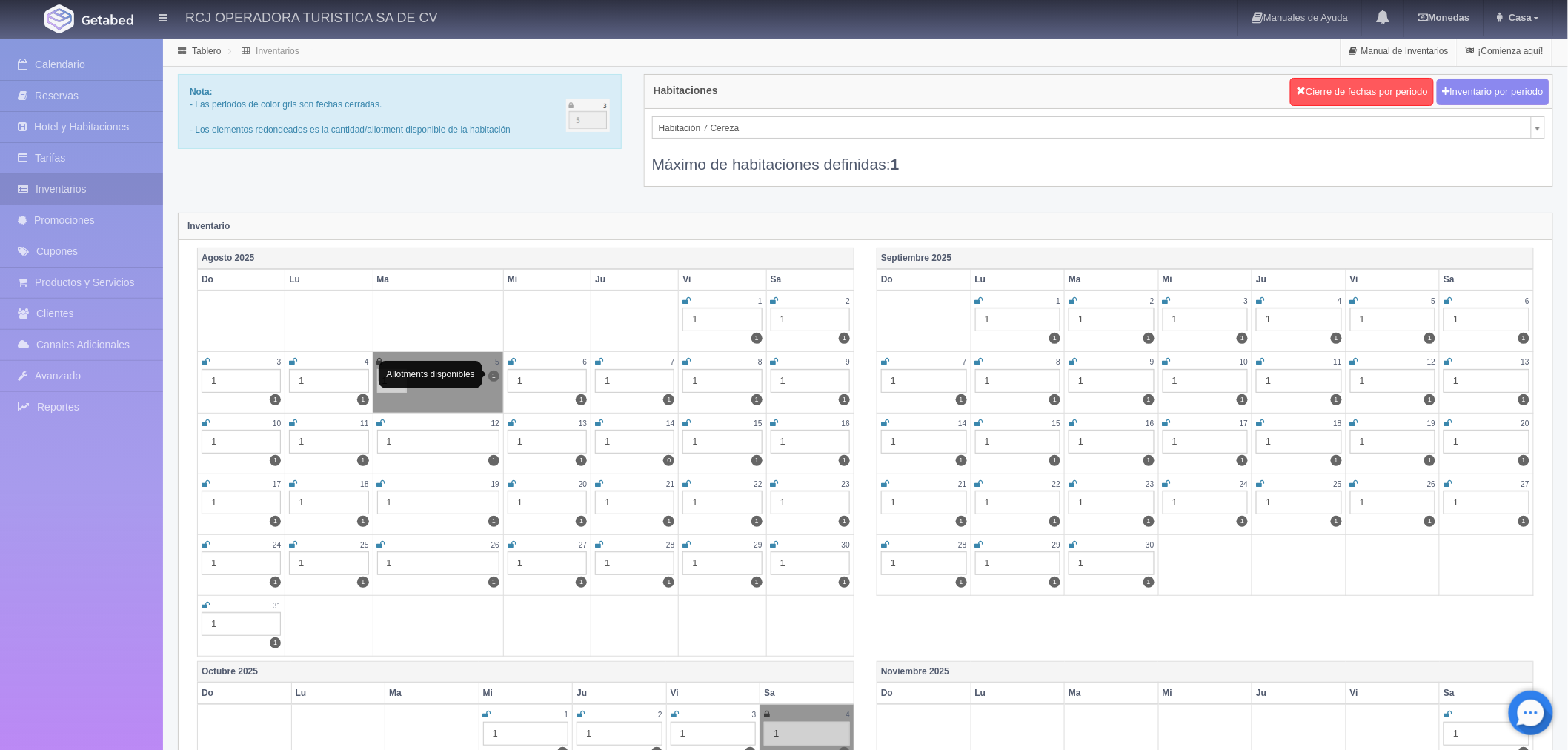 click on "1" at bounding box center (494, 376) 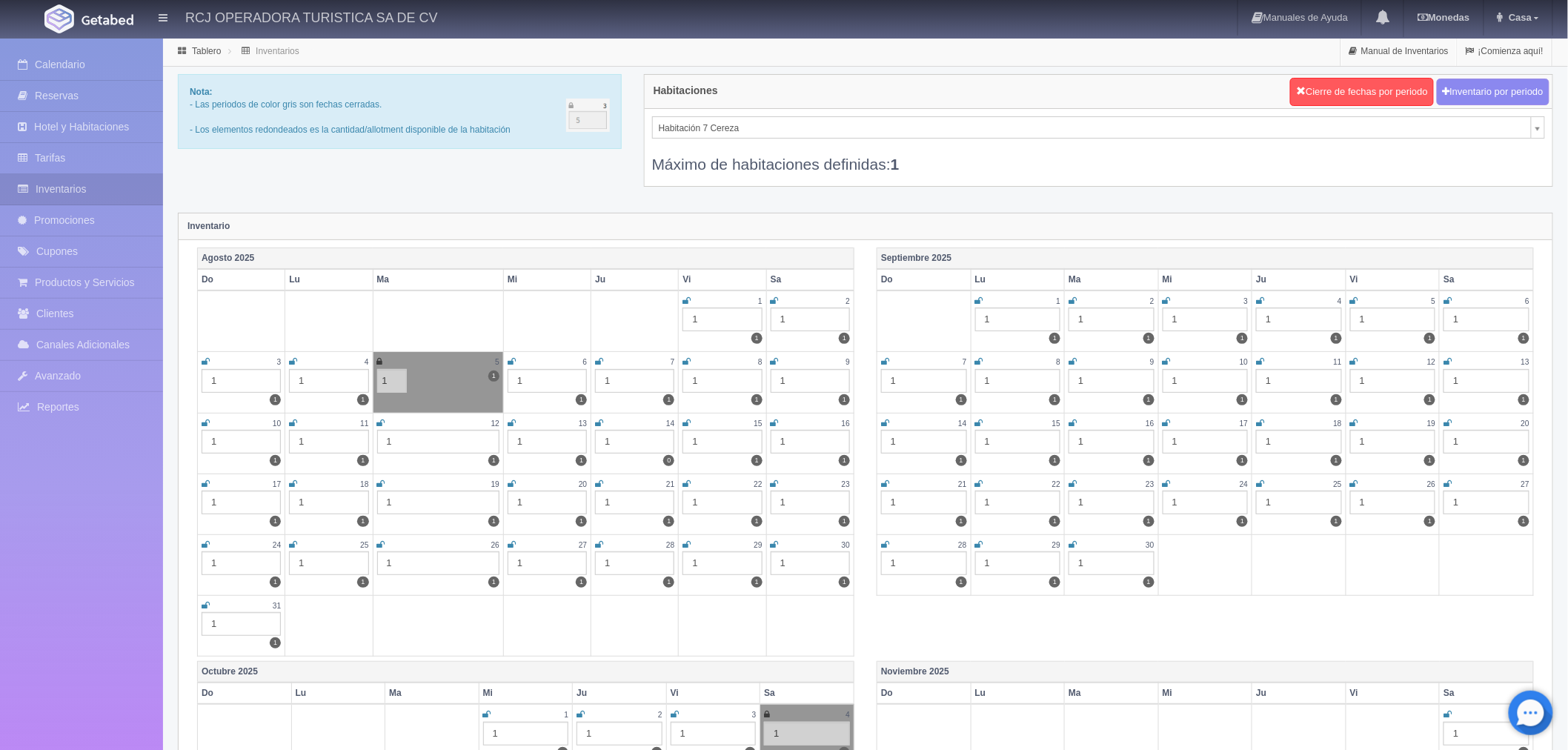click on "5" at bounding box center (497, 362) 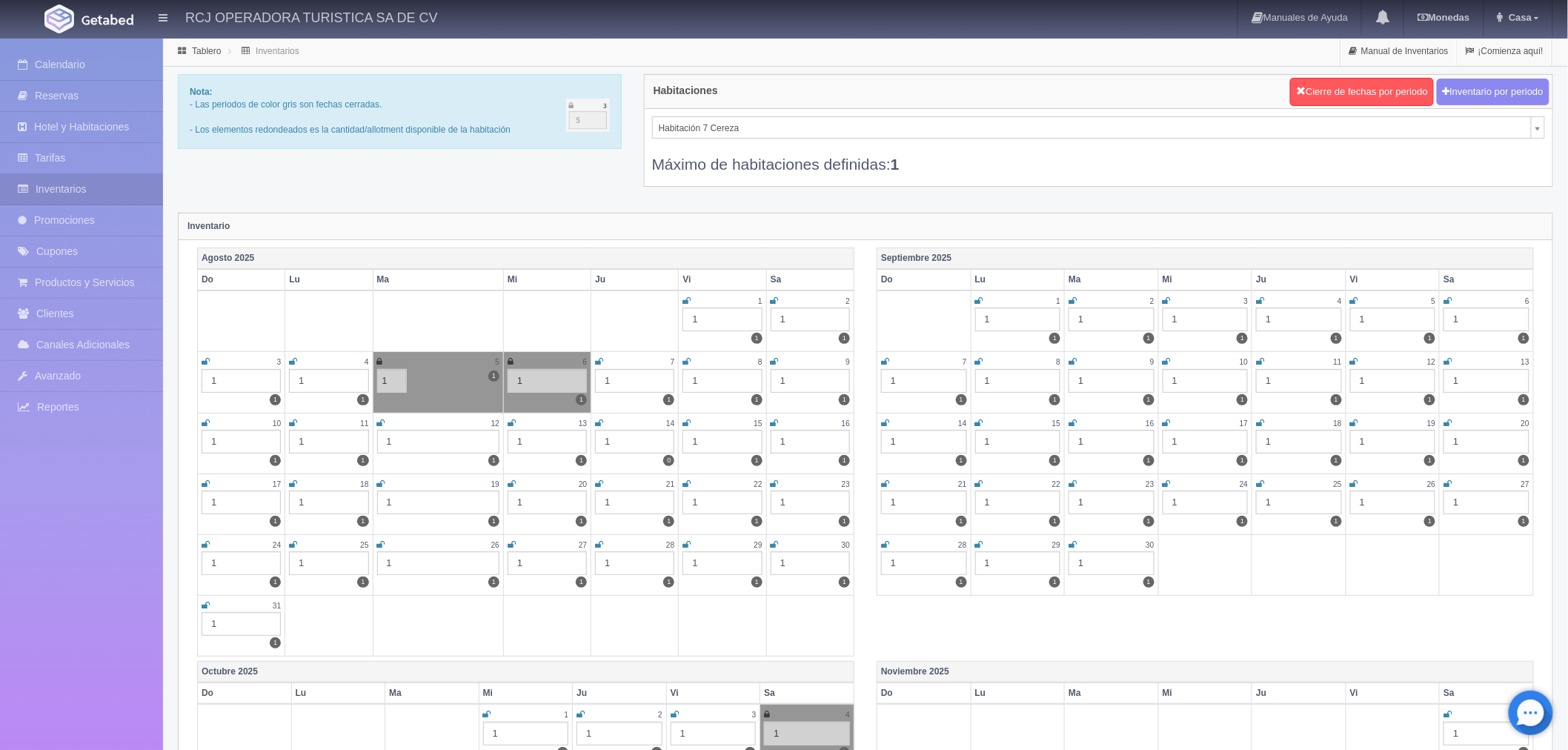 click at bounding box center [380, 362] 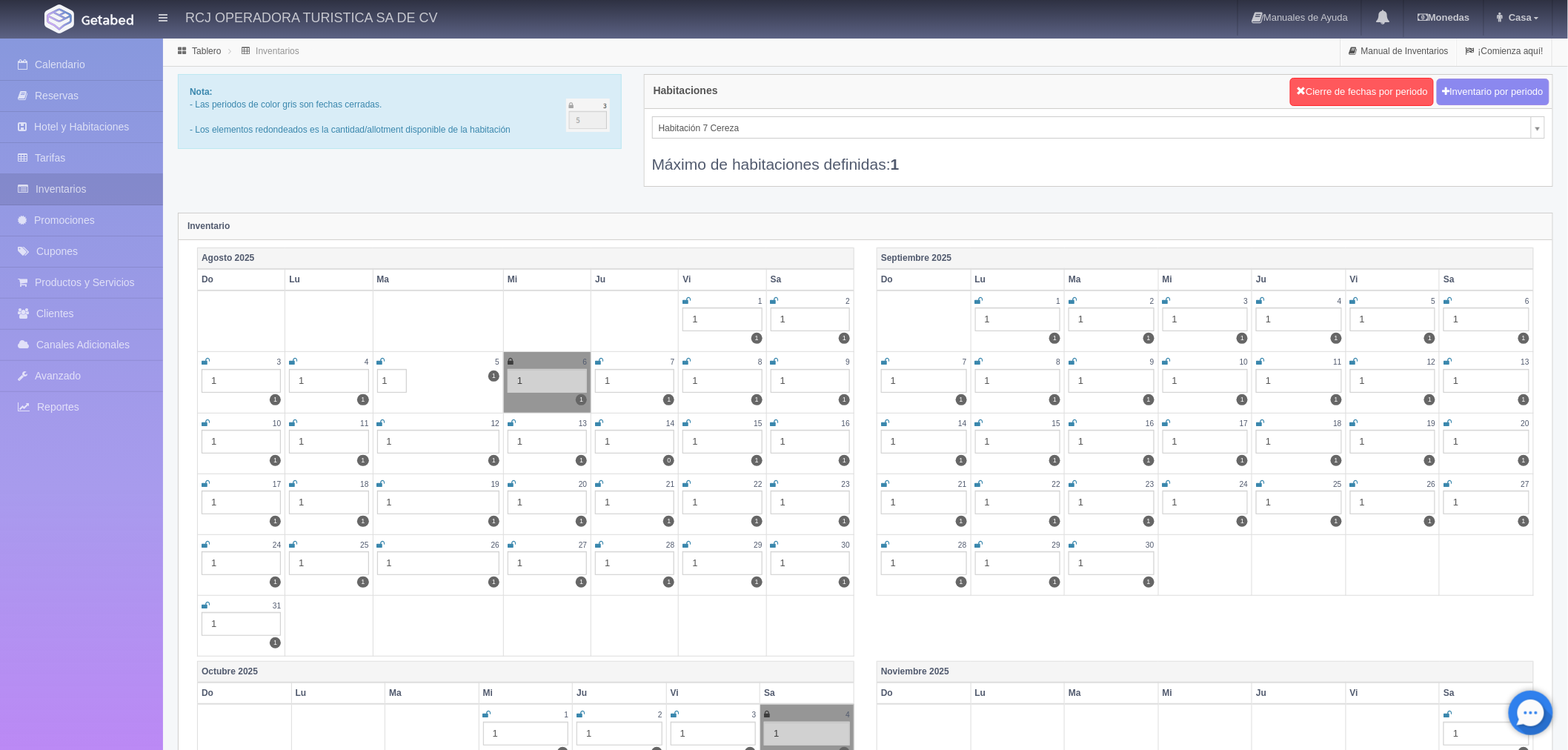 click at bounding box center [381, 362] 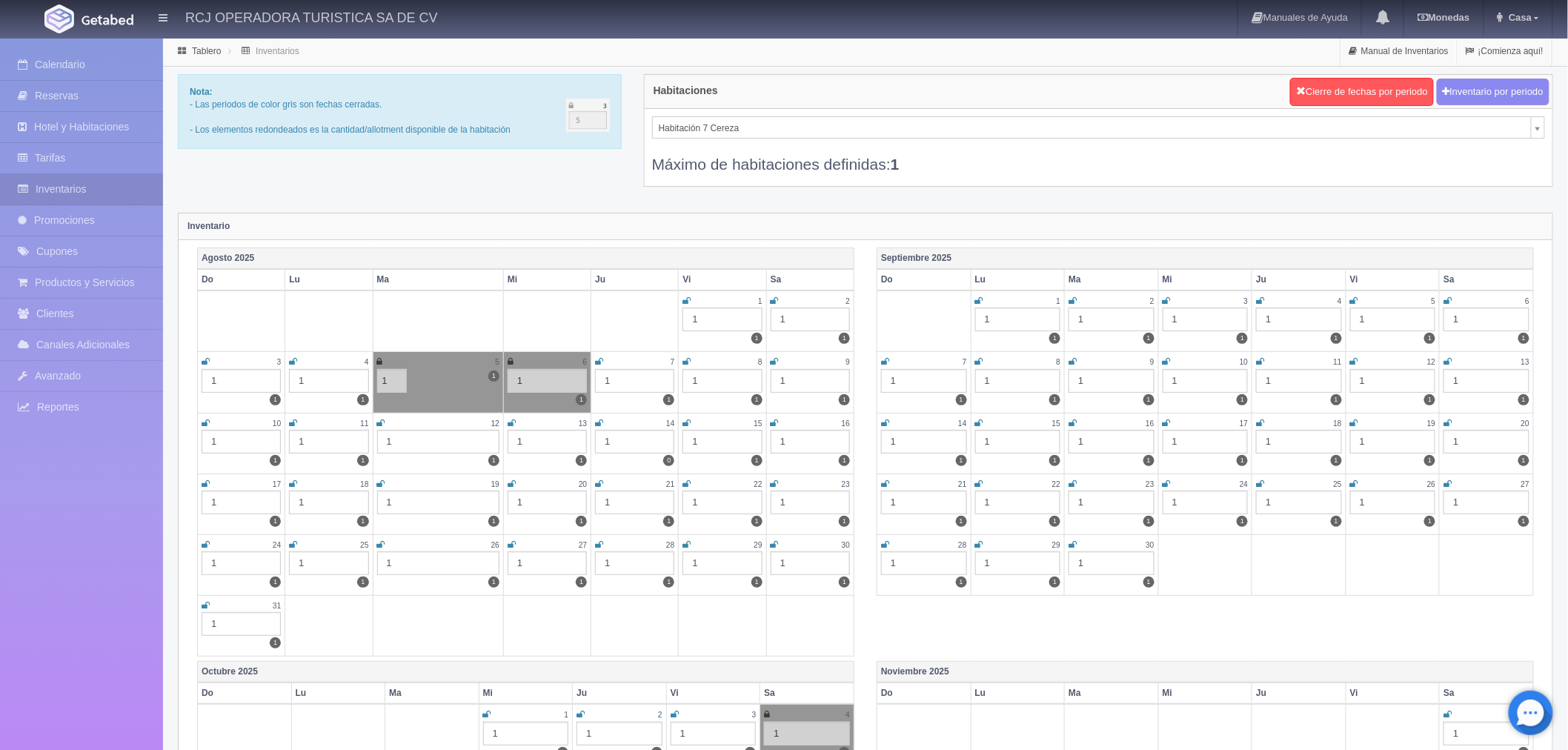 click on "RCJ OPERADORA TURISTICA SA DE CV
Manuales de Ayuda
Actualizaciones recientes
Monedas
Tipo de cambio/moneda MXN
1 MXN
=
0.052000							USD
Modificar monedas
Casa
Mi Perfil
Salir / Log Out
Procesando...
Calendario
Reservas
Hotel y Habitaciones
Tarifas
Inventarios" at bounding box center [784, 1313] 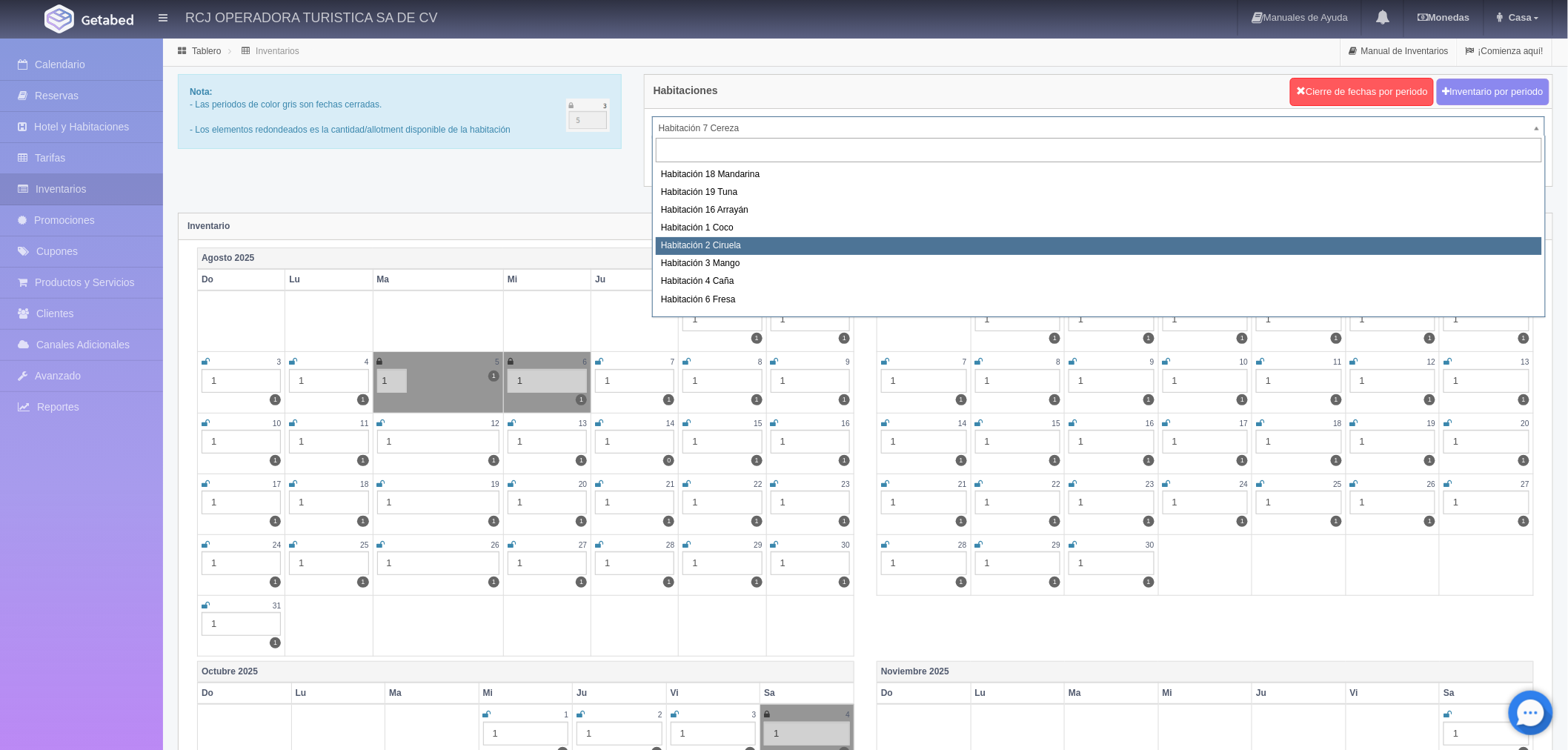 scroll, scrollTop: 190, scrollLeft: 0, axis: vertical 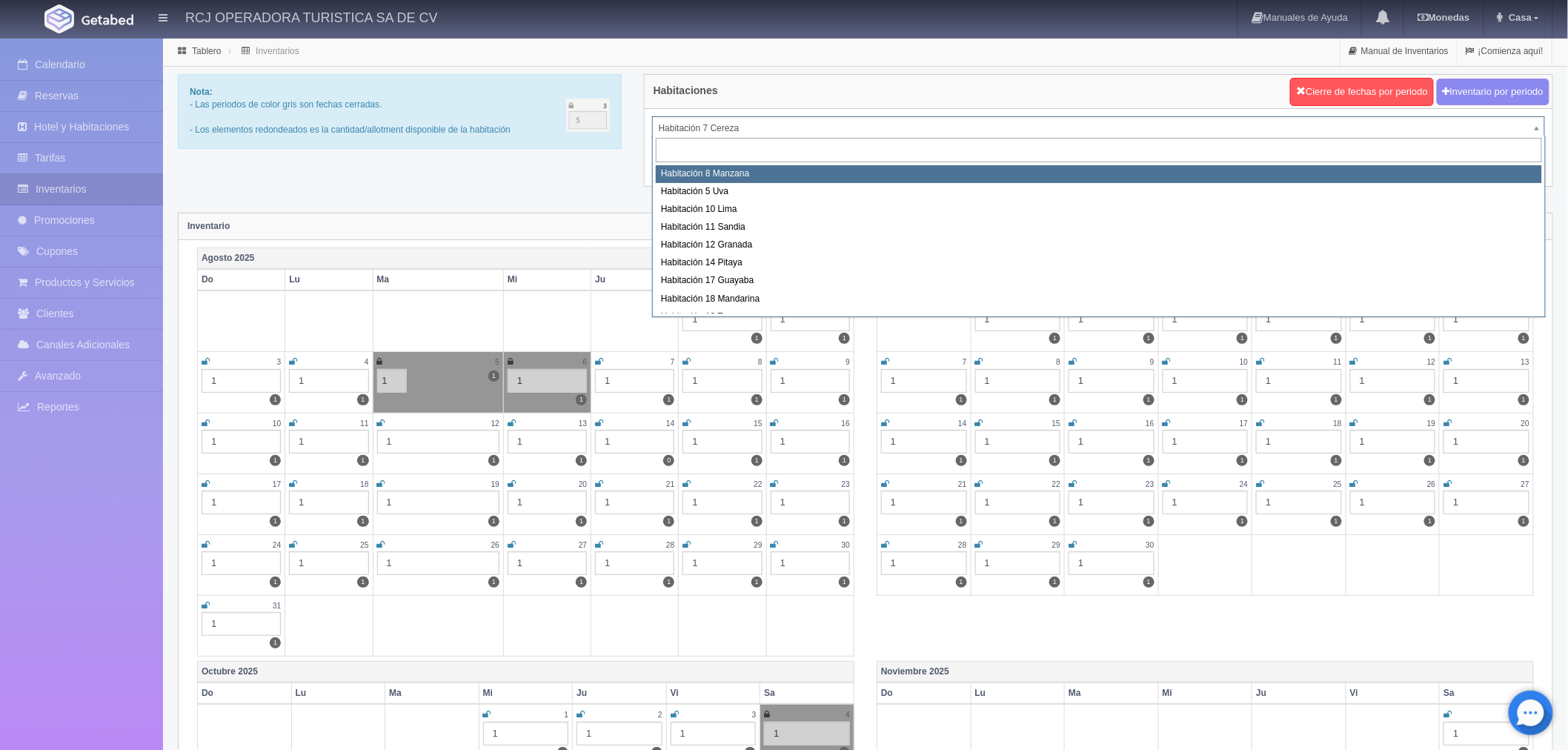 select on "1566" 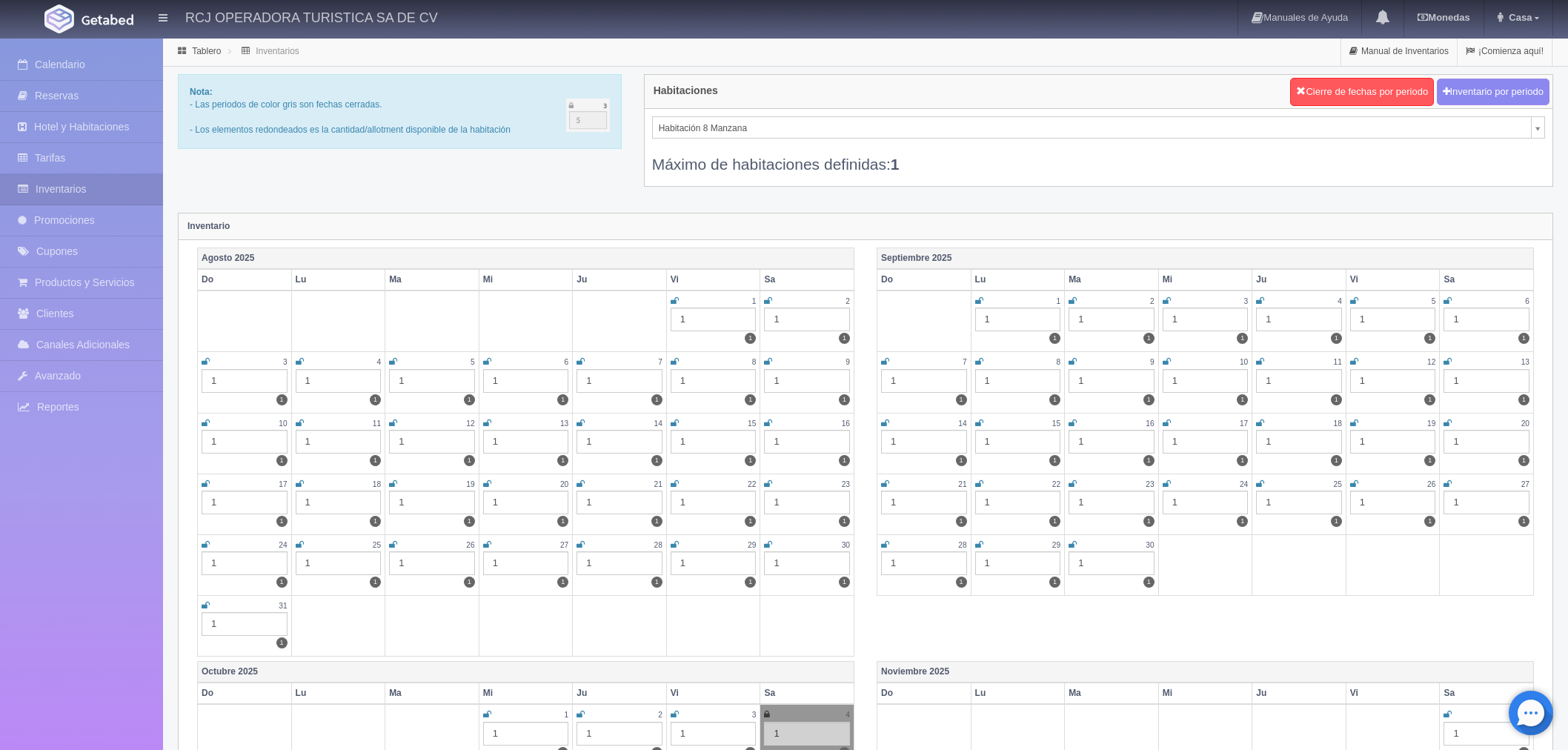 scroll, scrollTop: 0, scrollLeft: 0, axis: both 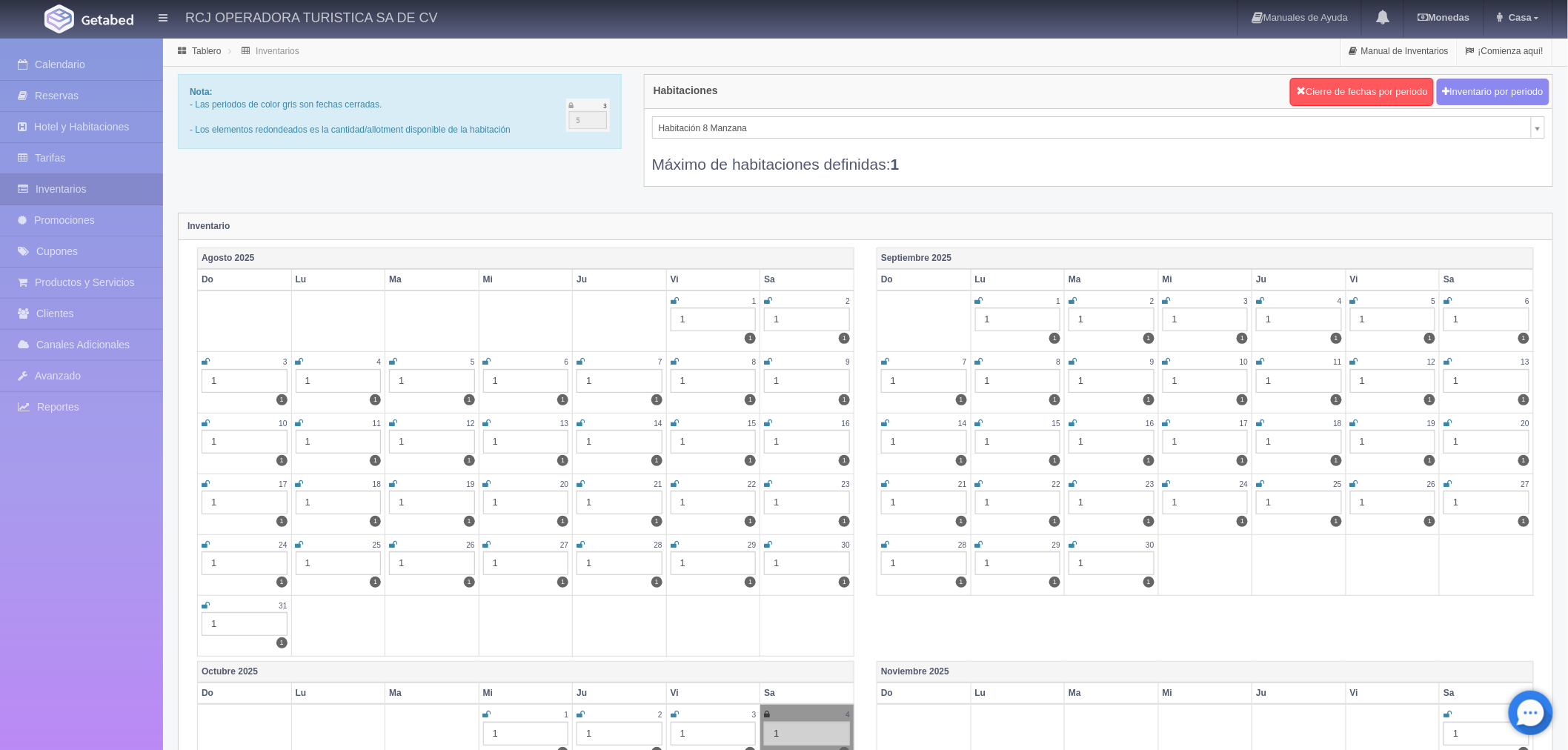 click at bounding box center (393, 362) 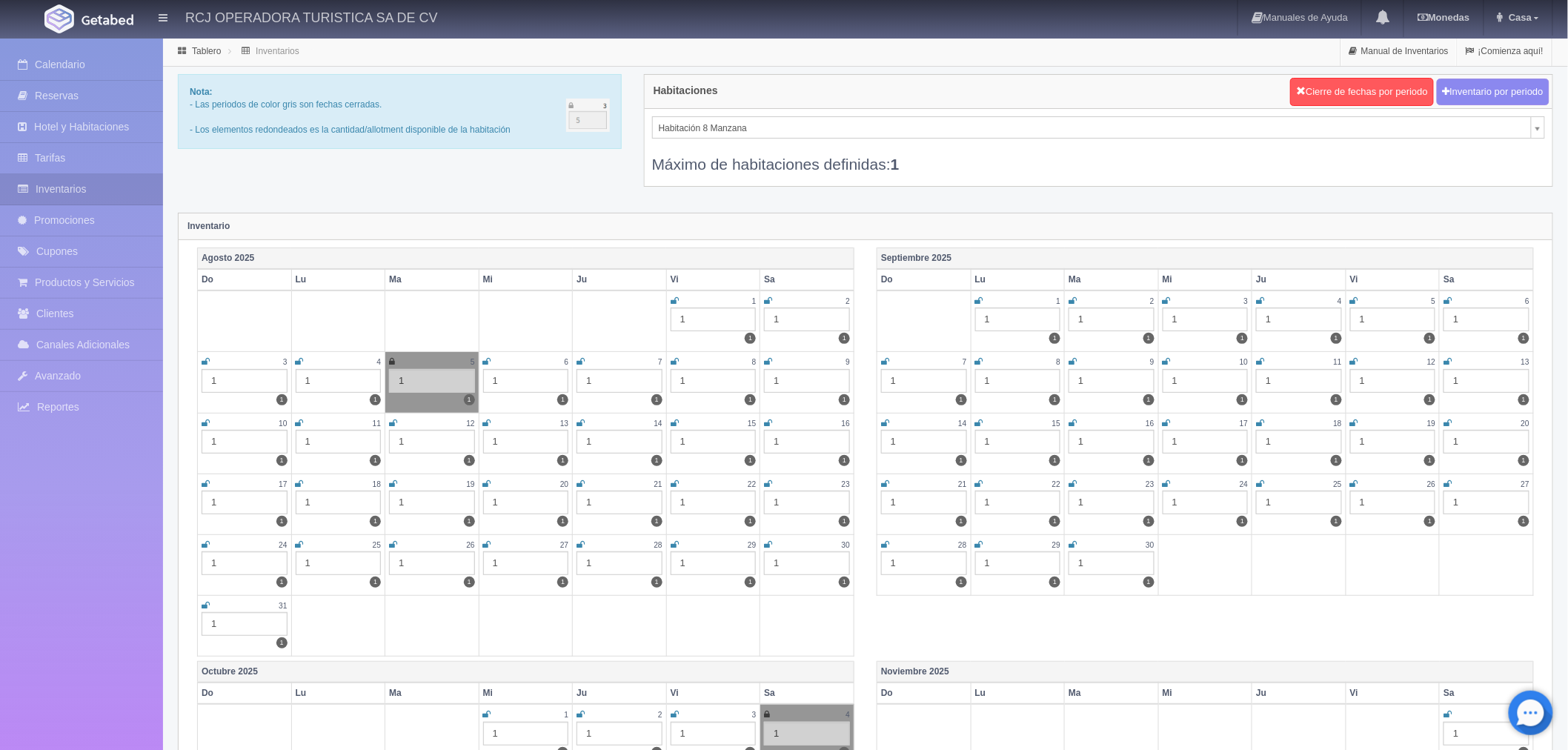 click at bounding box center (487, 362) 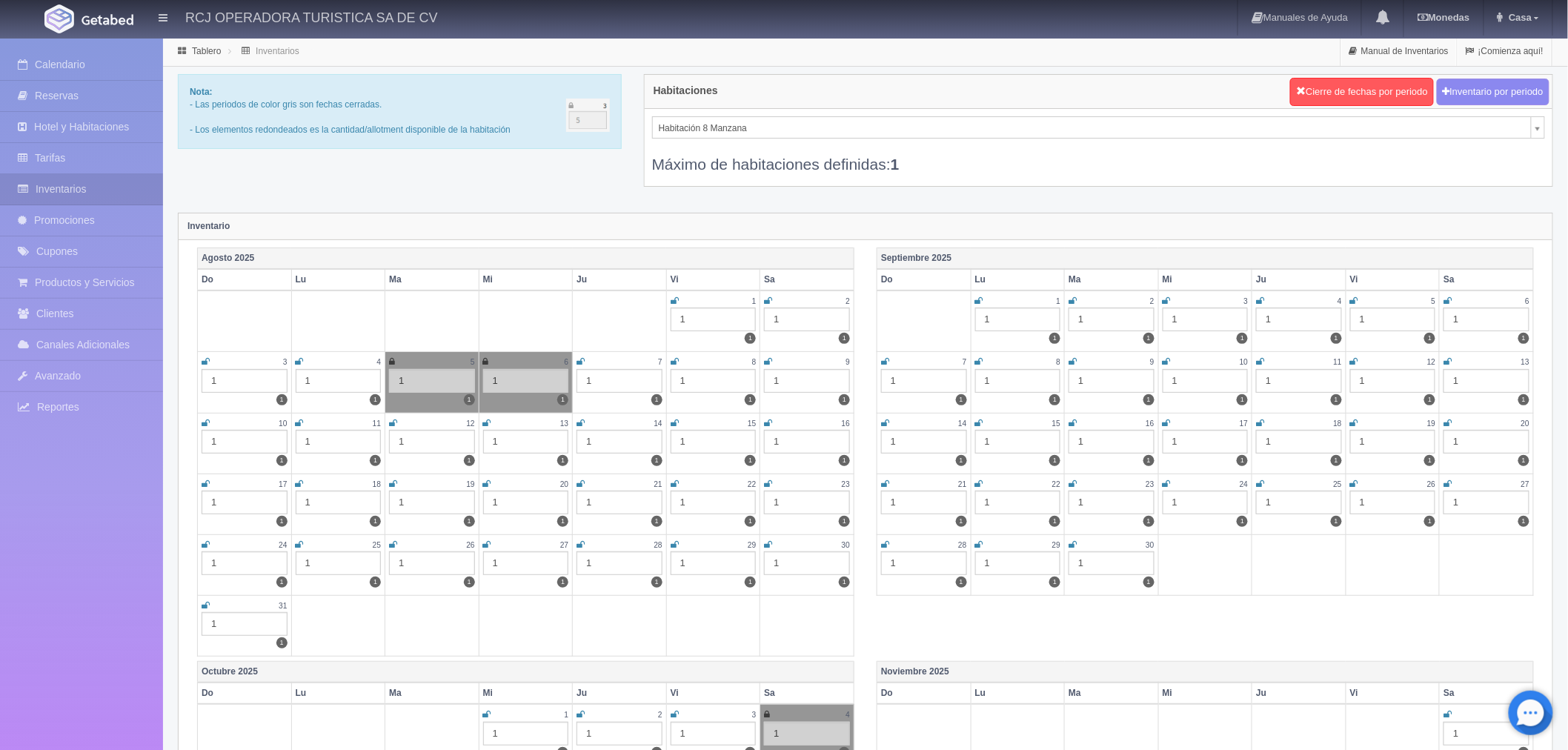 click on "RCJ OPERADORA TURISTICA SA DE CV
Manuales de Ayuda
Actualizaciones recientes
Monedas
Tipo de cambio/moneda MXN
1 MXN
=
0.052000							USD
Modificar monedas
Casa
Mi Perfil
Salir / Log Out
Procesando...
Calendario
Reservas
Hotel y Habitaciones
Tarifas
Inventarios" at bounding box center [784, 1313] 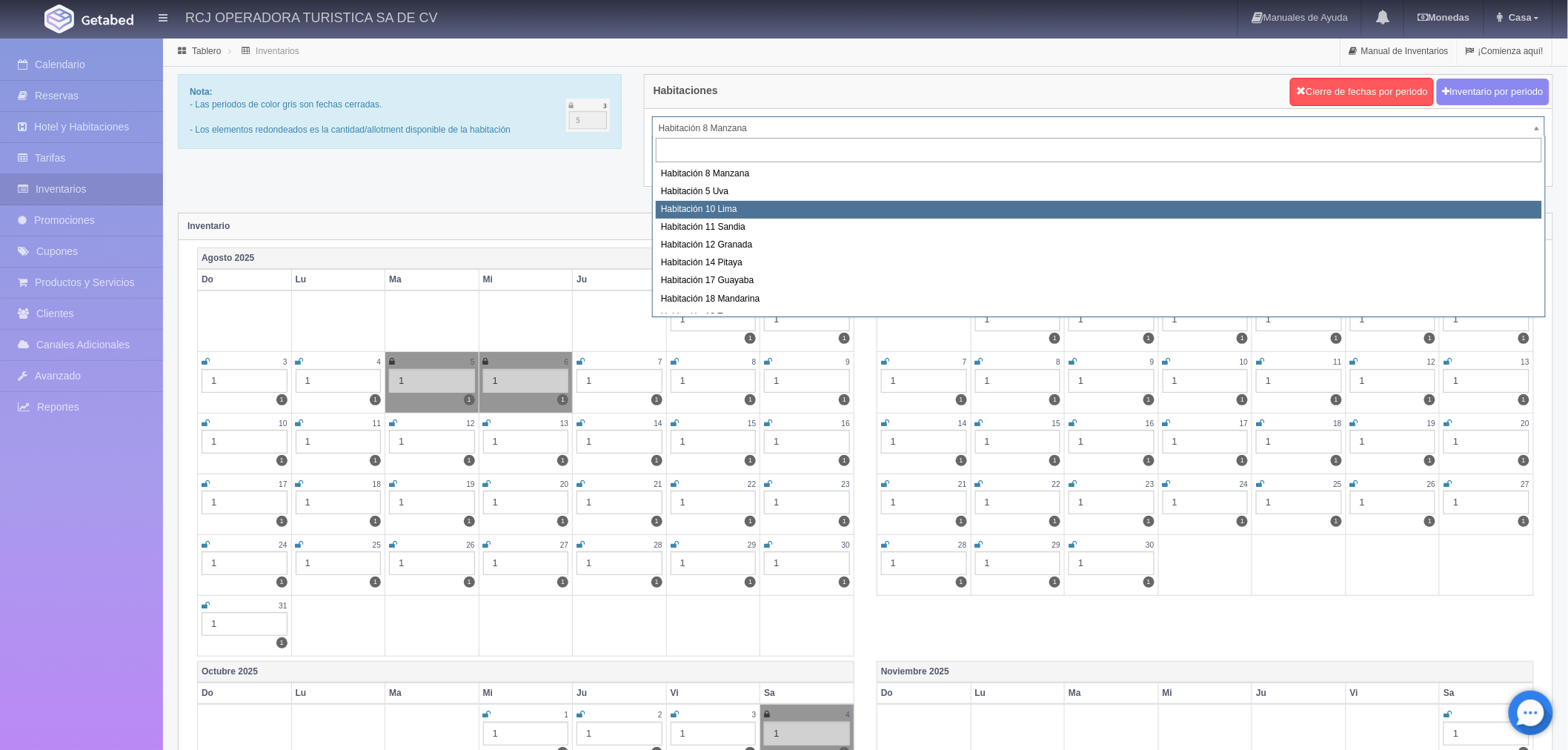 select on "1574" 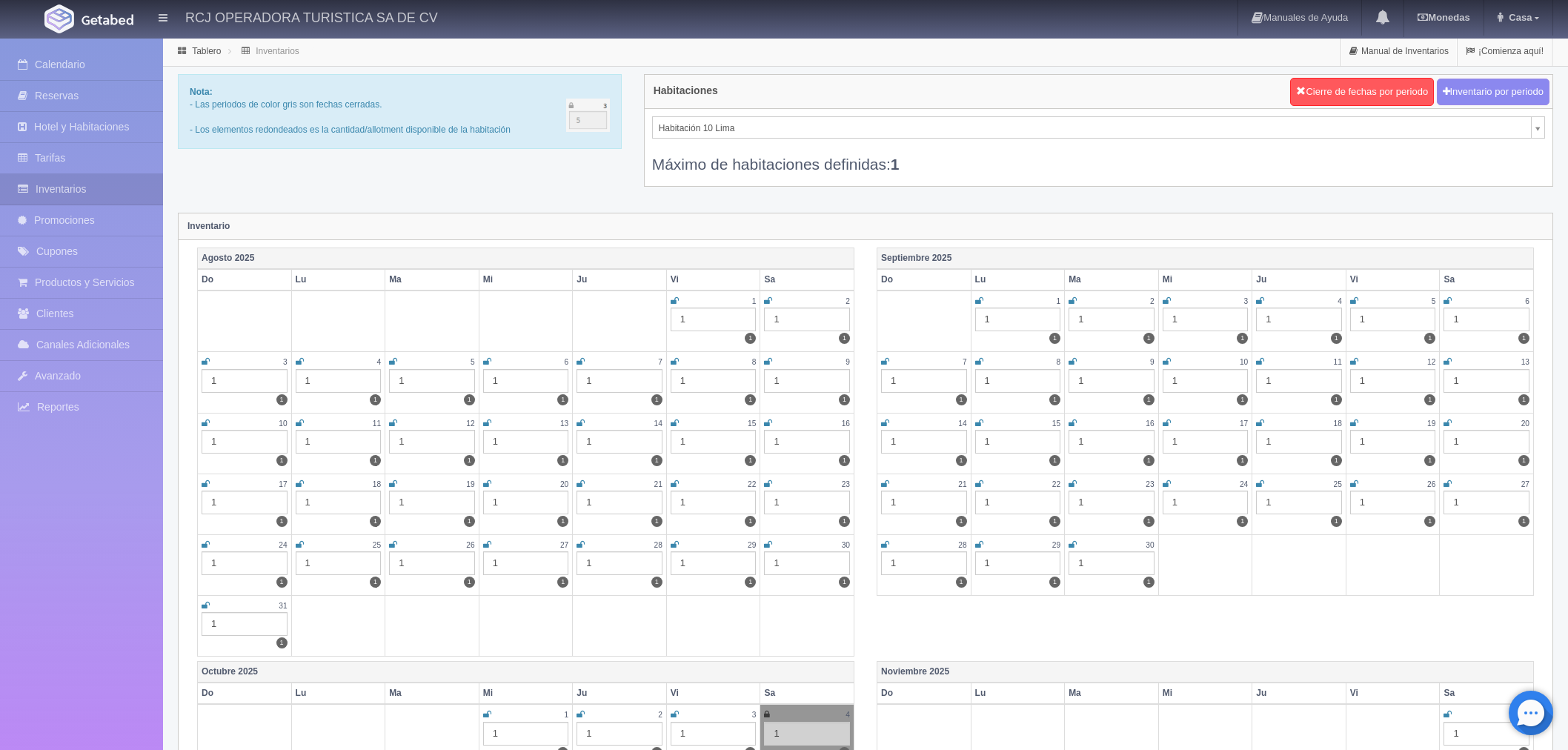 scroll, scrollTop: 0, scrollLeft: 0, axis: both 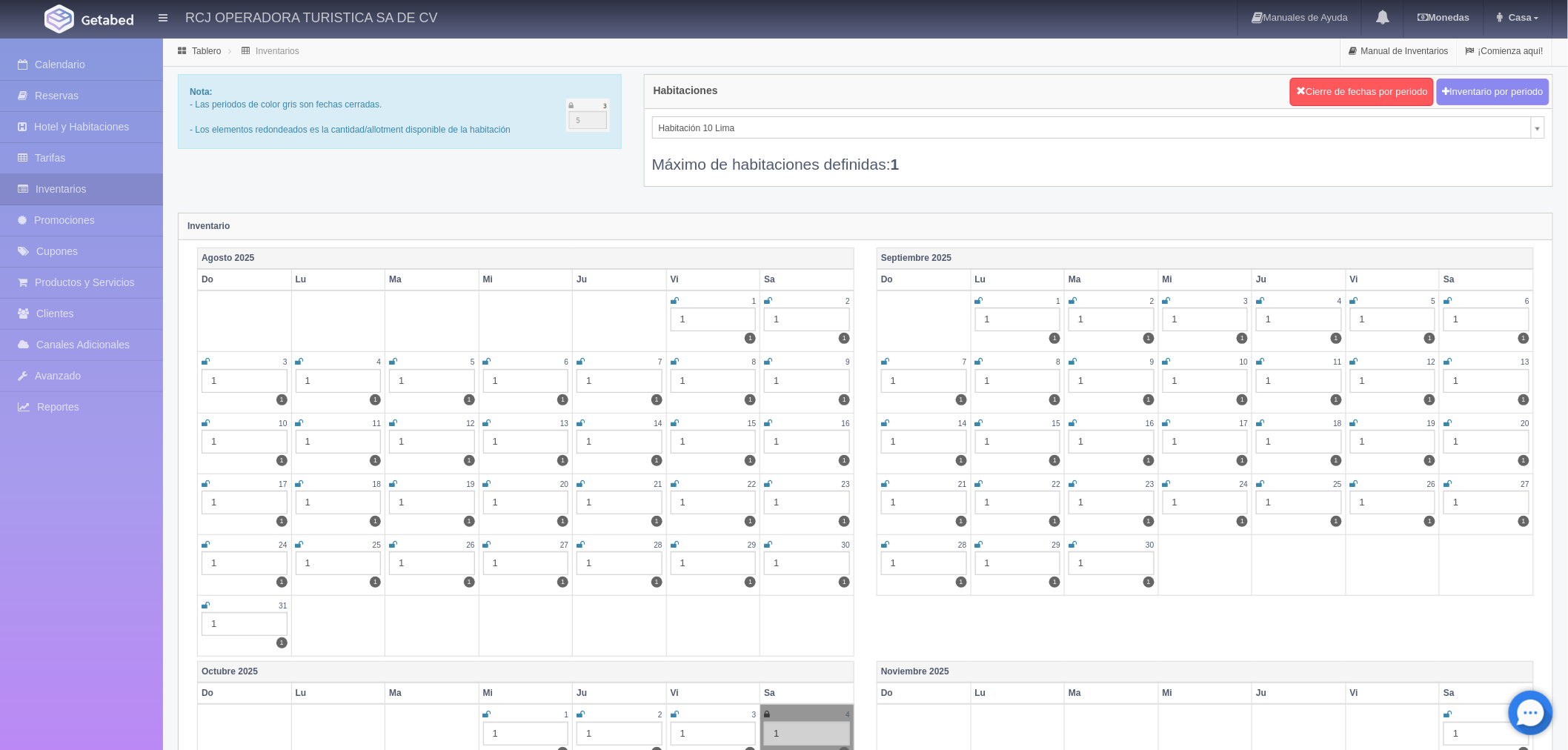 click at bounding box center [393, 362] 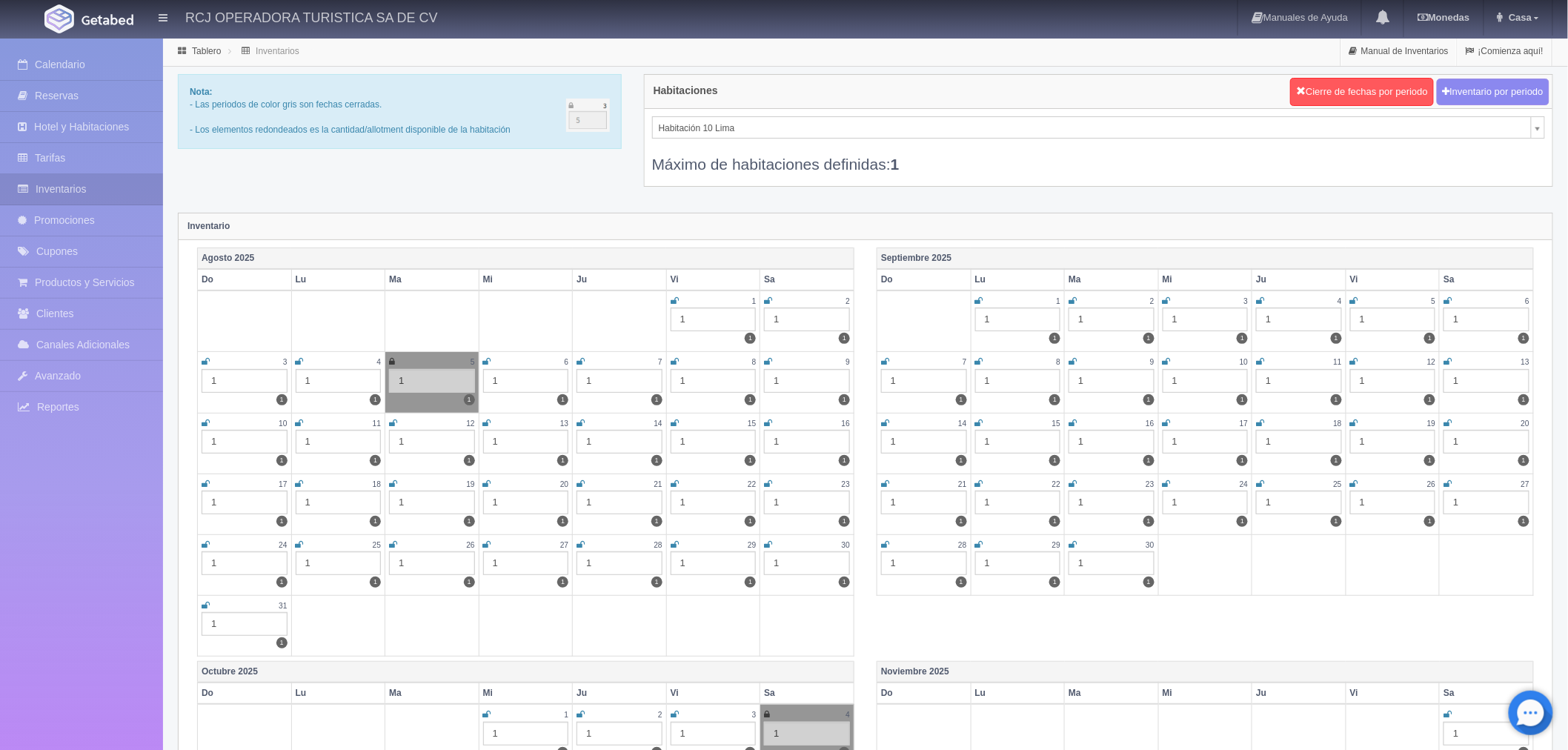 click at bounding box center (487, 362) 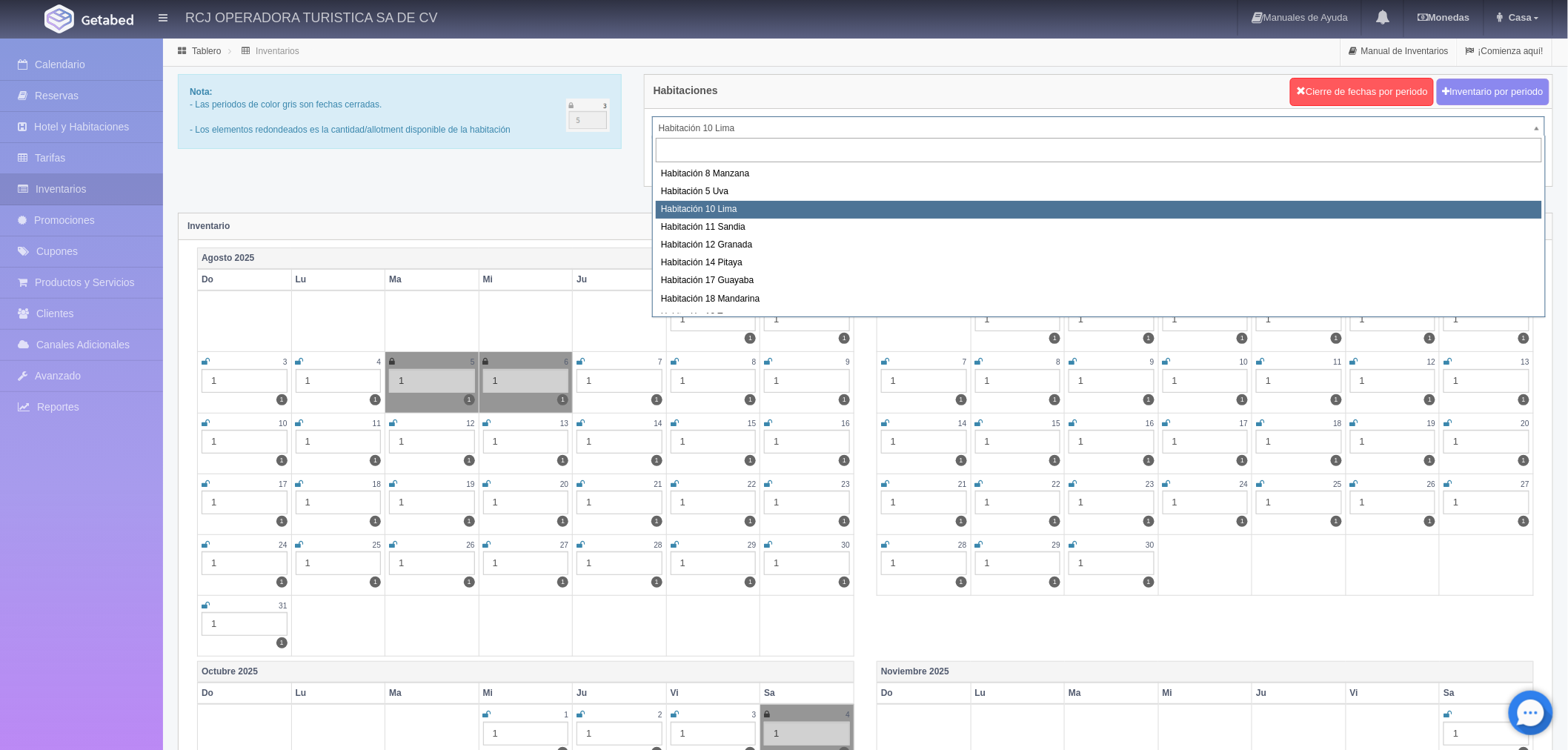 click on "RCJ OPERADORA TURISTICA SA DE CV
Manuales de Ayuda
Actualizaciones recientes
Monedas
Tipo de cambio/moneda MXN
1 MXN
=
0.052000							USD
Modificar monedas
Casa
Mi Perfil
Salir / Log Out
Procesando...
Calendario
Reservas
Hotel y Habitaciones
Tarifas
Inventarios" at bounding box center (784, 1313) 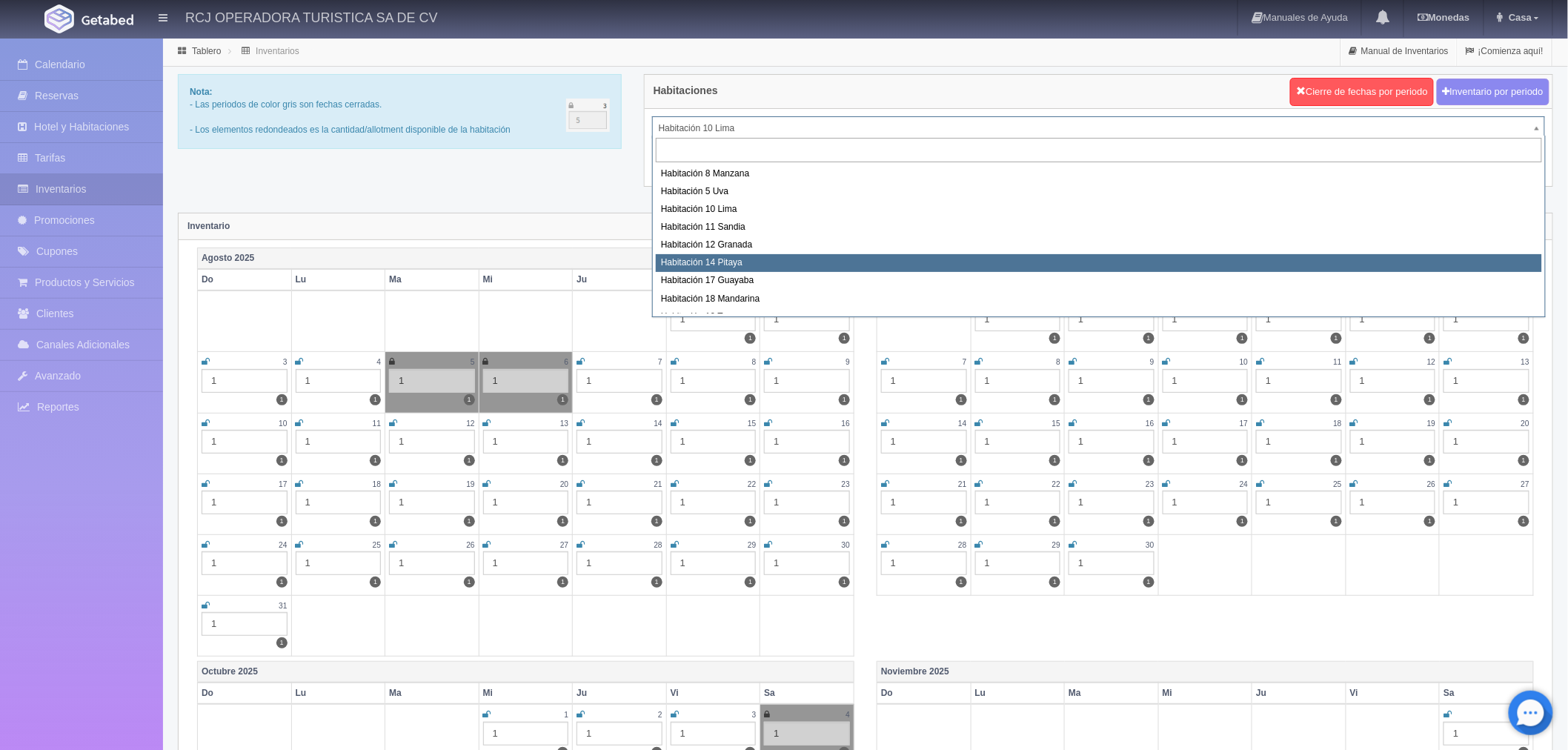 select on "1577" 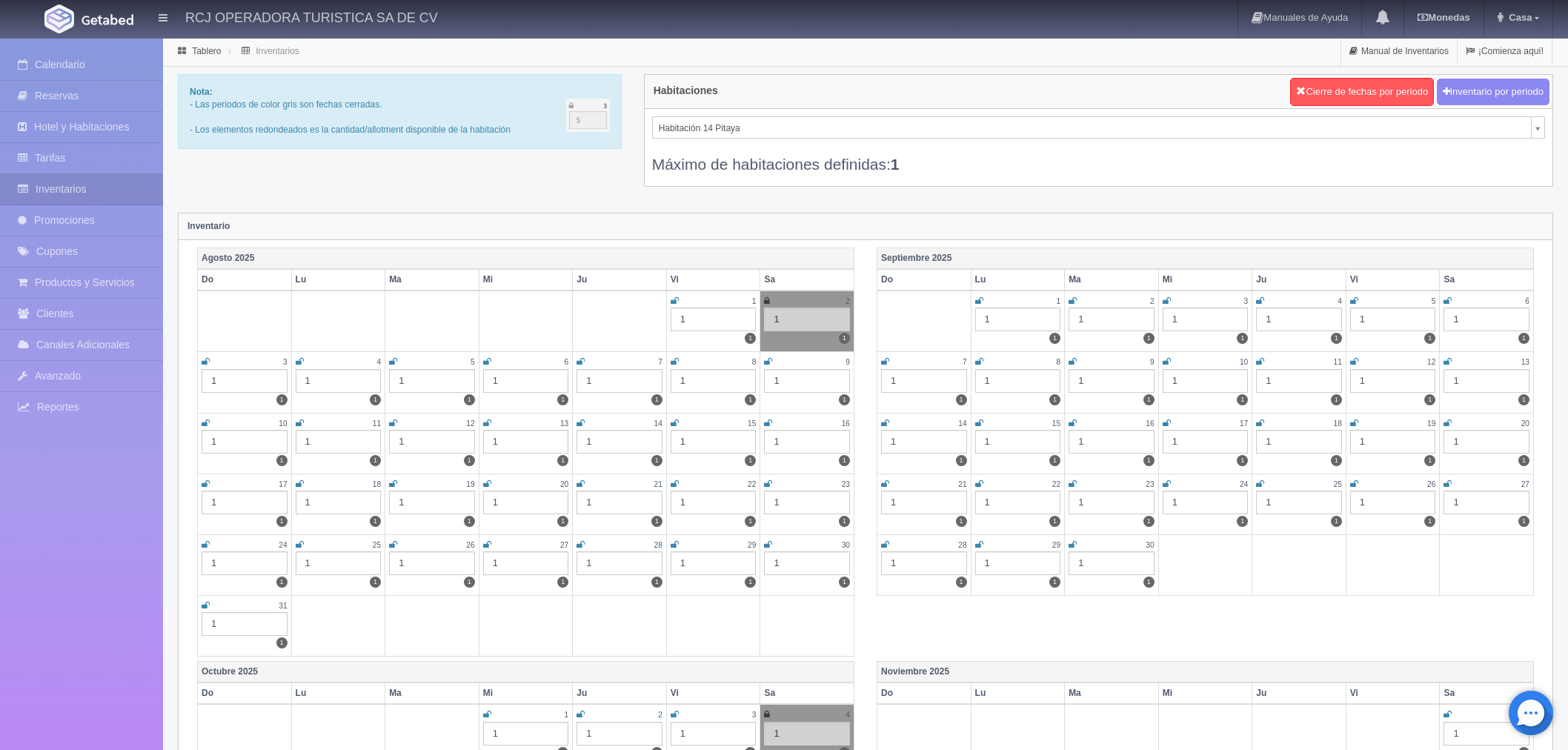 scroll, scrollTop: 0, scrollLeft: 0, axis: both 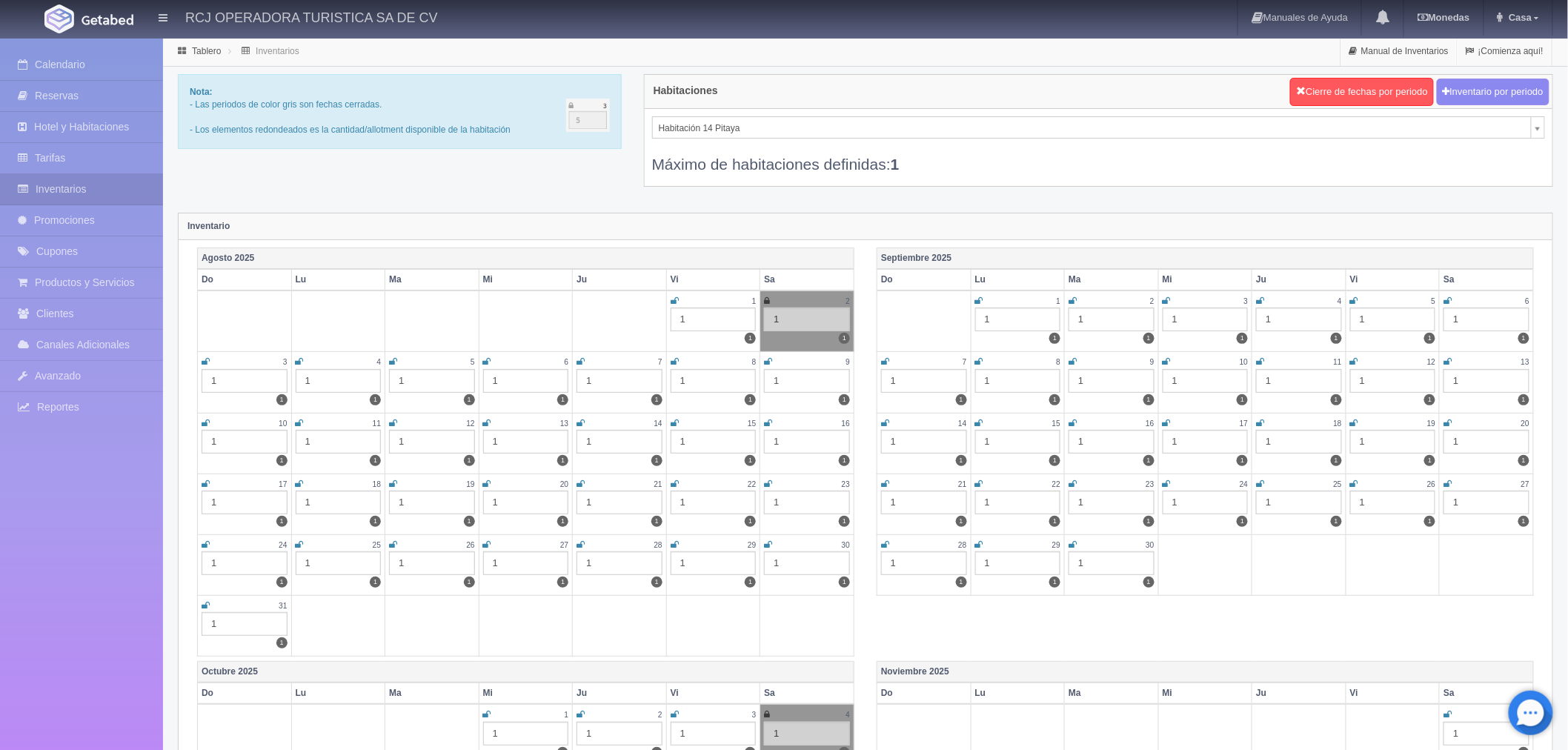 click at bounding box center (393, 362) 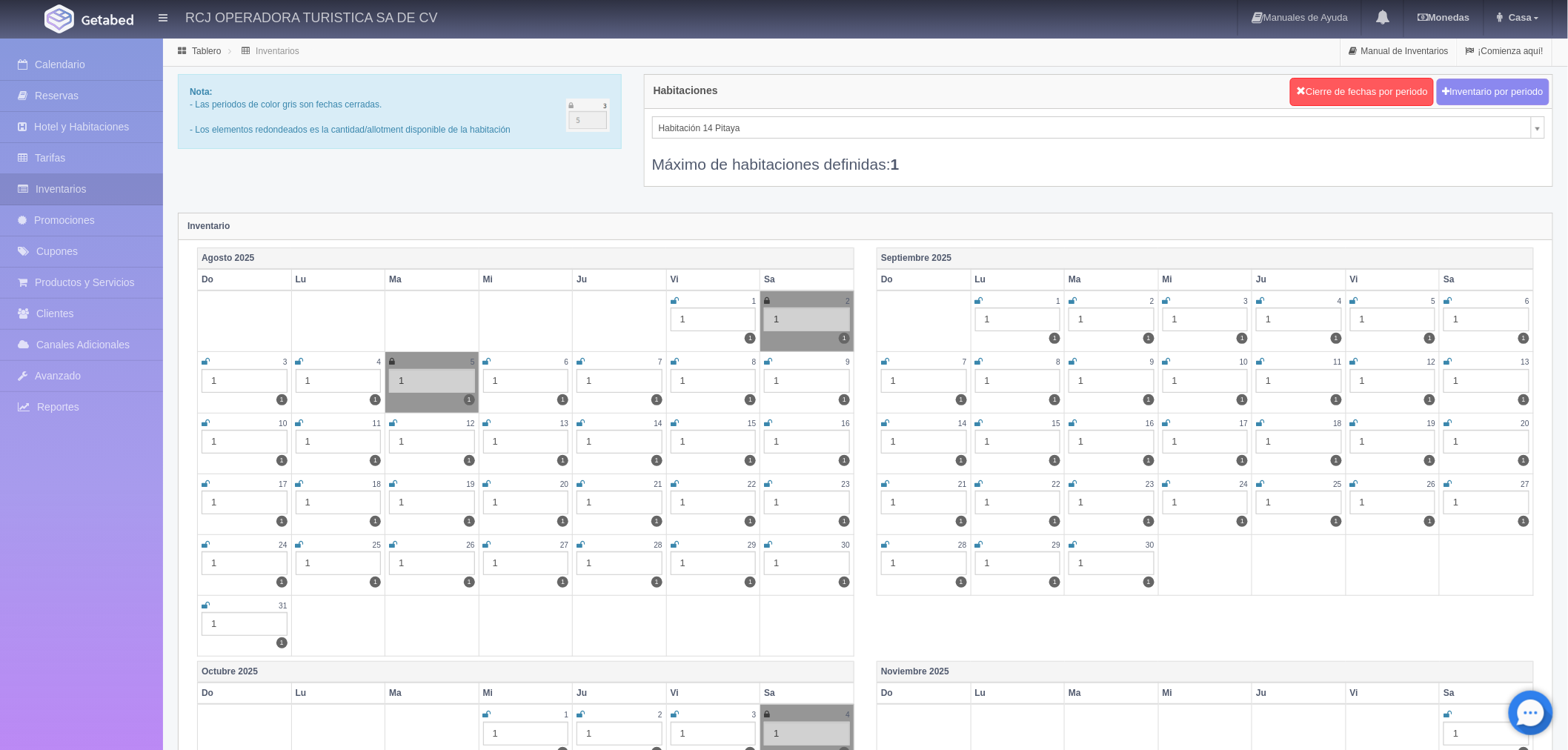 click at bounding box center [487, 362] 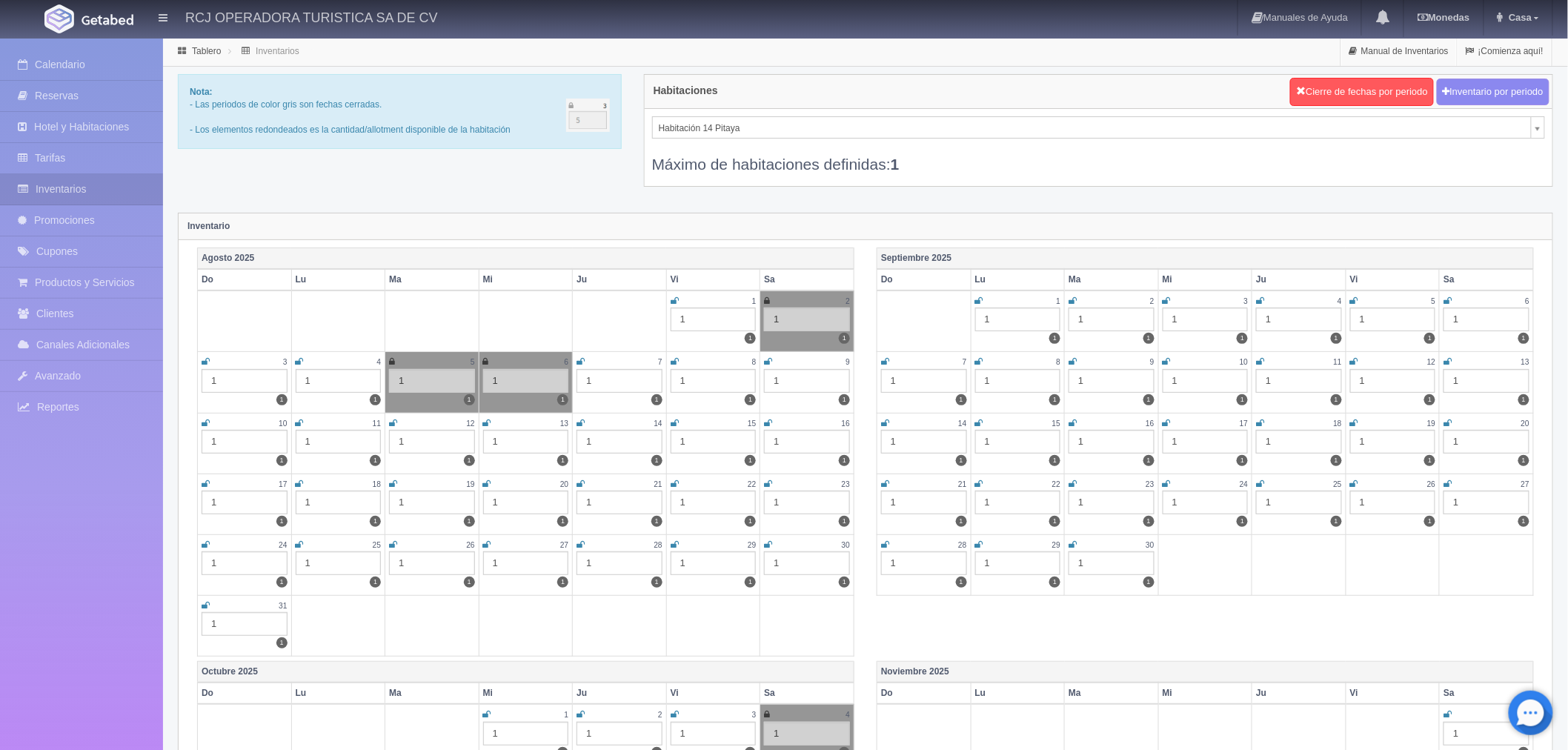 click on "RCJ OPERADORA TURISTICA SA DE CV
Manuales de Ayuda
Actualizaciones recientes
Monedas
Tipo de cambio/moneda MXN
1 MXN
=
0.052000							USD
Modificar monedas
Casa
Mi Perfil
Salir / Log Out
Procesando...
Calendario
Reservas
Hotel y Habitaciones
Tarifas
Inventarios" at bounding box center [784, 1313] 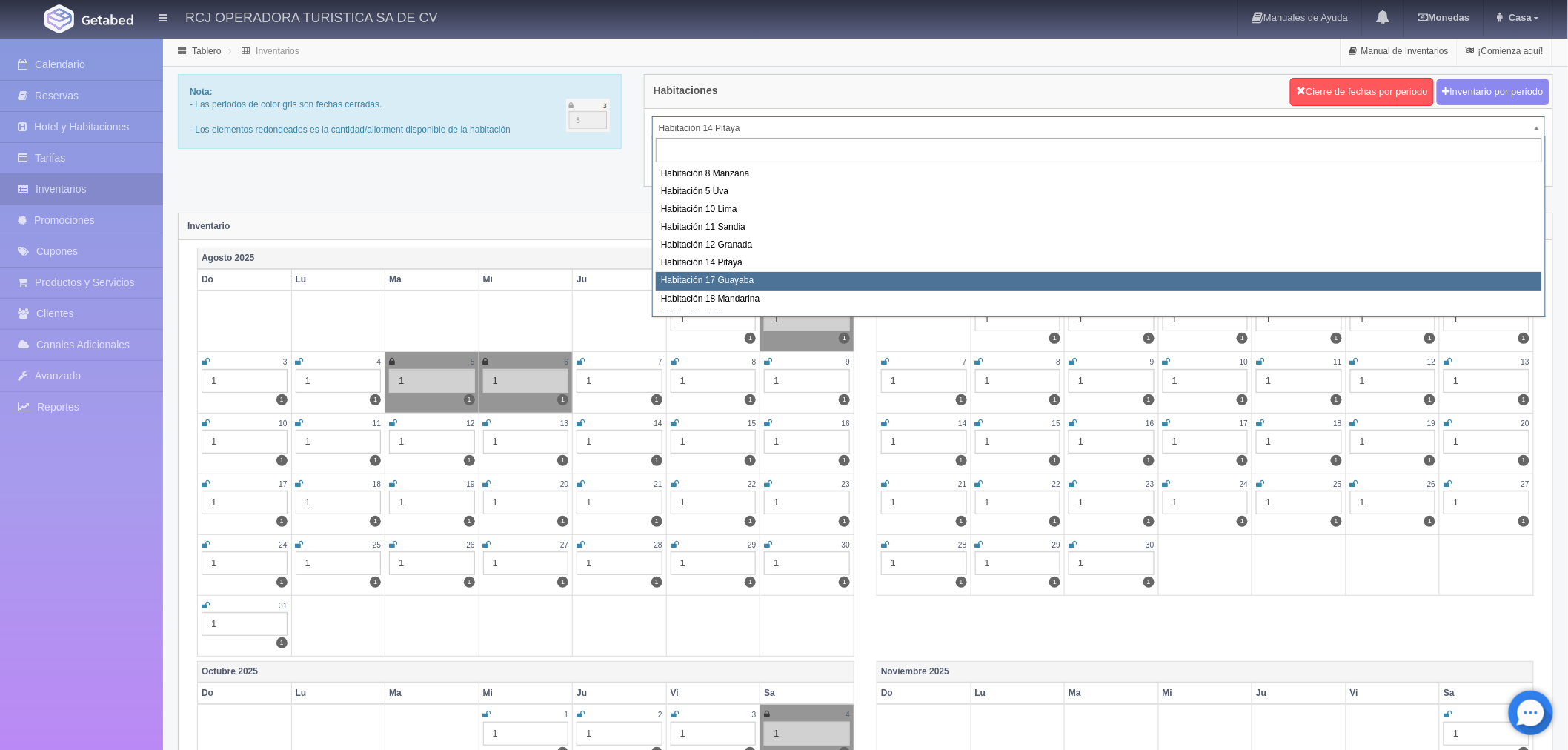 scroll, scrollTop: 82, scrollLeft: 0, axis: vertical 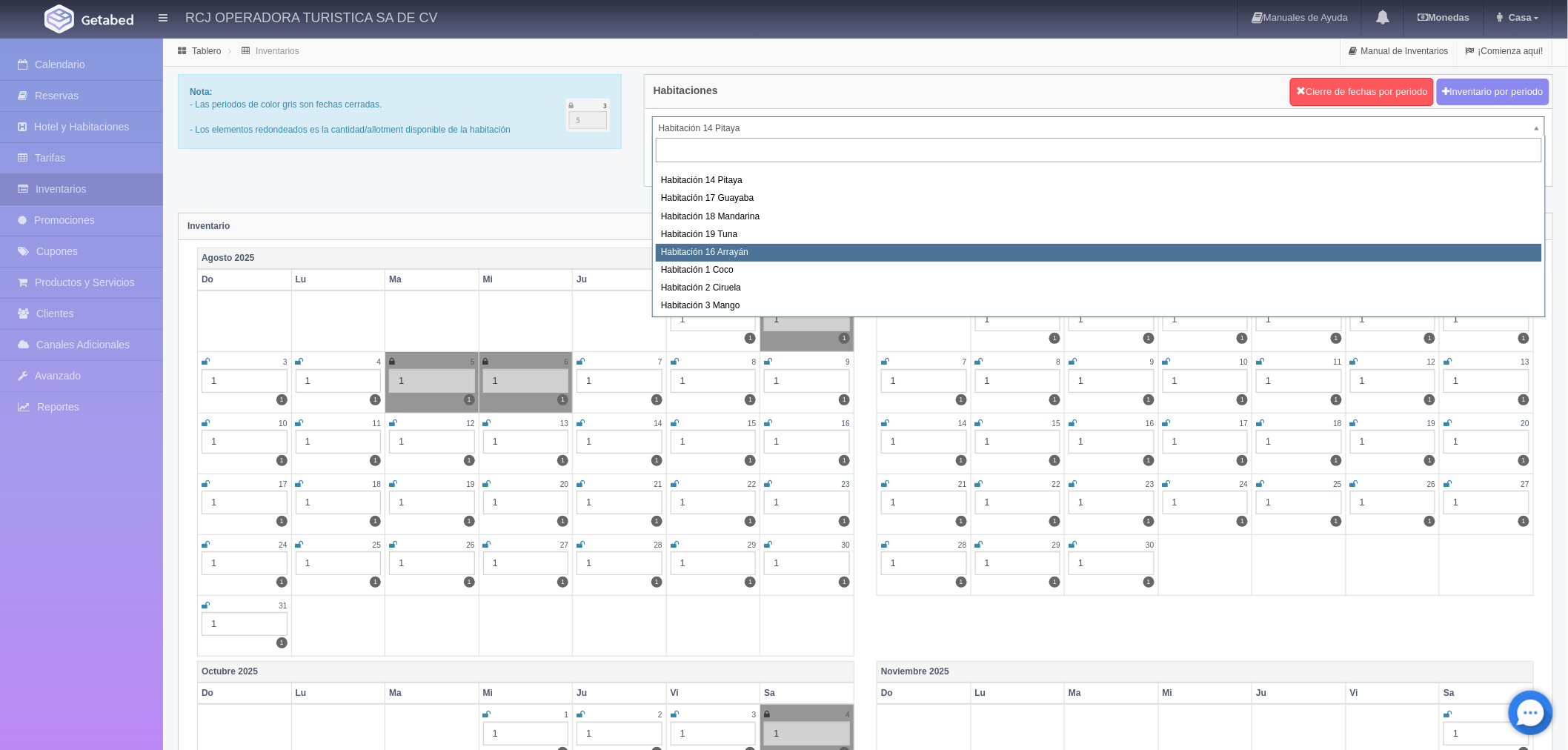 select on "1581" 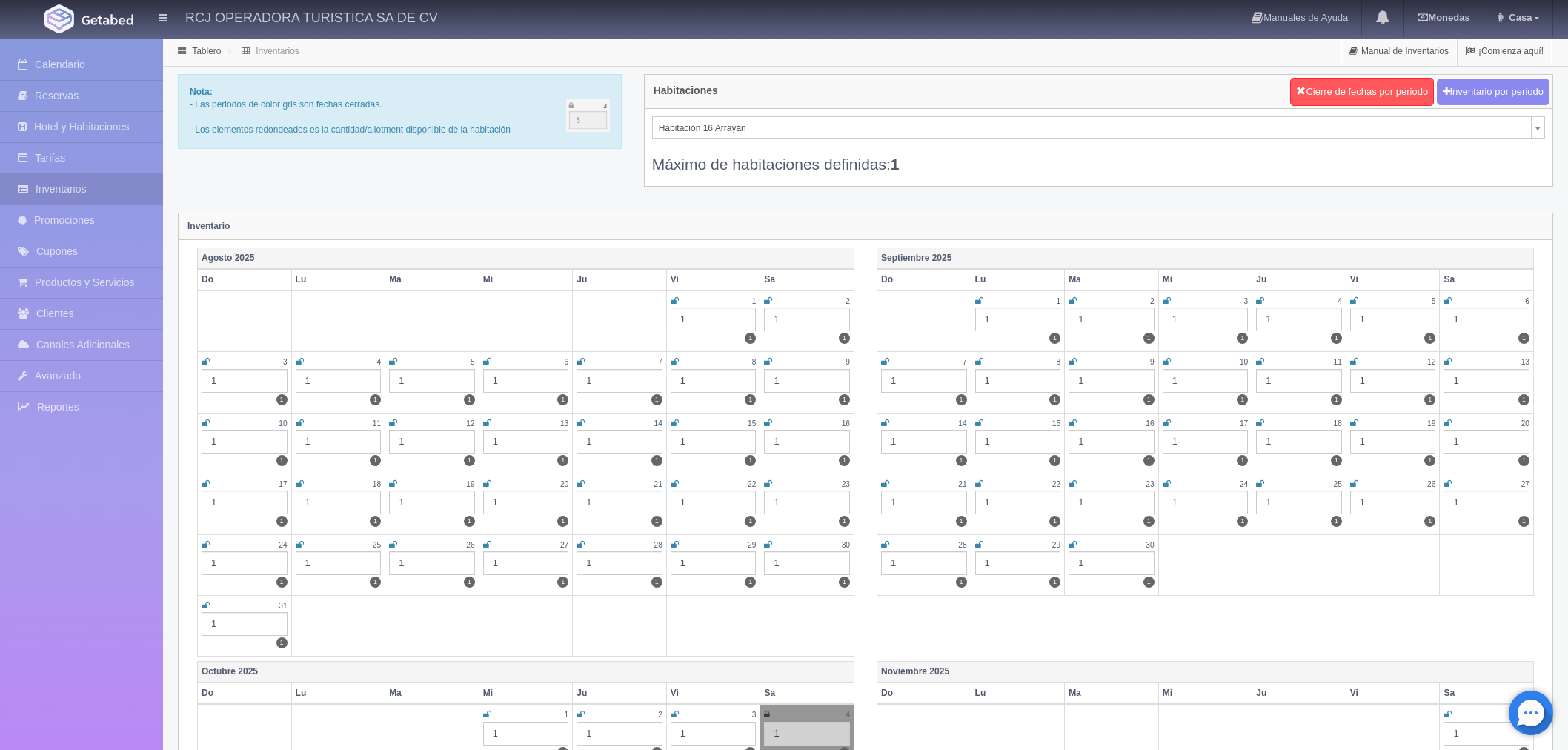 scroll, scrollTop: 0, scrollLeft: 0, axis: both 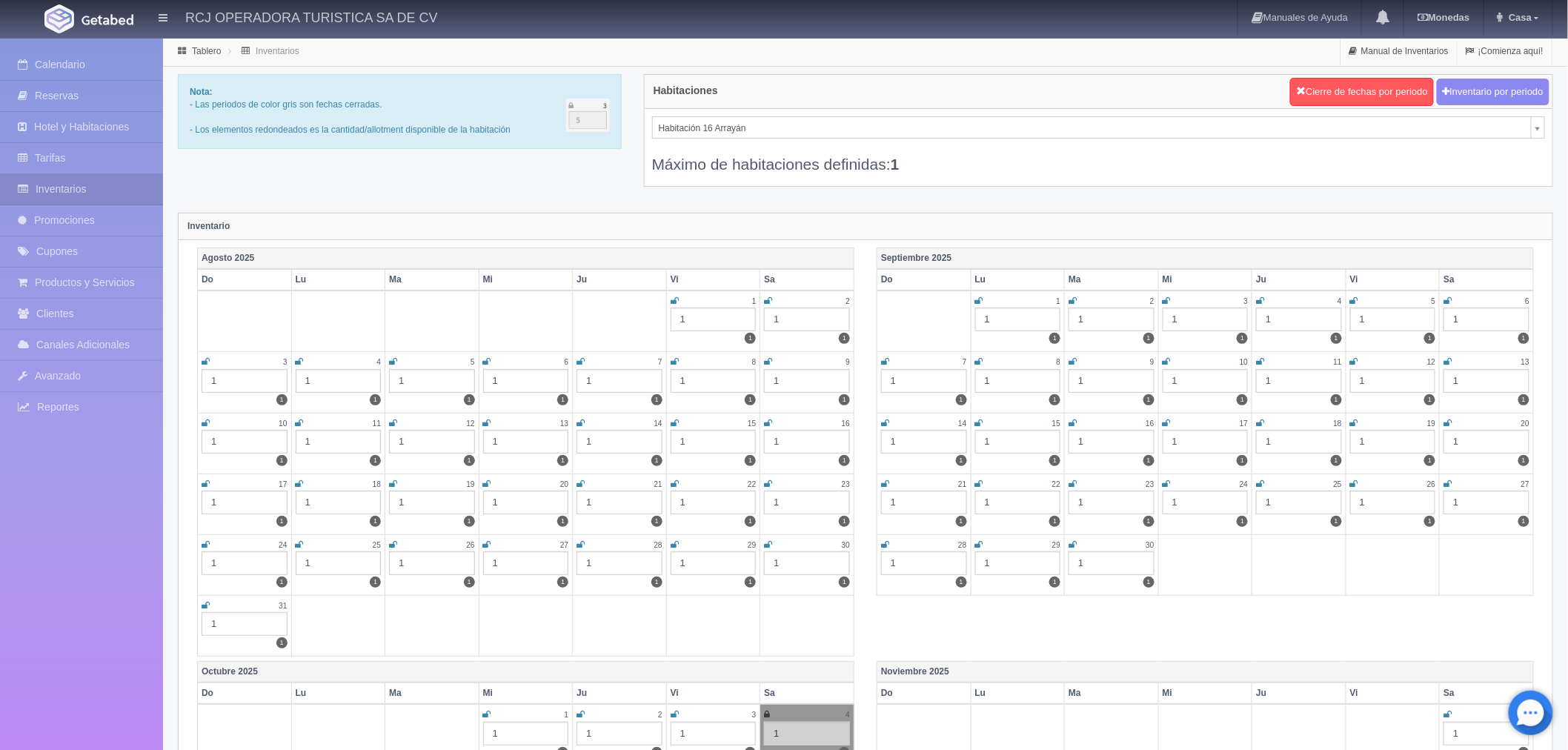 click on "5" at bounding box center [432, 362] 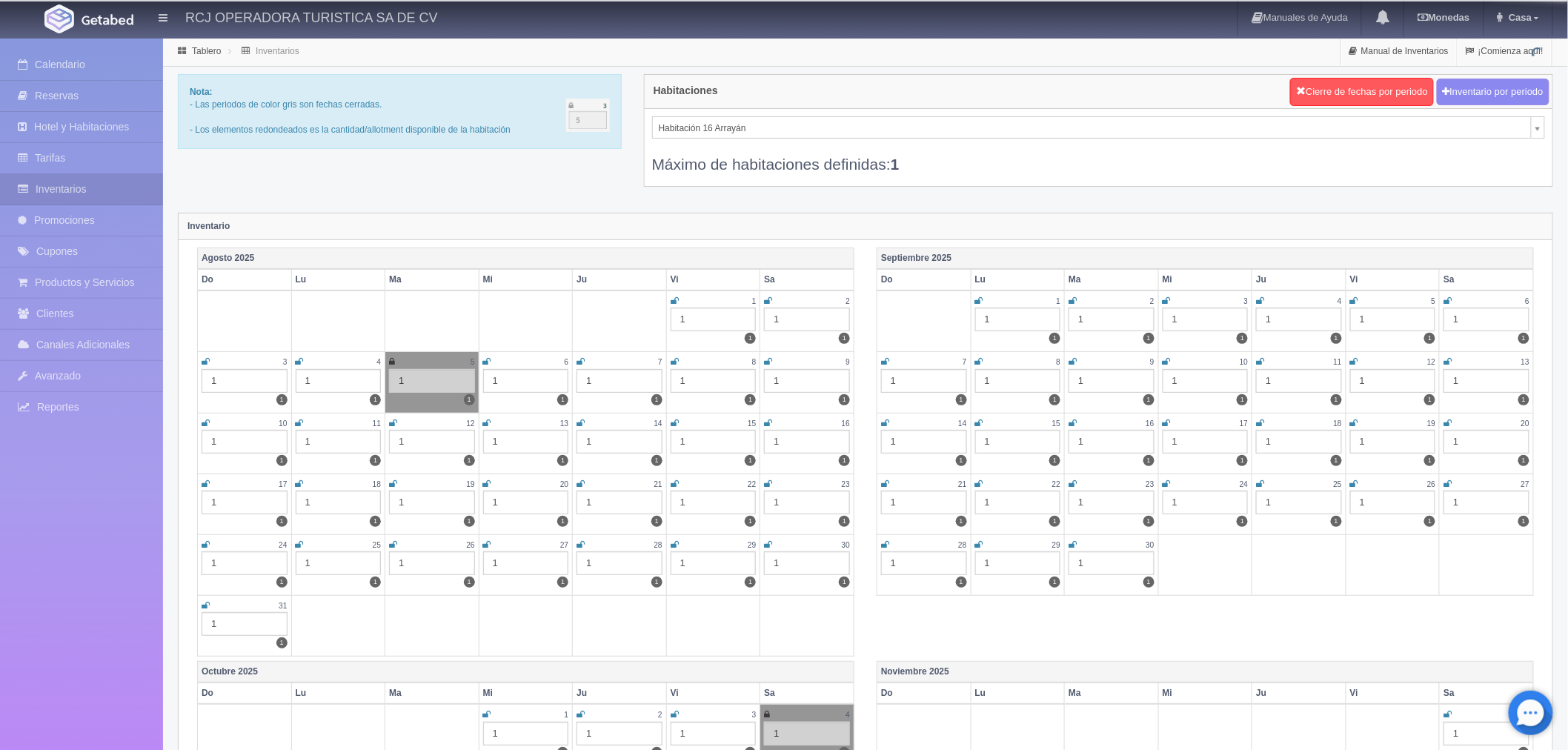 click at bounding box center [487, 362] 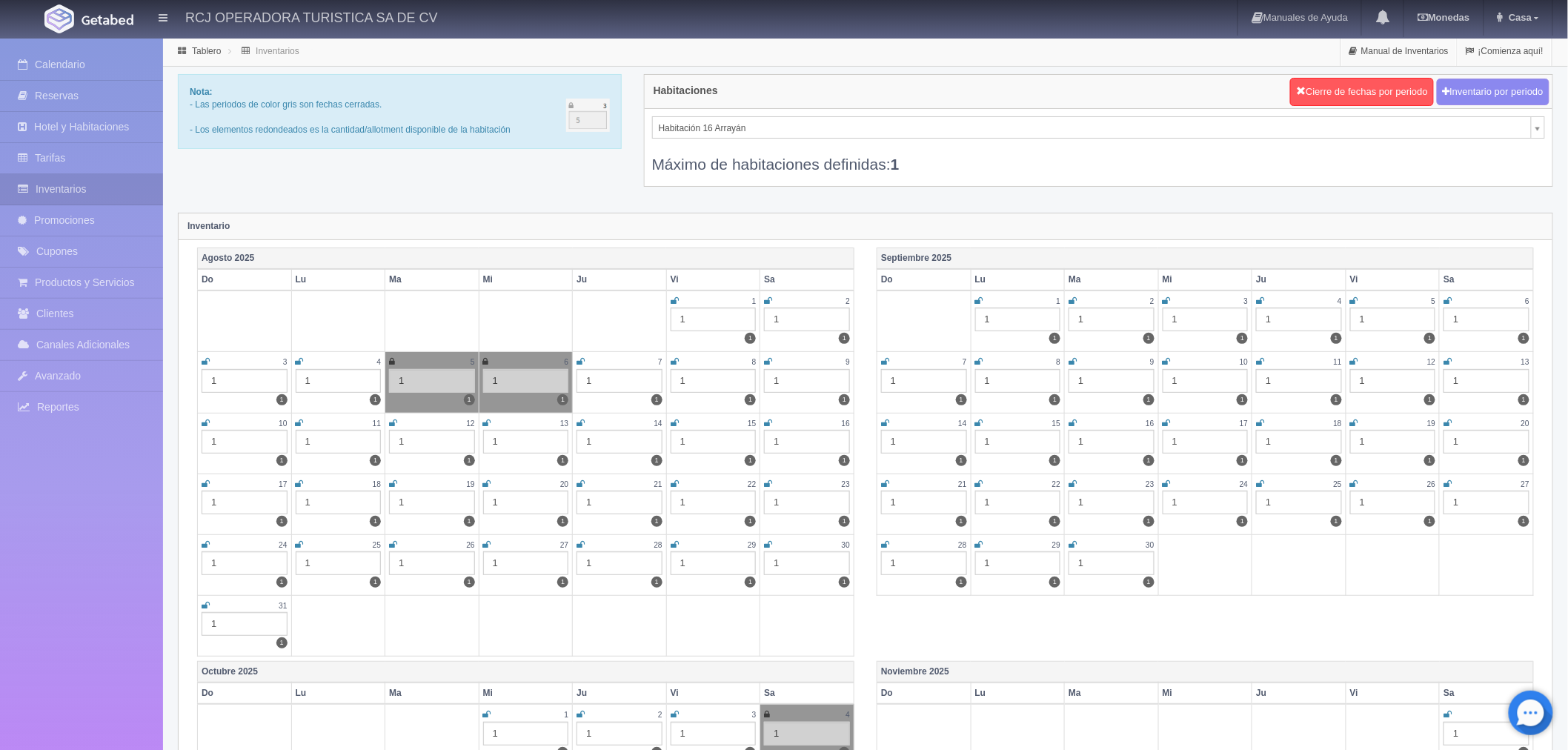 click on "RCJ OPERADORA TURISTICA SA DE CV
Manuales de Ayuda
Actualizaciones recientes
Monedas
Tipo de cambio/moneda MXN
1 MXN
=
0.052000							USD
Modificar monedas
Casa
Mi Perfil
Salir / Log Out
Procesando...
Calendario
Reservas
Hotel y Habitaciones
Tarifas
Inventarios" at bounding box center [784, 1313] 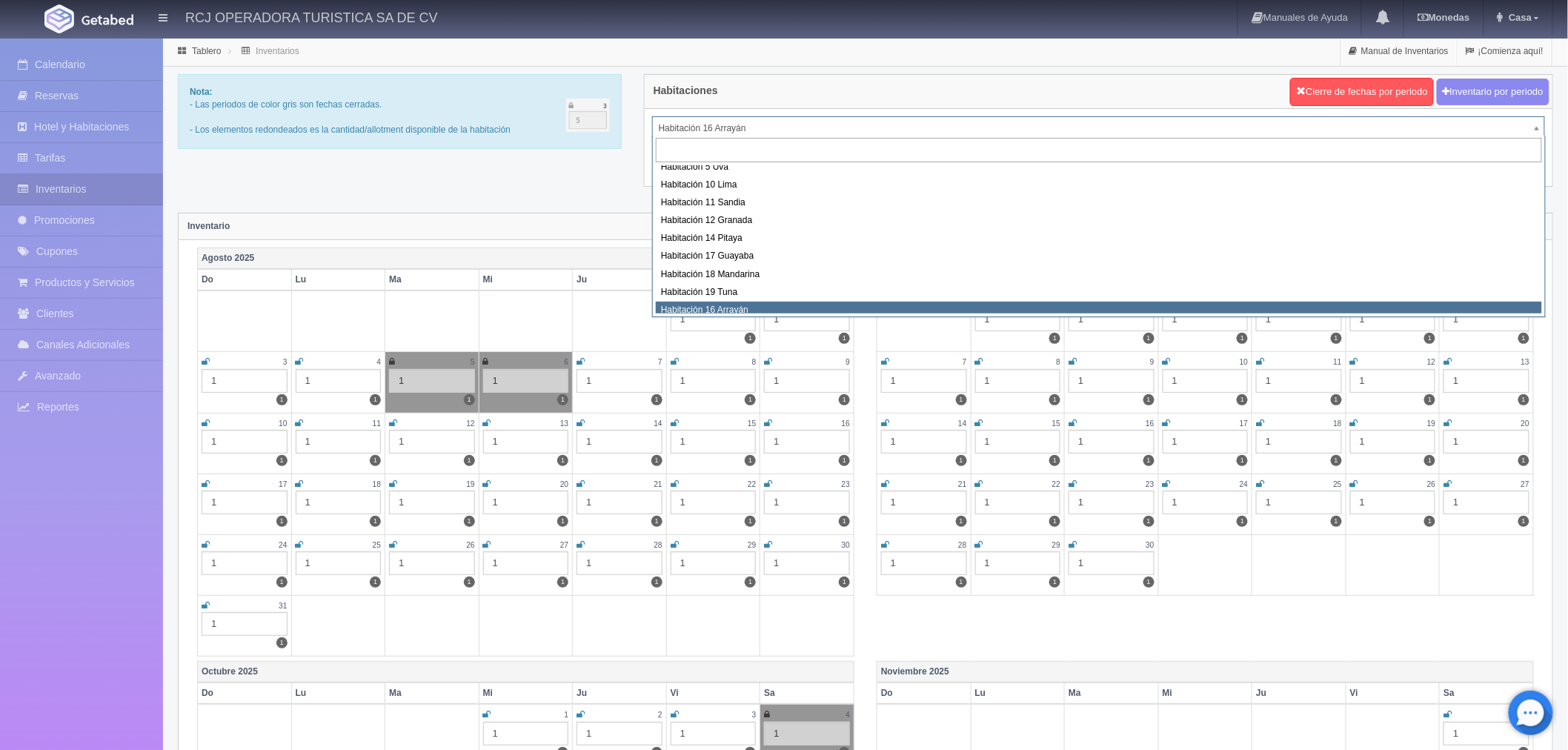 scroll, scrollTop: 18, scrollLeft: 0, axis: vertical 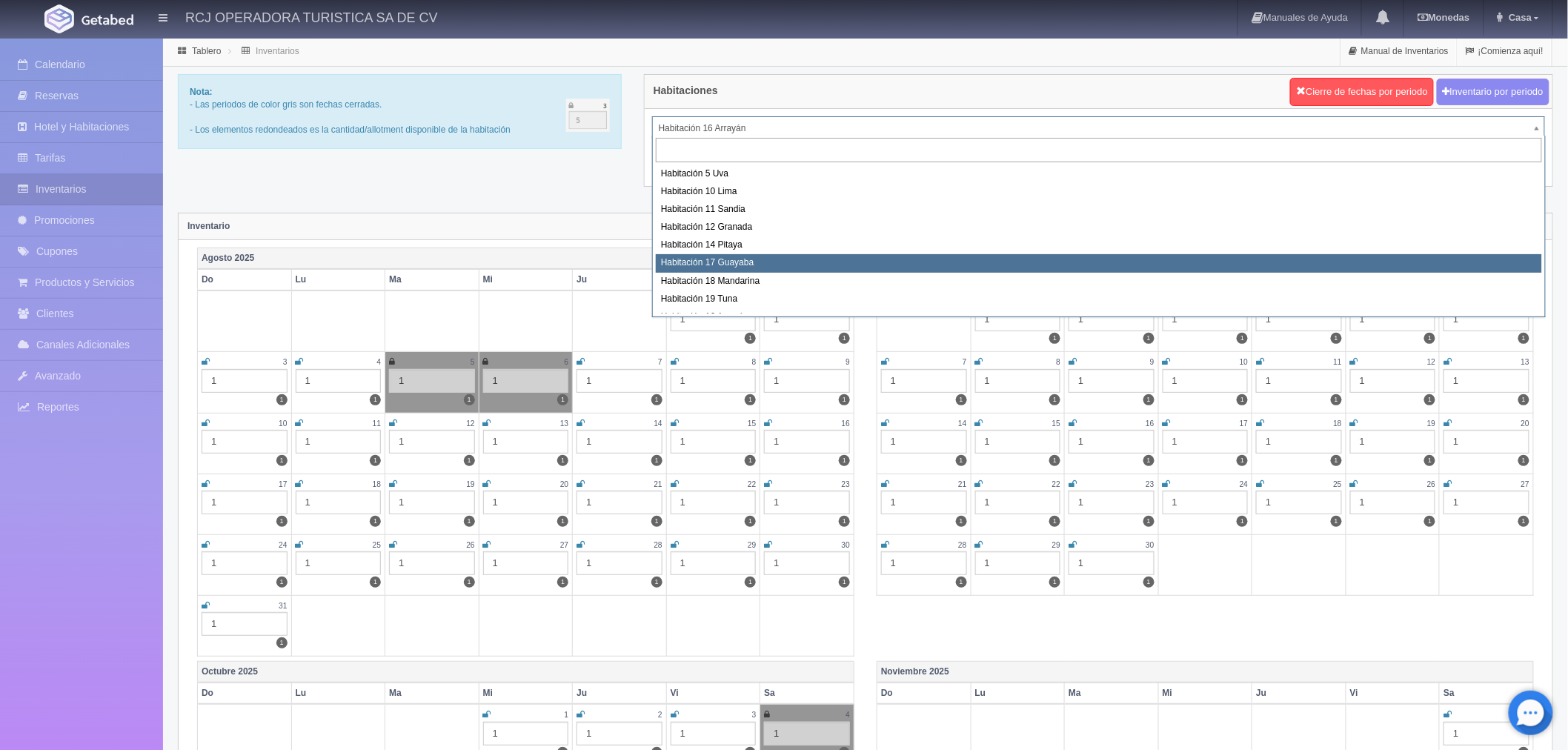 select on "1578" 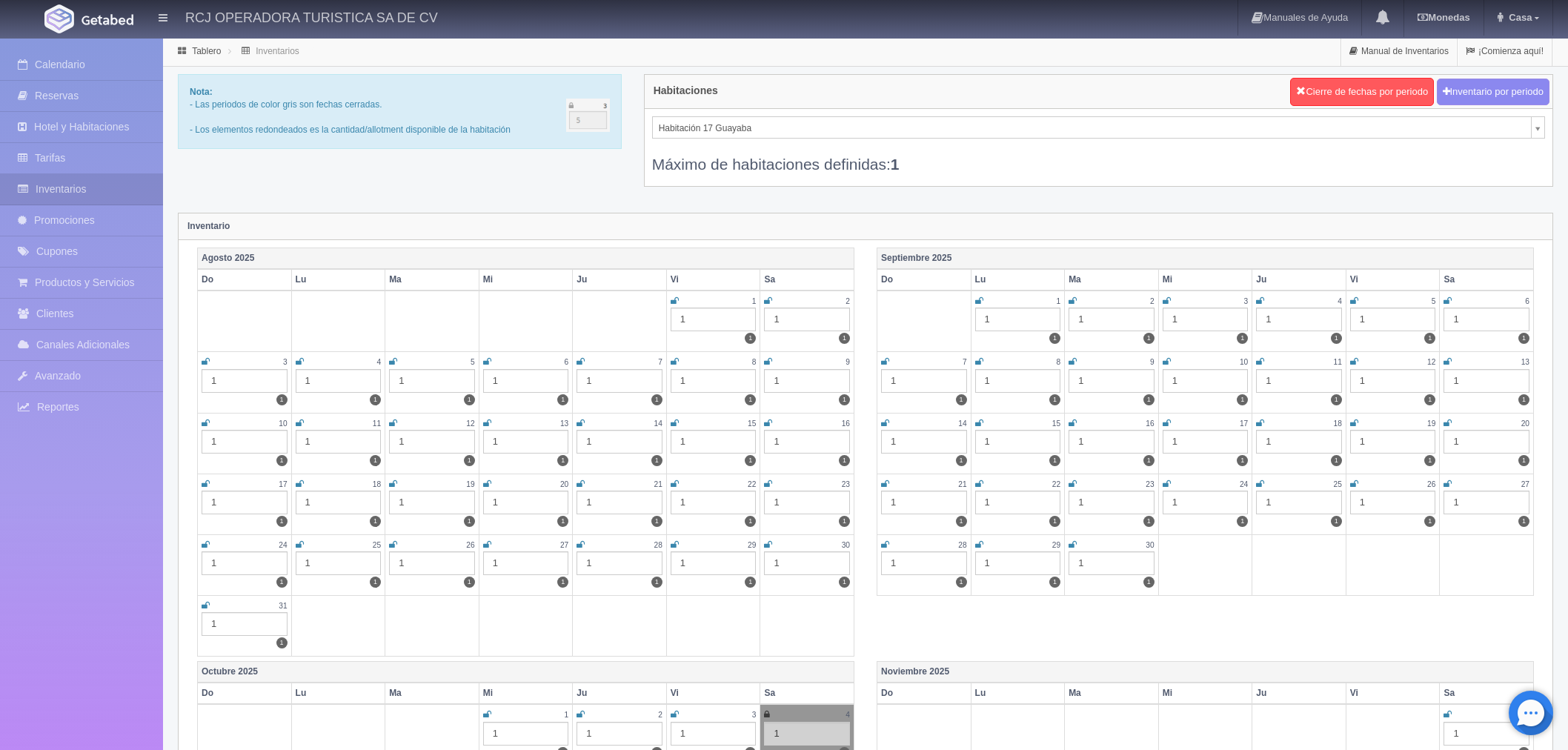 scroll, scrollTop: 0, scrollLeft: 0, axis: both 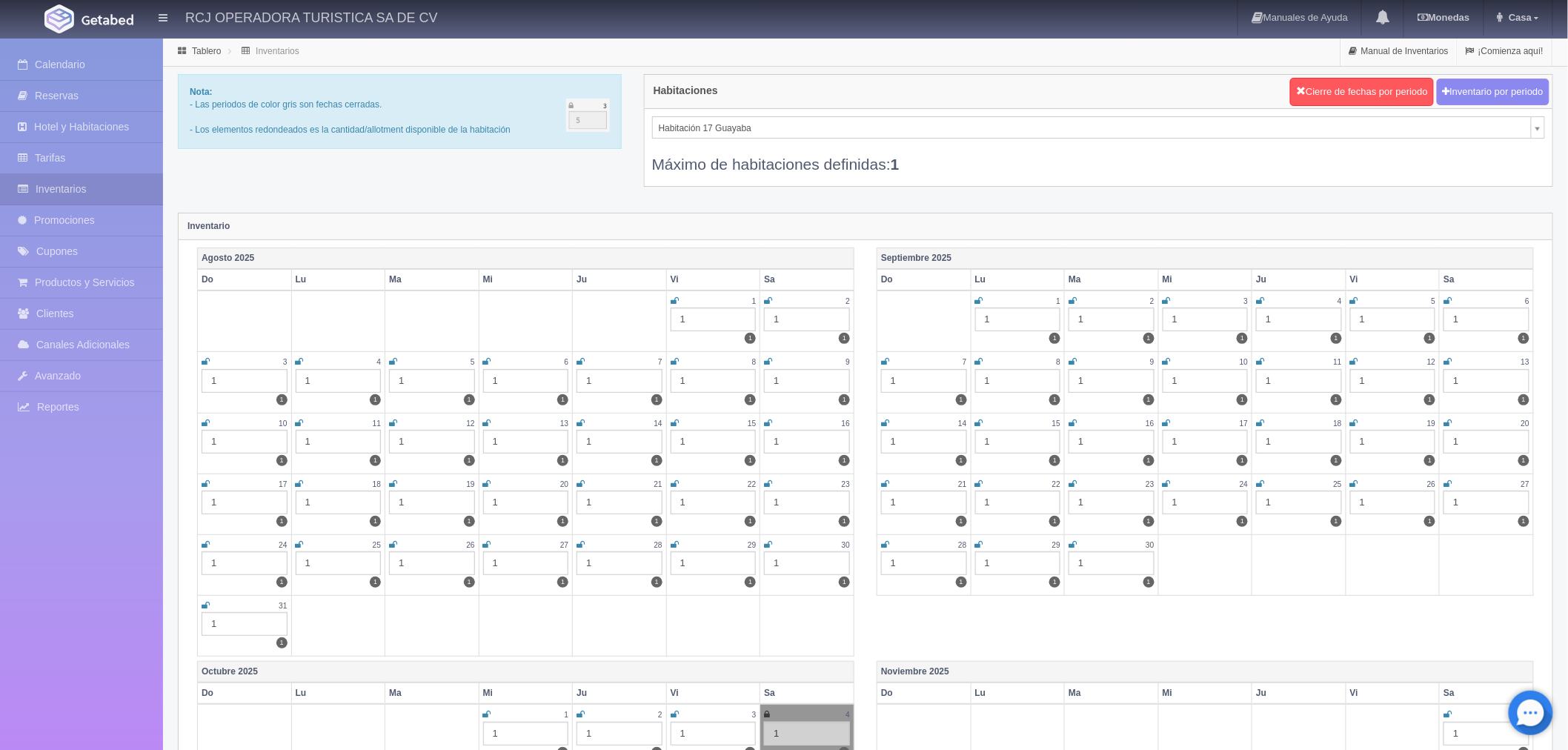 click at bounding box center [393, 362] 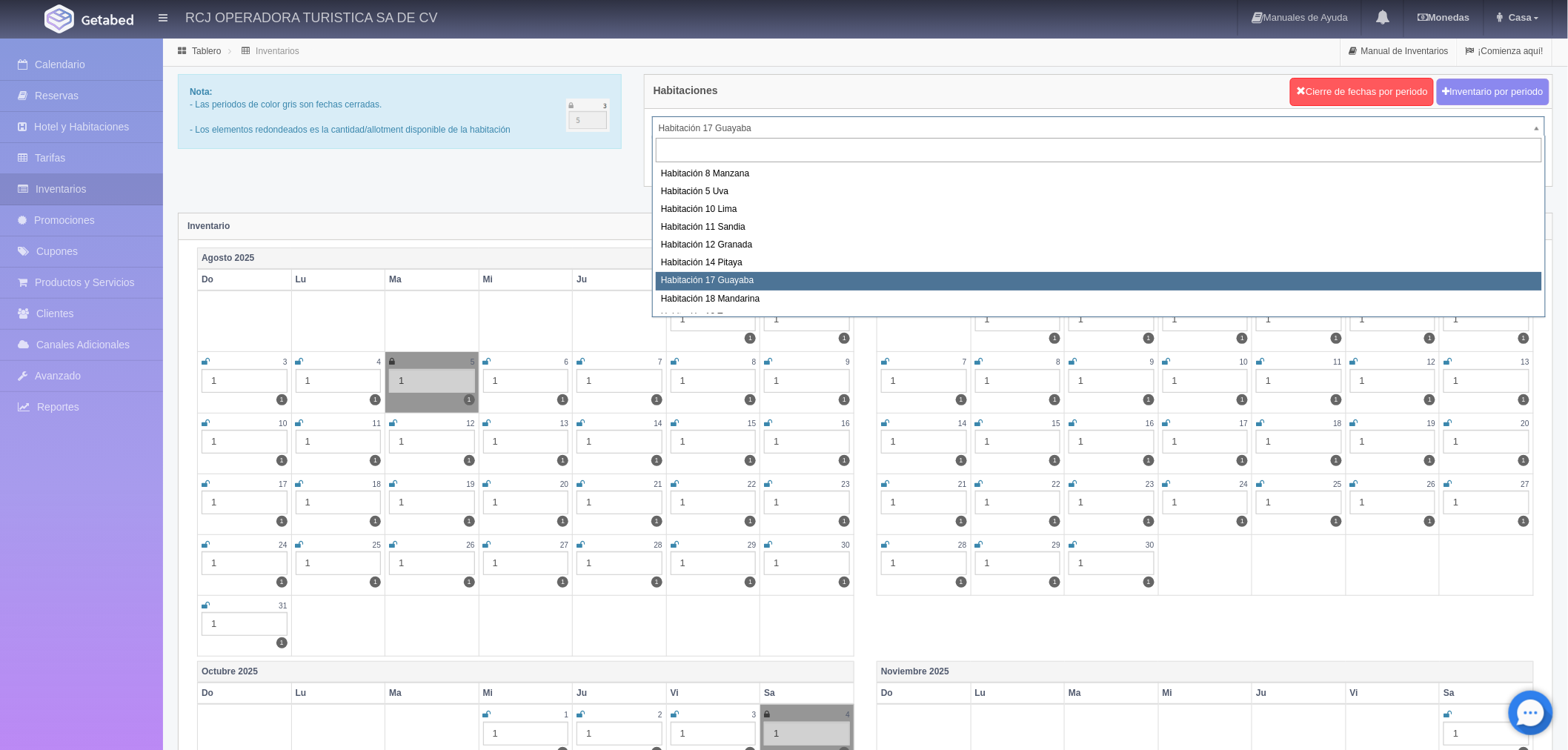 click on "RCJ OPERADORA TURISTICA SA DE CV
Manuales de Ayuda
Actualizaciones recientes
Monedas
Tipo de cambio/moneda MXN
1 MXN
=
0.052000							USD
Modificar monedas
Casa
Mi Perfil
Salir / Log Out
Procesando...
Calendario
Reservas
Hotel y Habitaciones
Tarifas
Inventarios" at bounding box center [784, 1313] 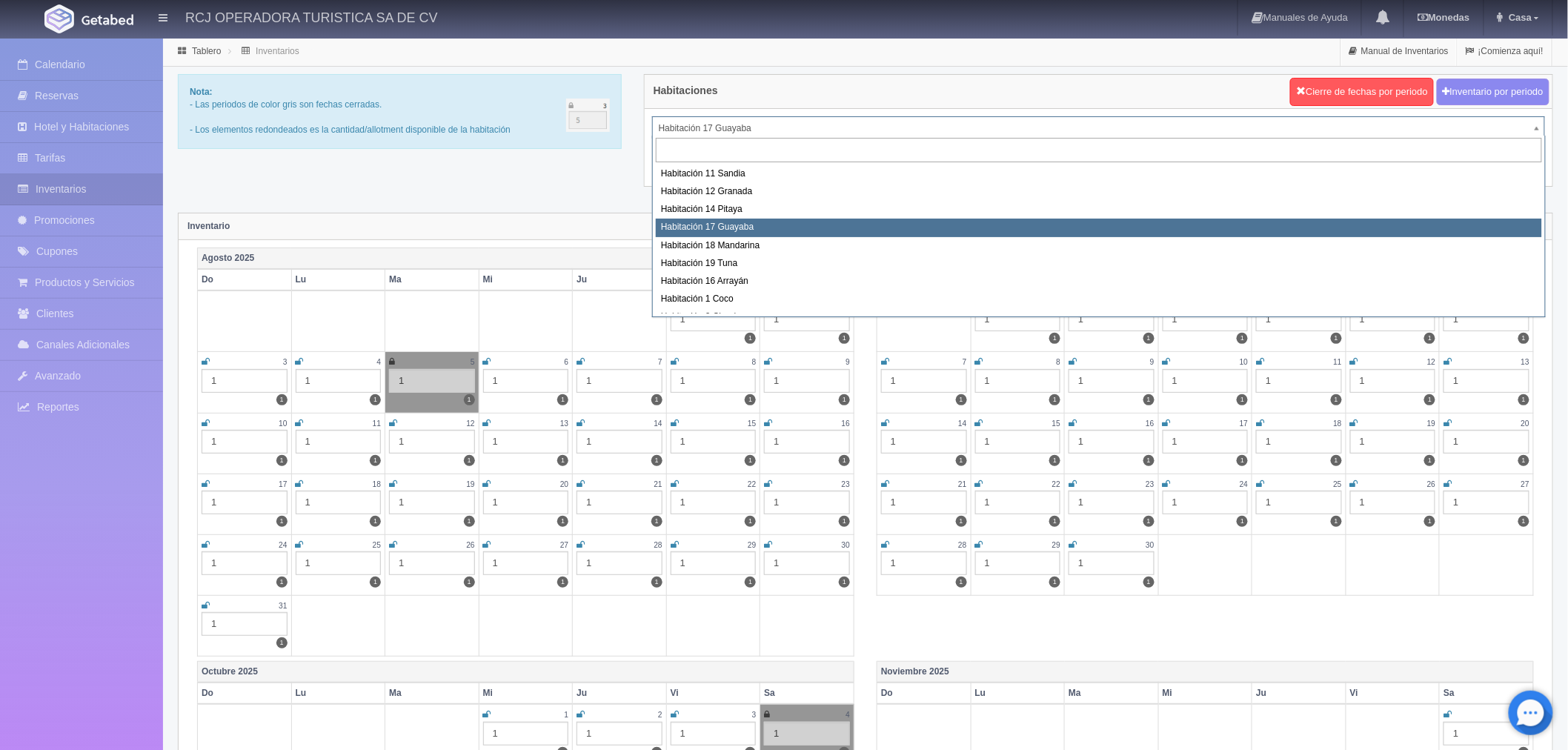 scroll, scrollTop: 82, scrollLeft: 0, axis: vertical 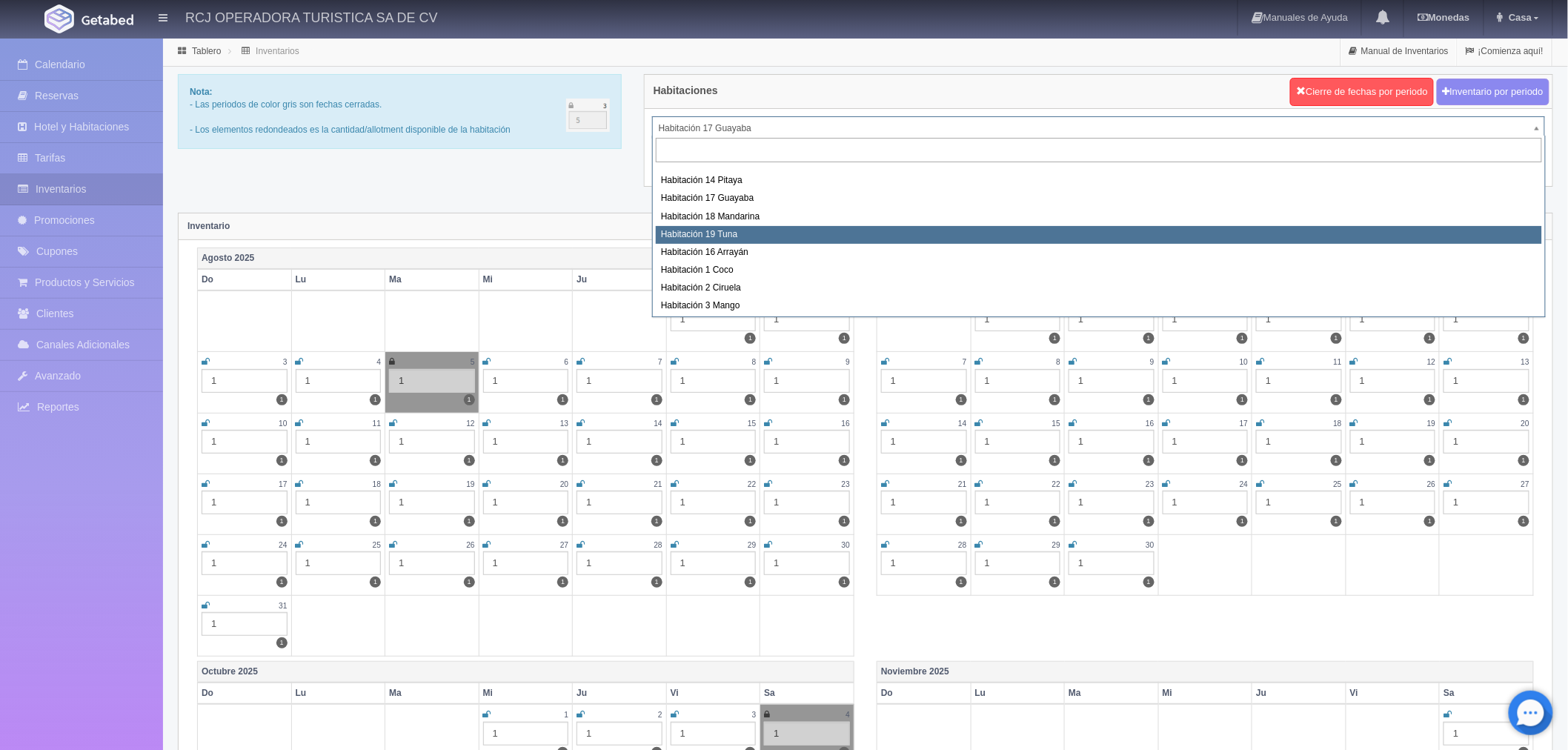 select on "1580" 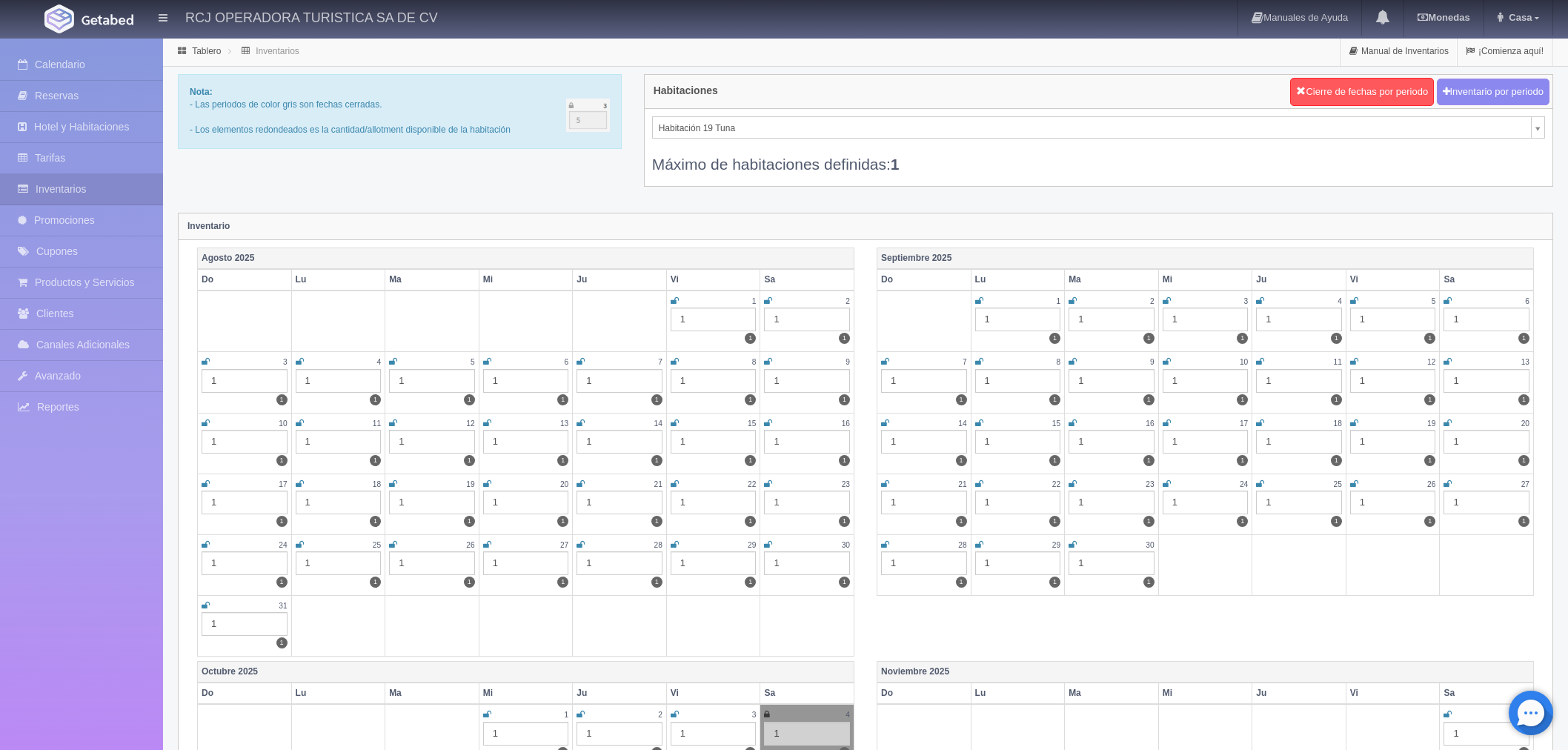 scroll, scrollTop: 0, scrollLeft: 0, axis: both 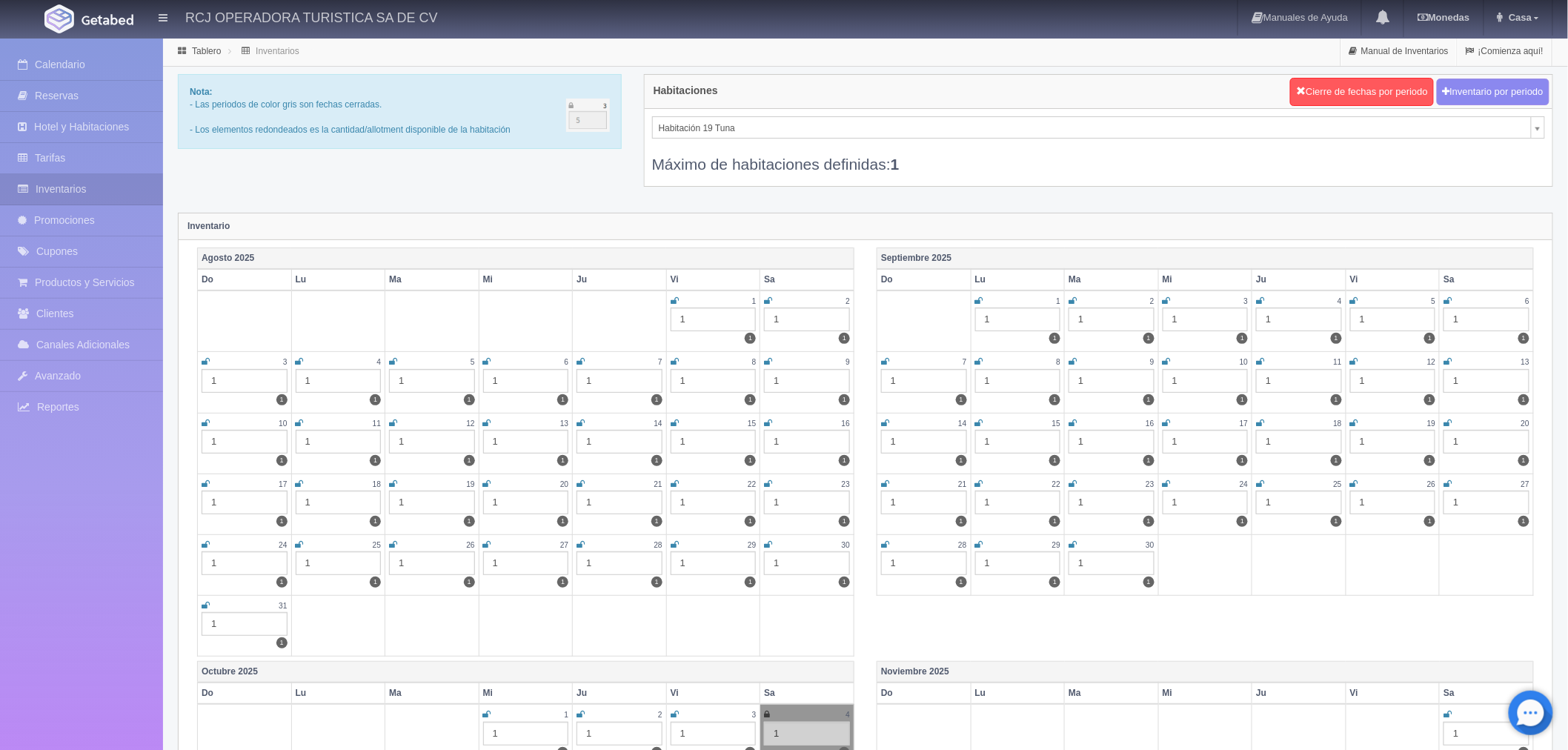 click at bounding box center (393, 362) 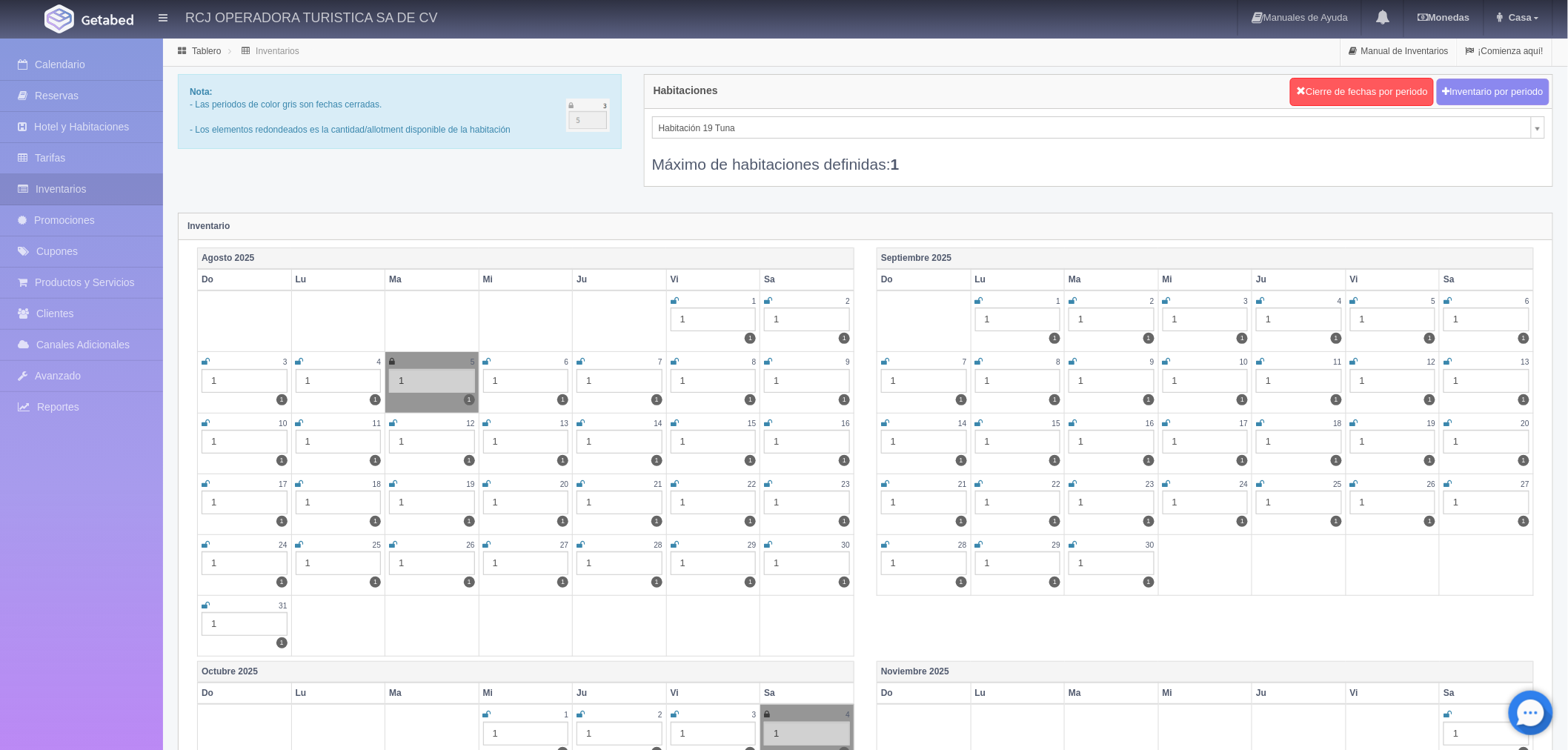 scroll, scrollTop: 6, scrollLeft: 0, axis: vertical 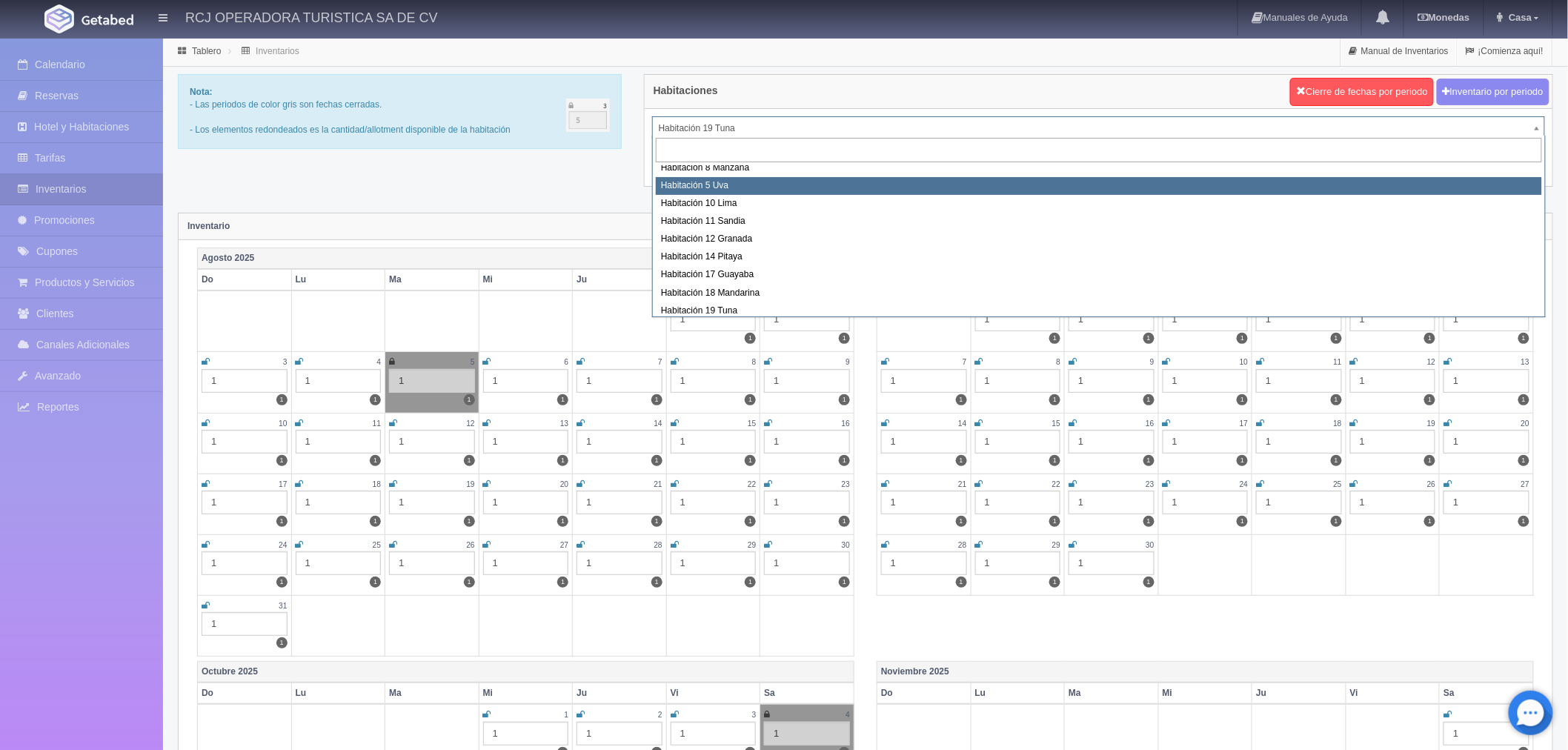 click on "RCJ OPERADORA TURISTICA SA DE CV
Manuales de Ayuda
Actualizaciones recientes
Monedas
Tipo de cambio/moneda MXN
1 MXN
=
0.052000							USD
Modificar monedas
Casa
Mi Perfil
Salir / Log Out
Procesando...
Calendario
Reservas
Hotel y Habitaciones
Tarifas
Inventarios" at bounding box center (784, 1313) 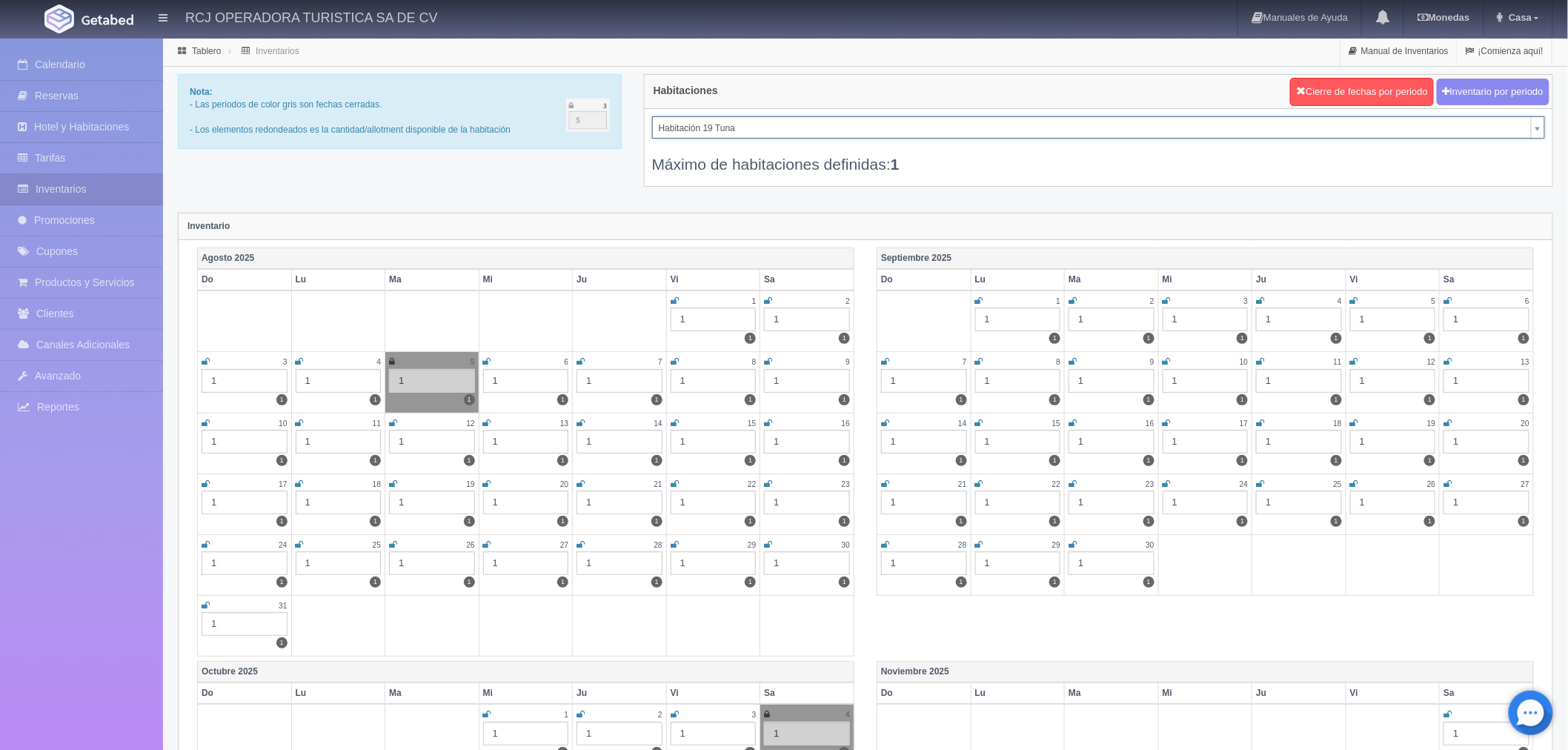 scroll, scrollTop: 6, scrollLeft: 0, axis: vertical 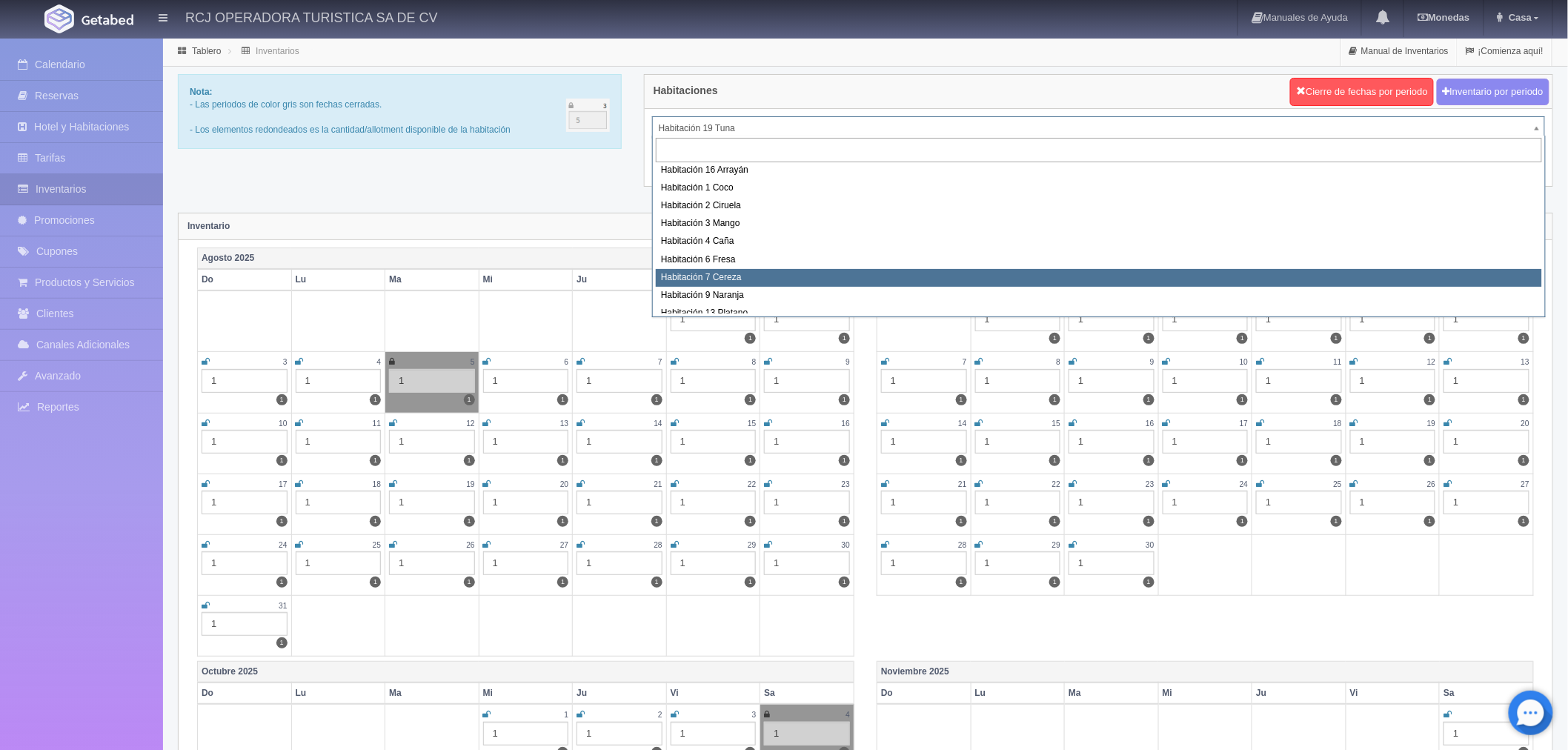 select on "1611" 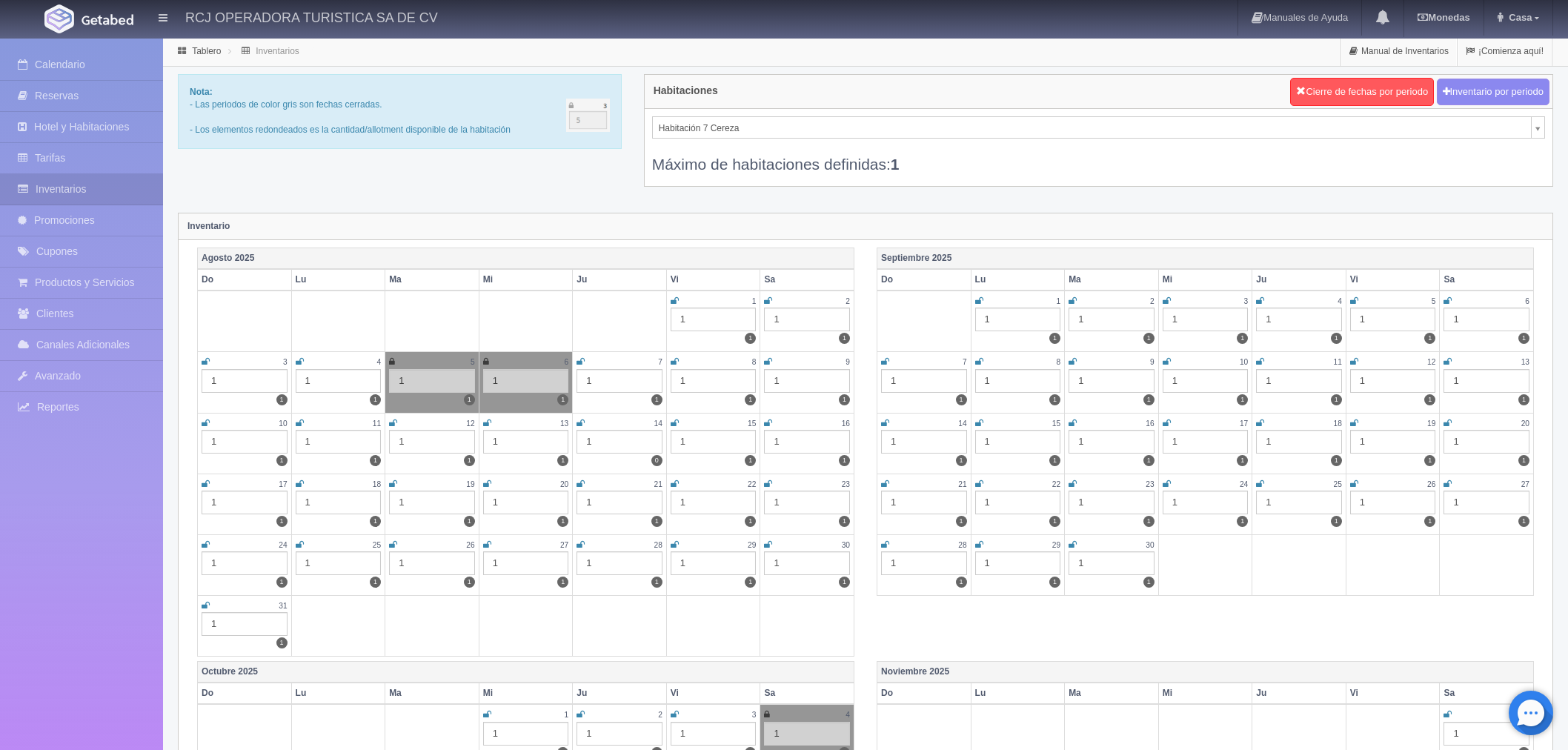 scroll, scrollTop: 0, scrollLeft: 0, axis: both 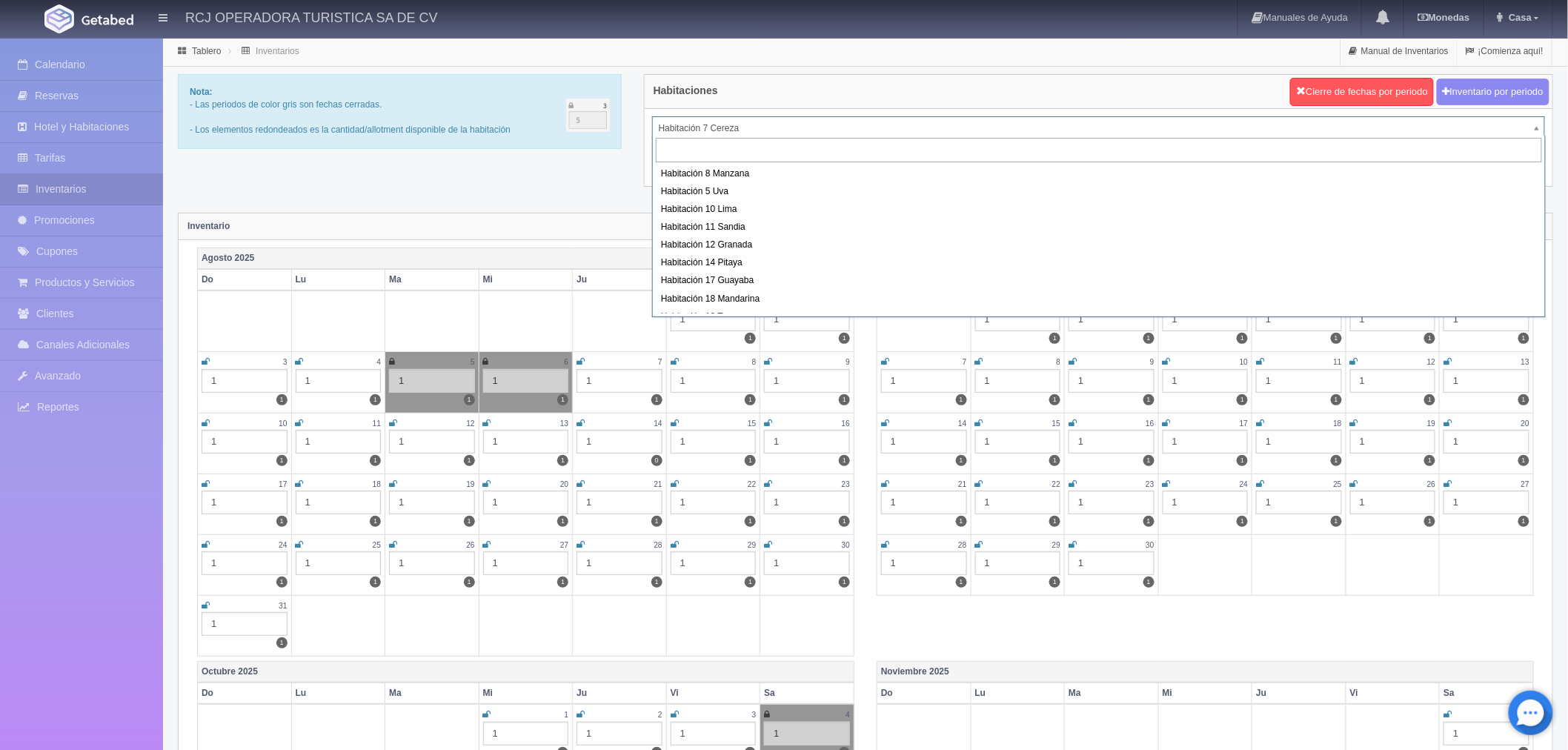 click on "RCJ OPERADORA TURISTICA SA DE CV
Manuales de Ayuda
Actualizaciones recientes
Monedas
Tipo de cambio/moneda MXN
1 MXN
=
0.052000							USD
Modificar monedas
Casa
Mi Perfil
Salir / Log Out
Procesando...
Calendario
Reservas
Hotel y Habitaciones
Tarifas
Inventarios" at bounding box center [784, 1313] 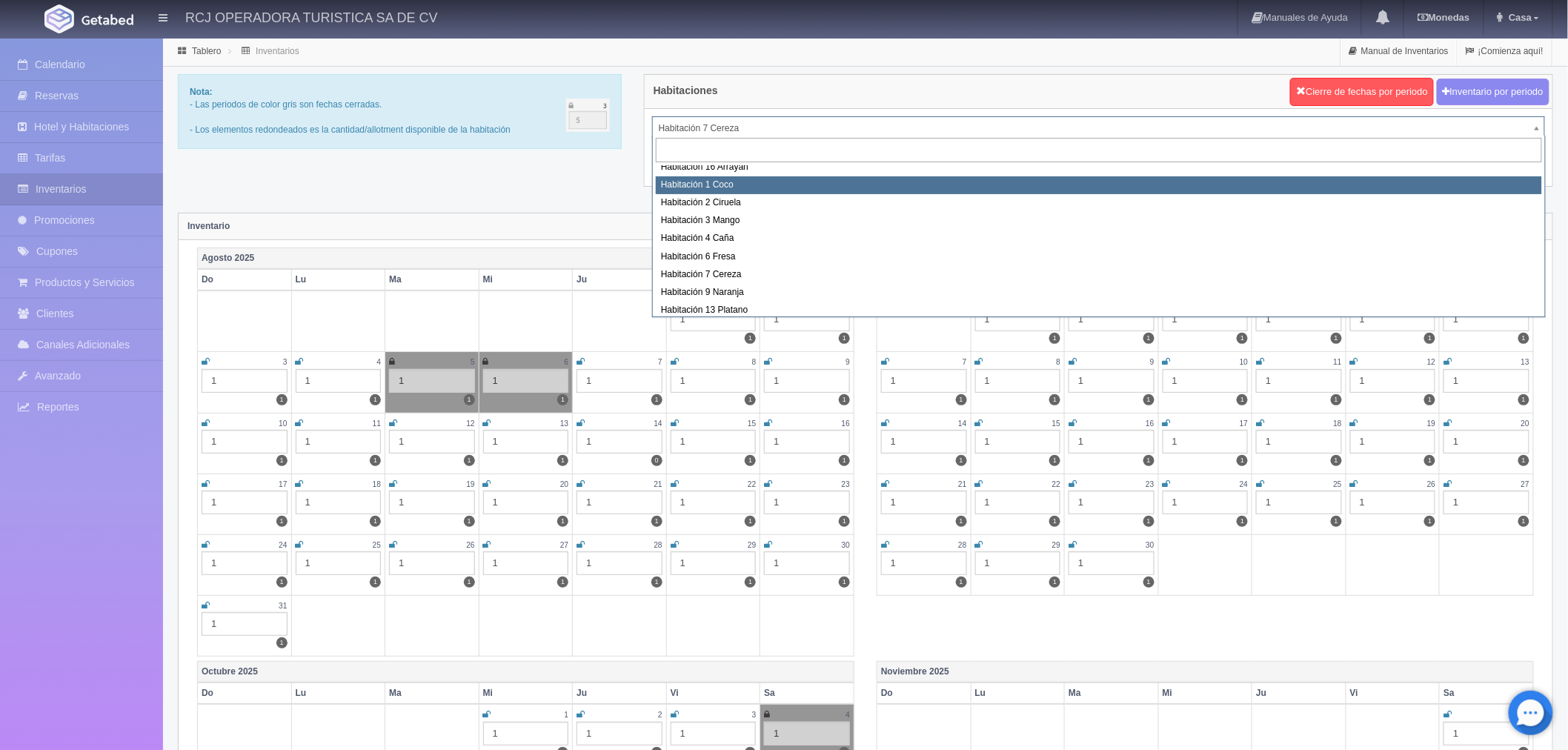 scroll, scrollTop: 190, scrollLeft: 0, axis: vertical 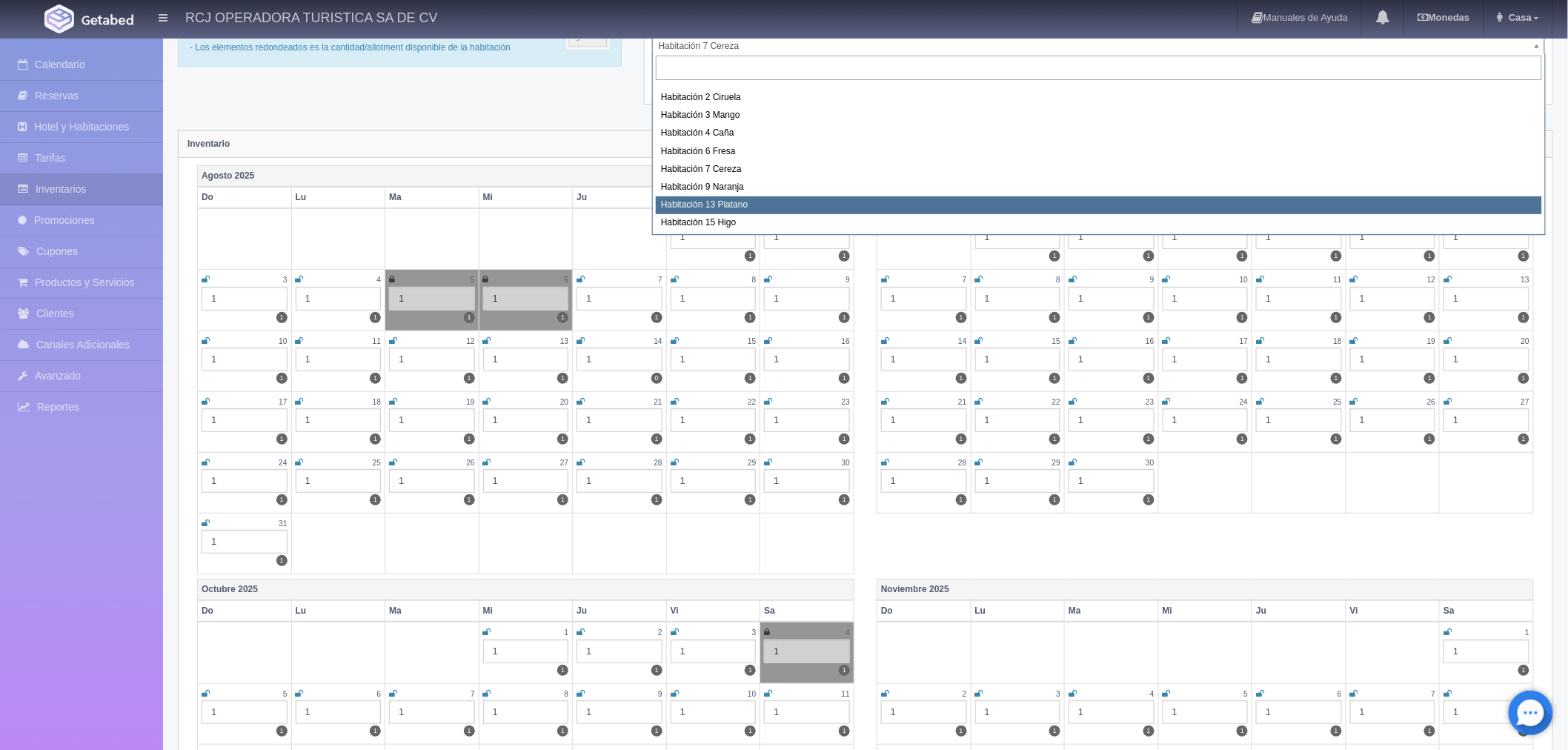 select on "1613" 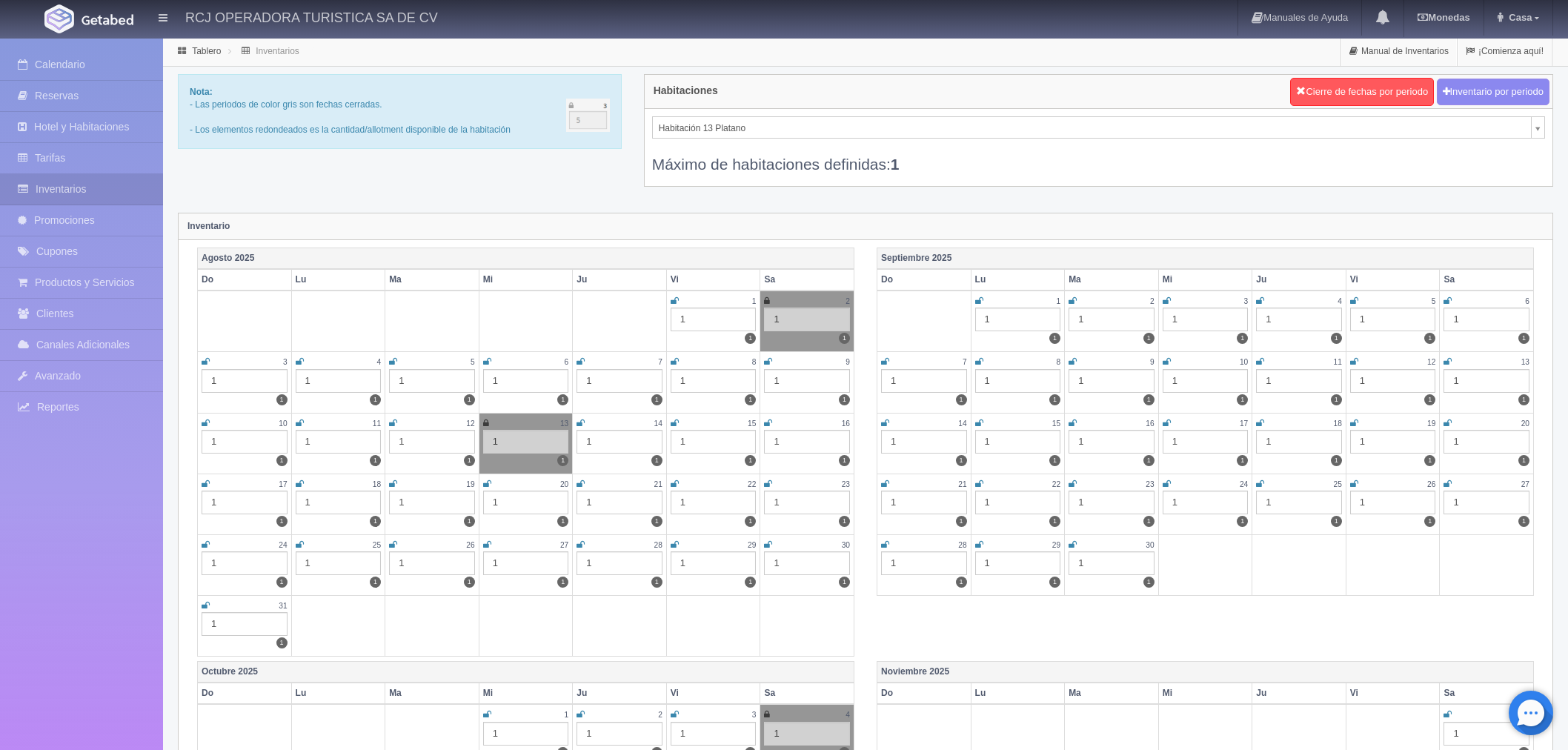 scroll, scrollTop: 0, scrollLeft: 0, axis: both 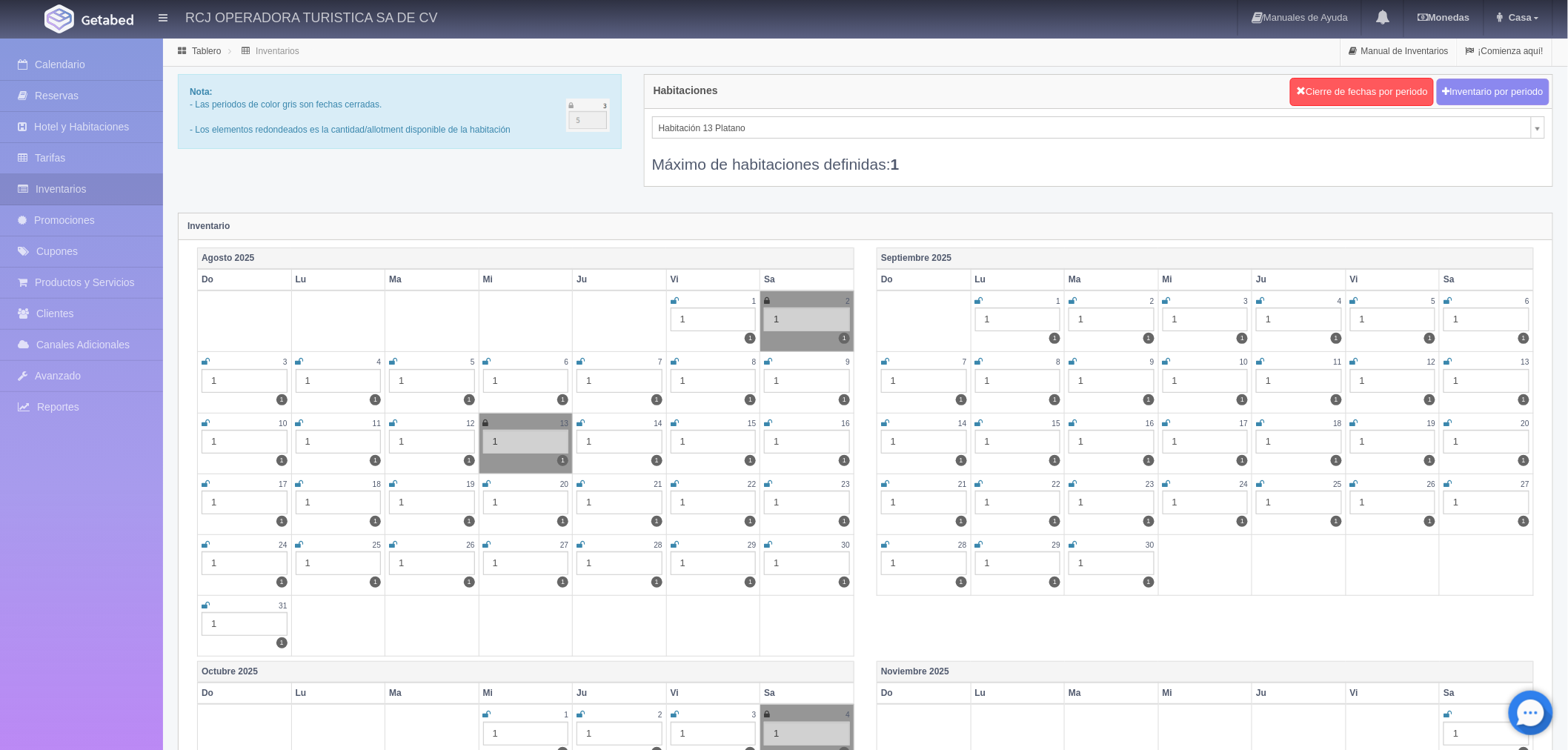 click at bounding box center [580, 362] 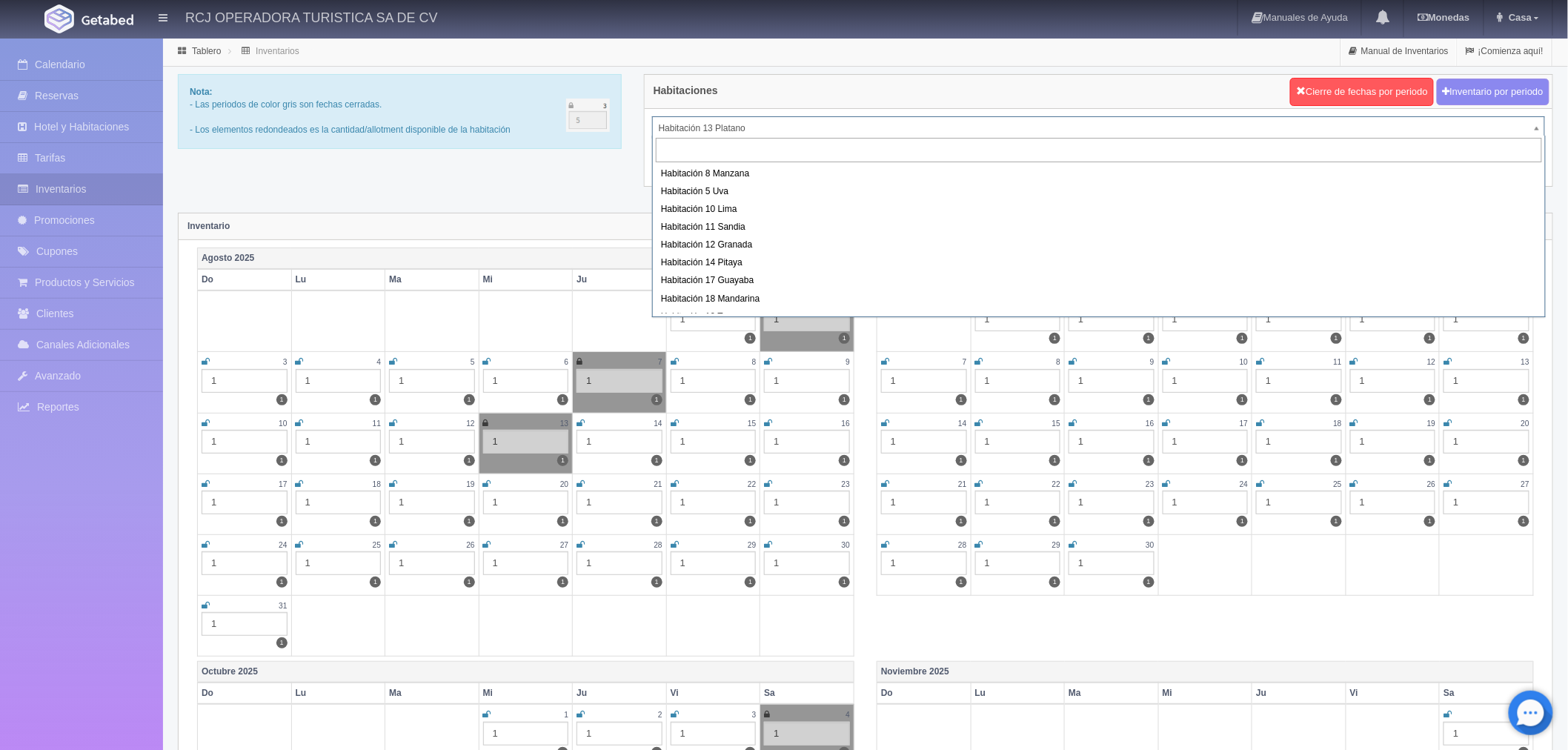 click on "RCJ OPERADORA TURISTICA SA DE CV
Manuales de Ayuda
Actualizaciones recientes
Monedas
Tipo de cambio/moneda MXN
1 MXN
=
0.052000							USD
Modificar monedas
Casa
Mi Perfil
Salir / Log Out
Procesando...
Calendario
Reservas
Hotel y Habitaciones
Tarifas
Inventarios" at bounding box center (784, 1313) 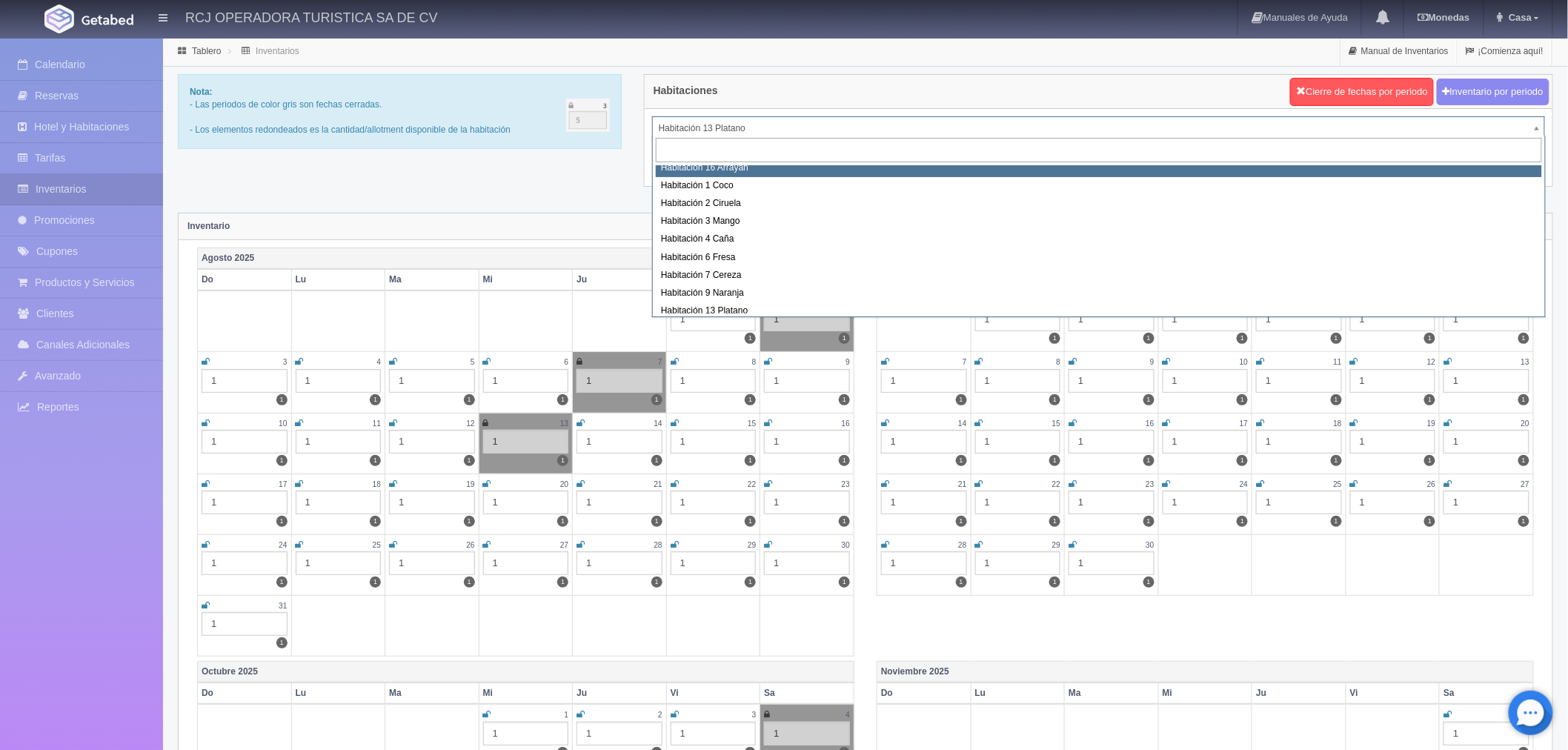 scroll, scrollTop: 160, scrollLeft: 0, axis: vertical 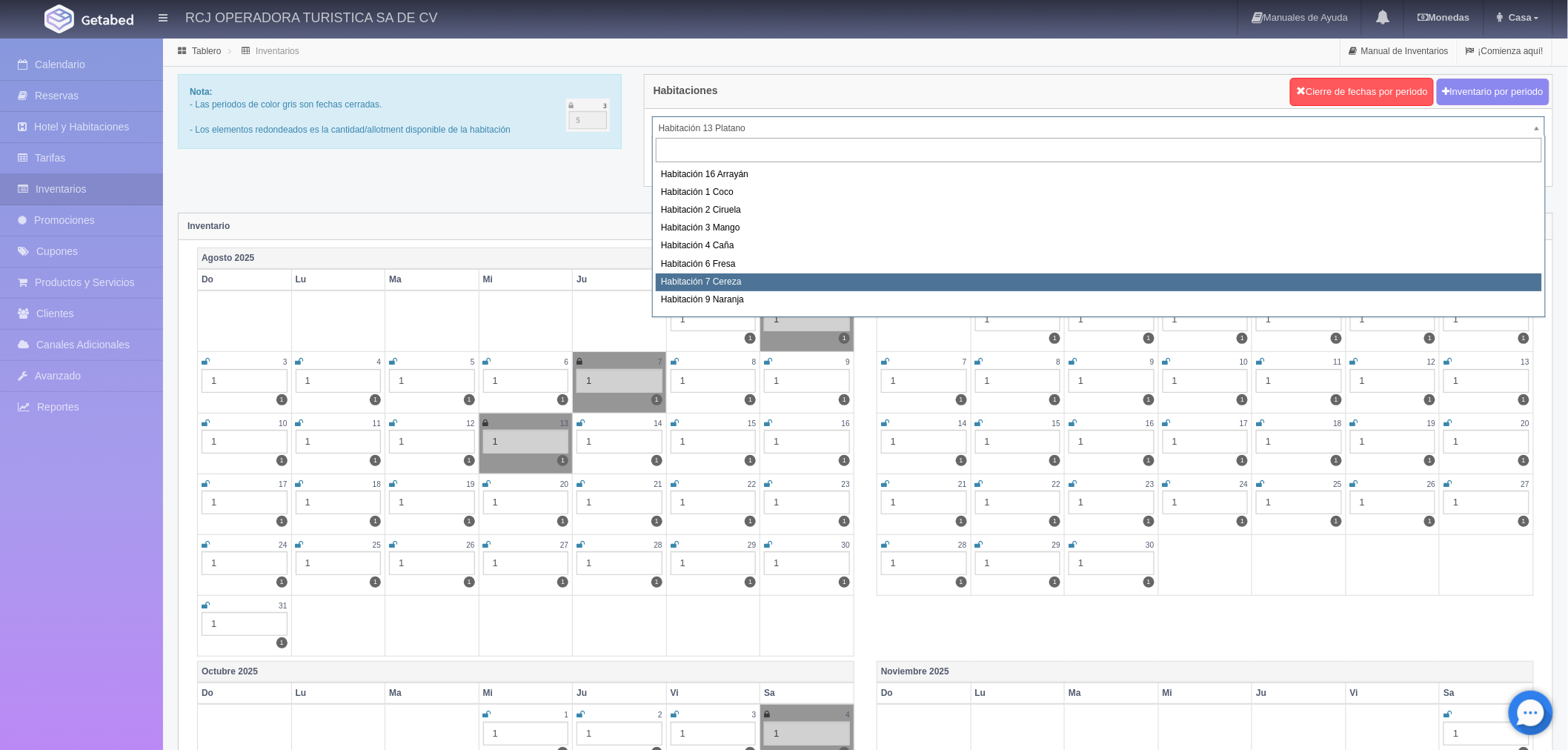 select on "1611" 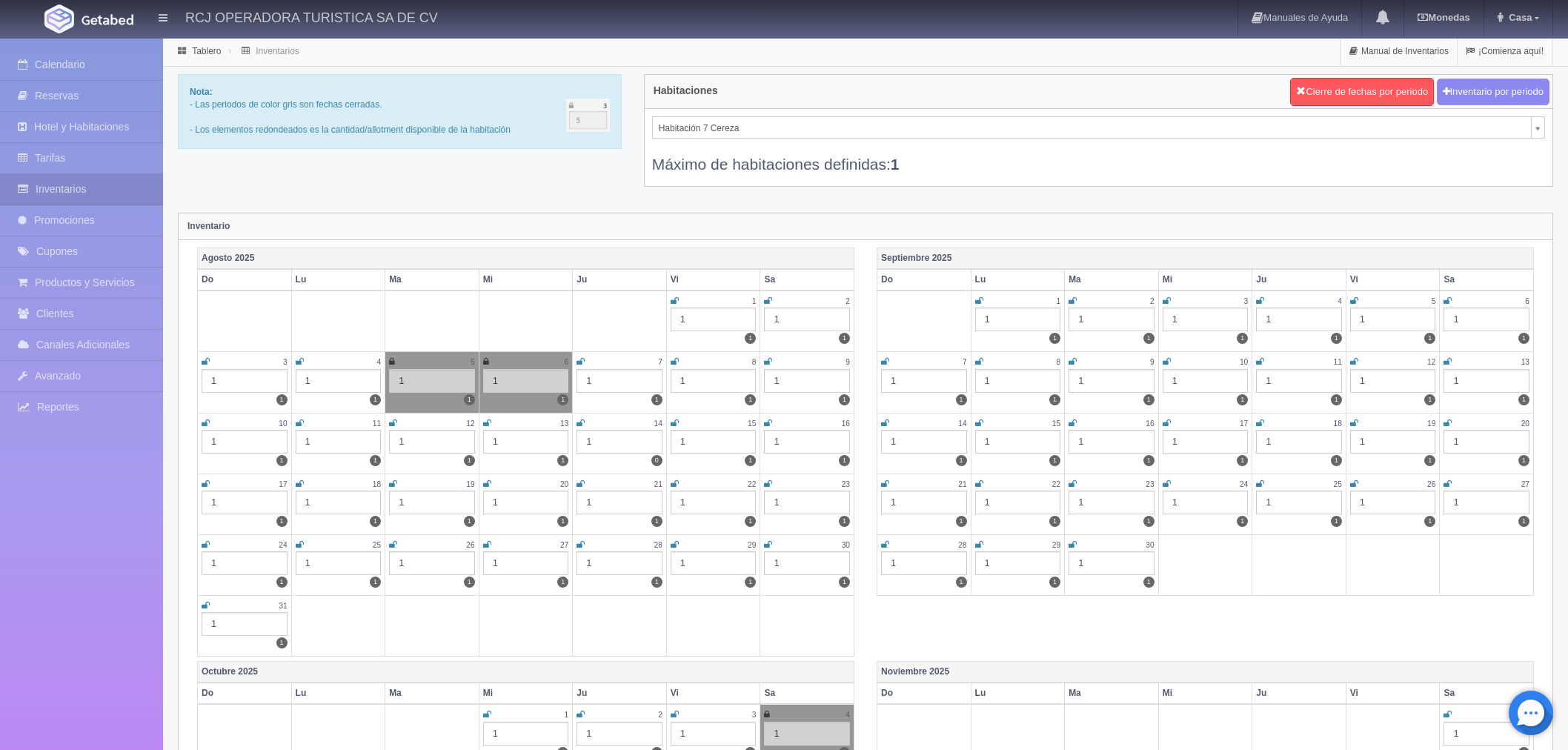 scroll, scrollTop: 0, scrollLeft: 0, axis: both 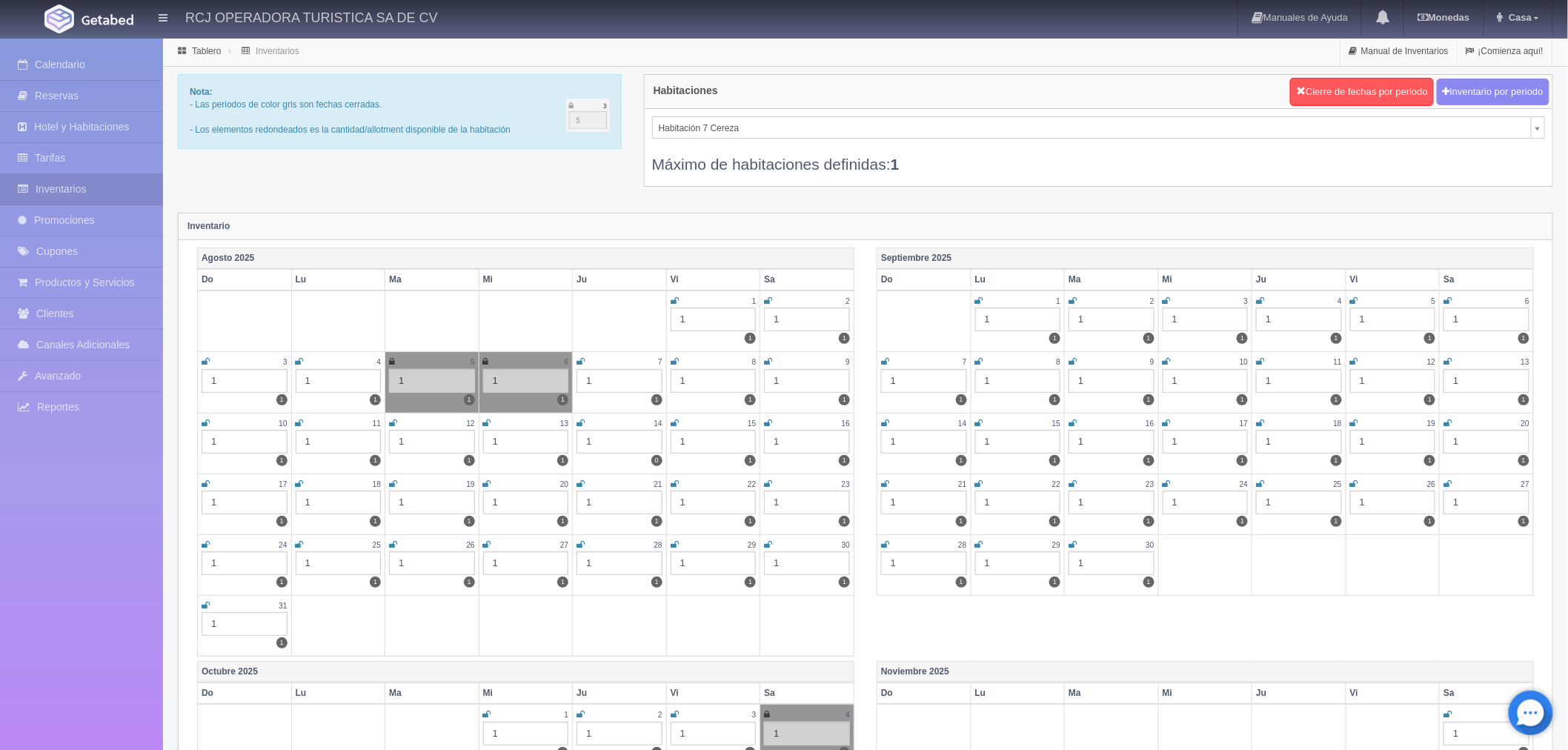click at bounding box center [674, 362] 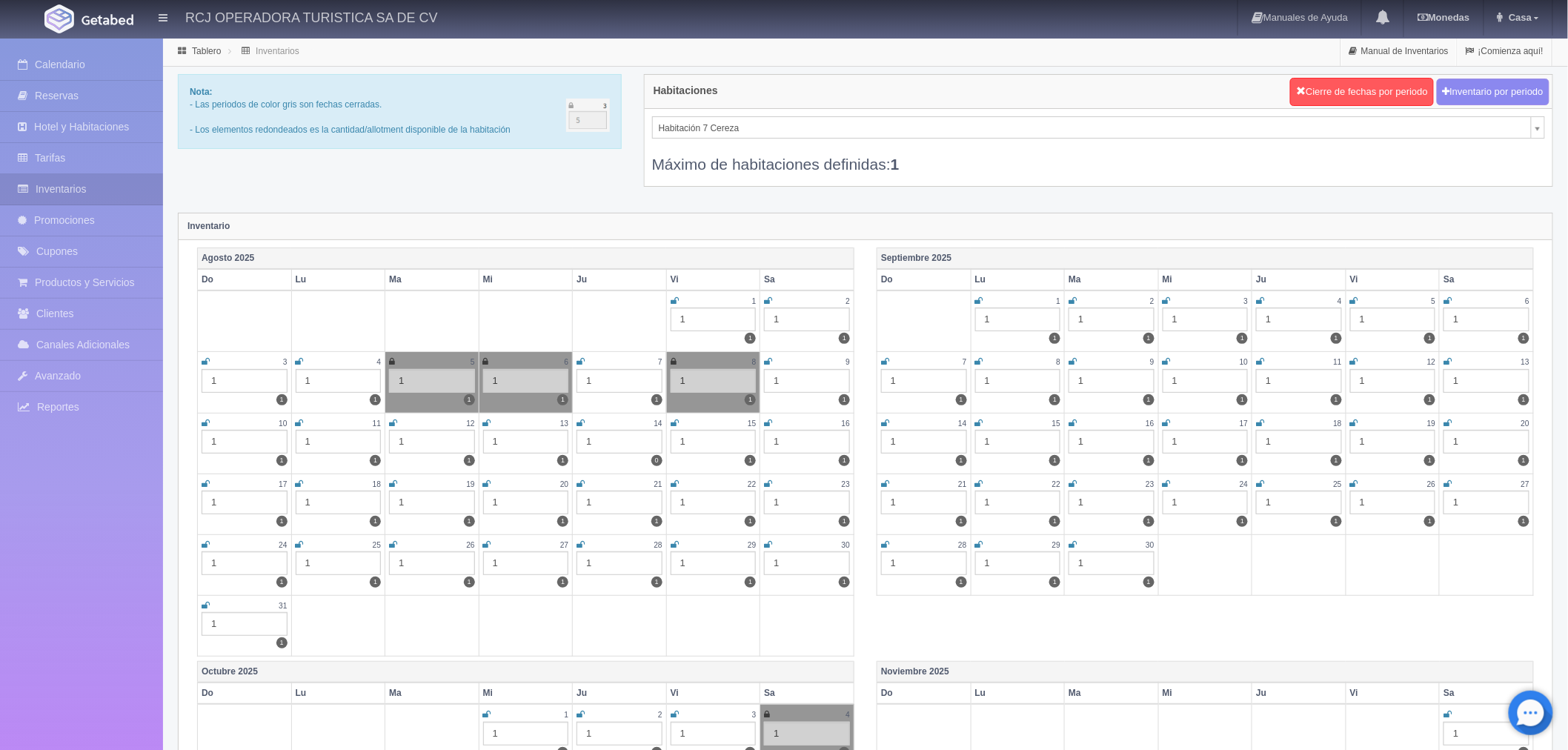 click at bounding box center (768, 362) 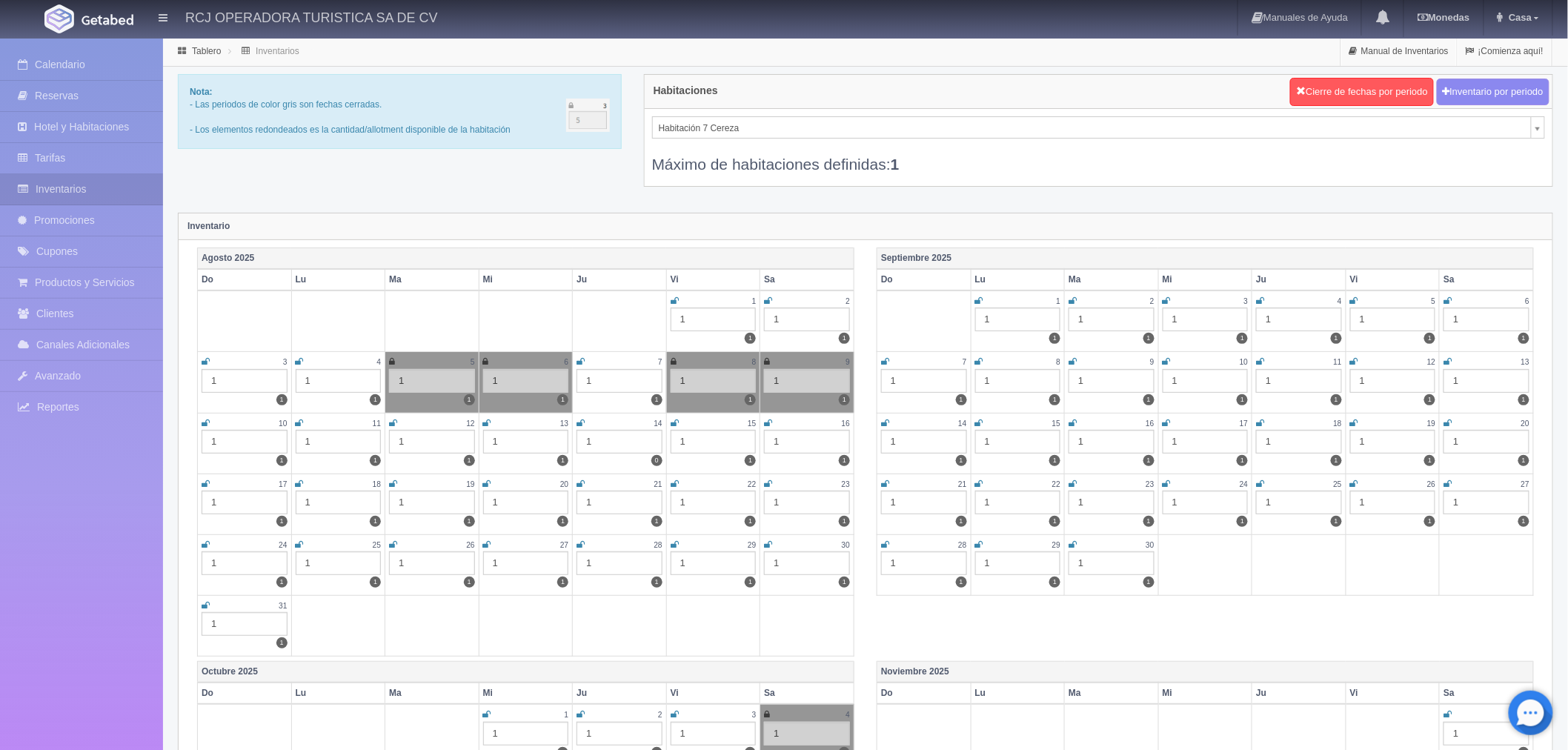 click at bounding box center [580, 423] 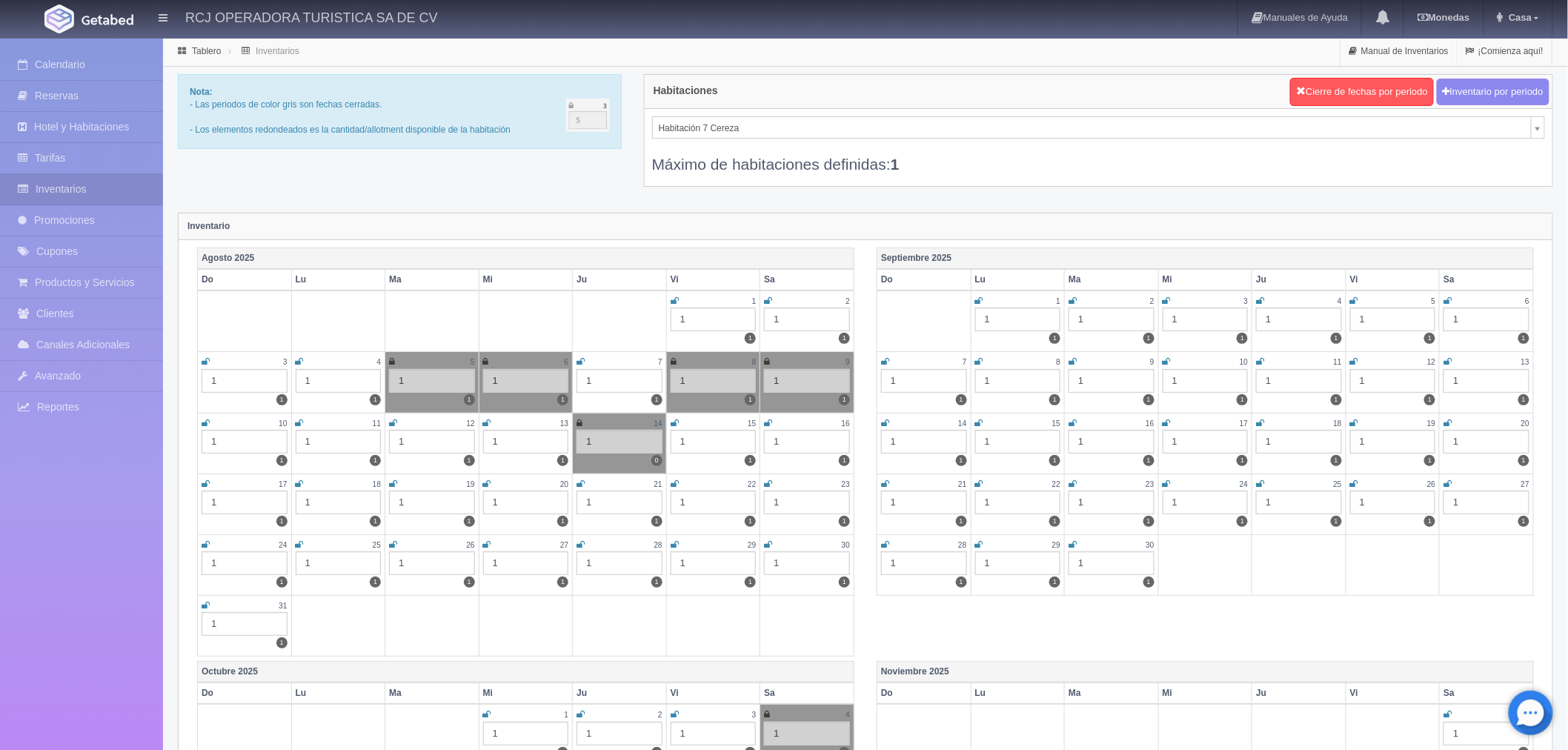 click on "RCJ OPERADORA TURISTICA SA DE CV
Manuales de Ayuda
Actualizaciones recientes
Monedas
Tipo de cambio/moneda MXN
1 MXN
=
0.052000							USD
Modificar monedas
Casa
Mi Perfil
Salir / Log Out
Procesando...
Calendario
Reservas
Hotel y Habitaciones
Tarifas
Inventarios" at bounding box center [784, 1313] 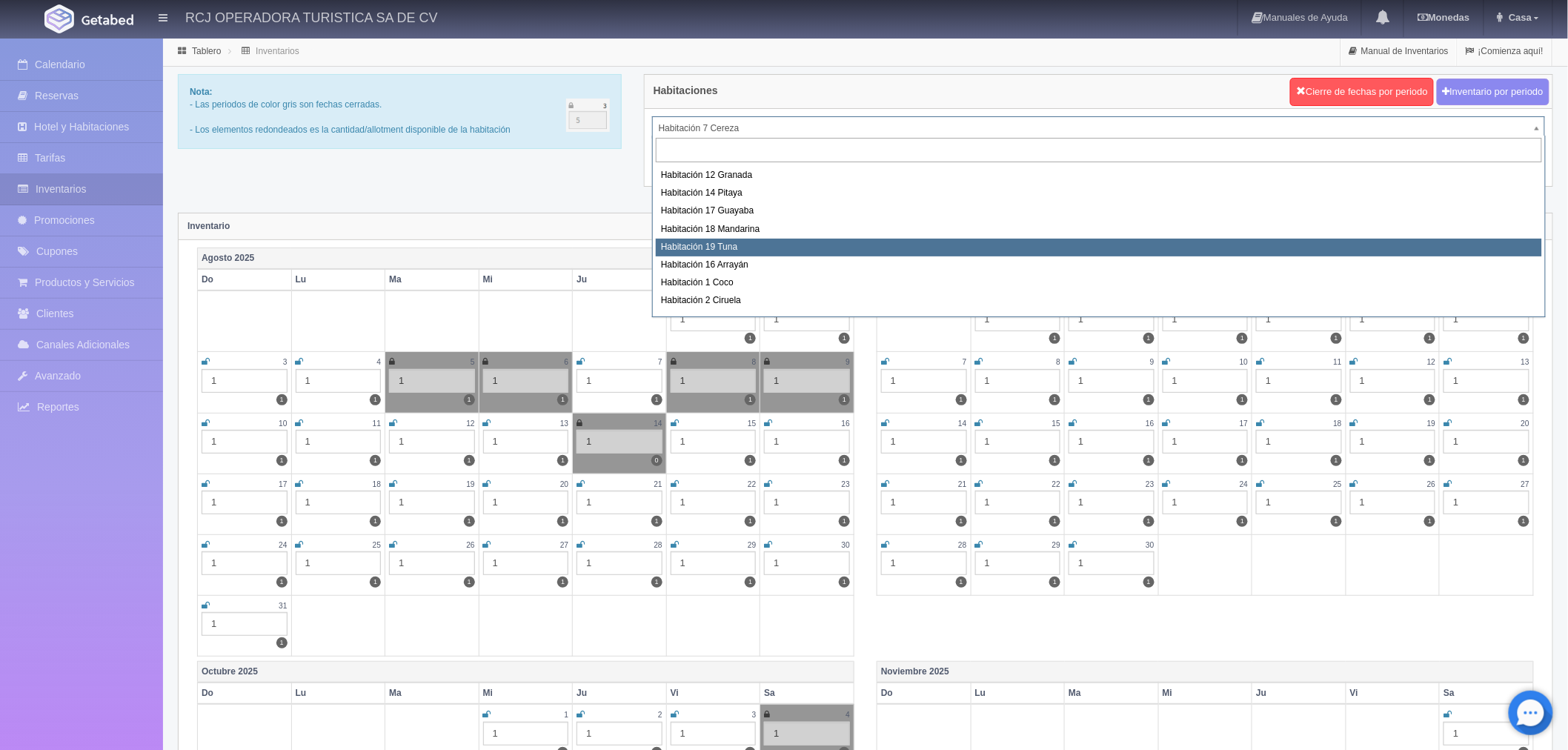 scroll, scrollTop: 0, scrollLeft: 0, axis: both 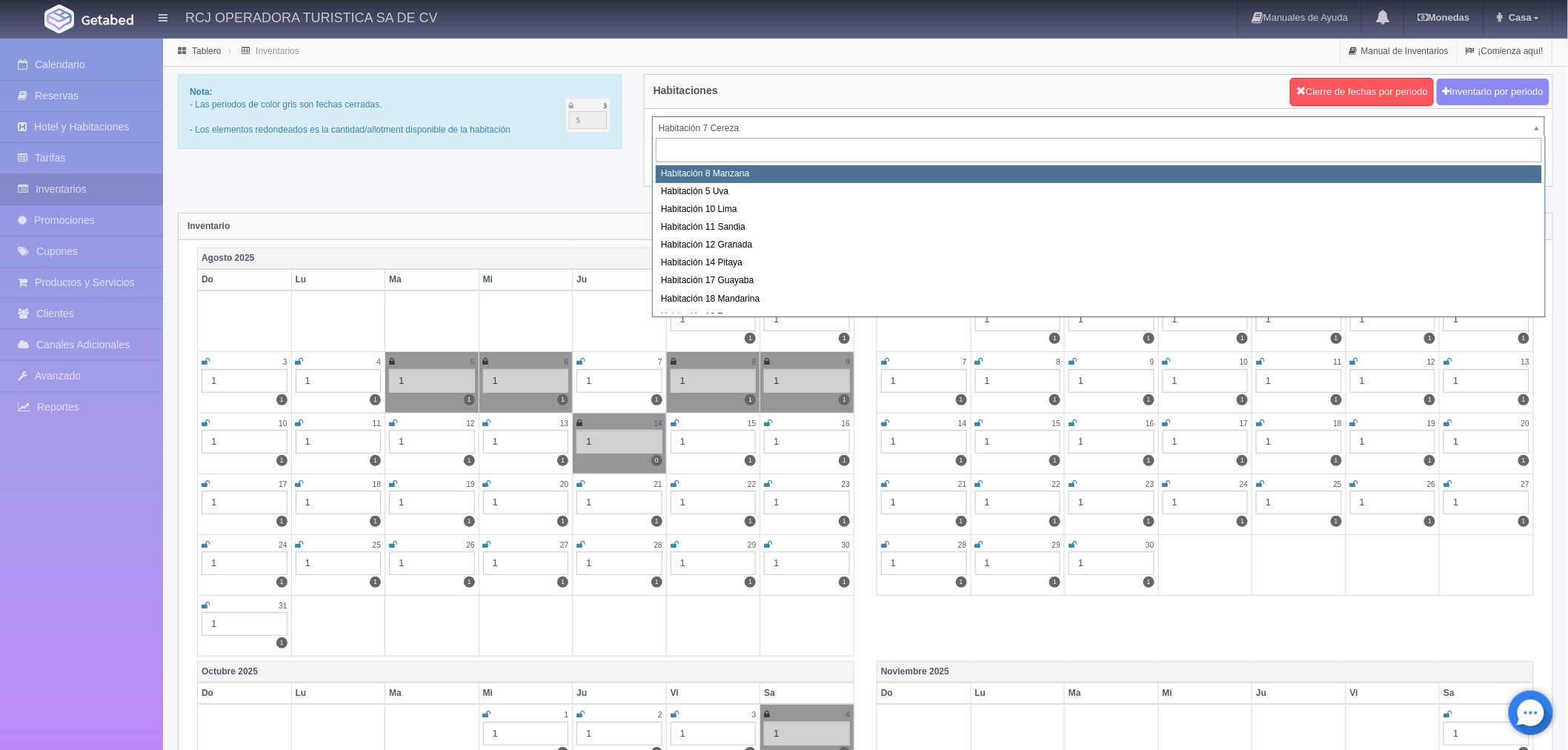 select on "1566" 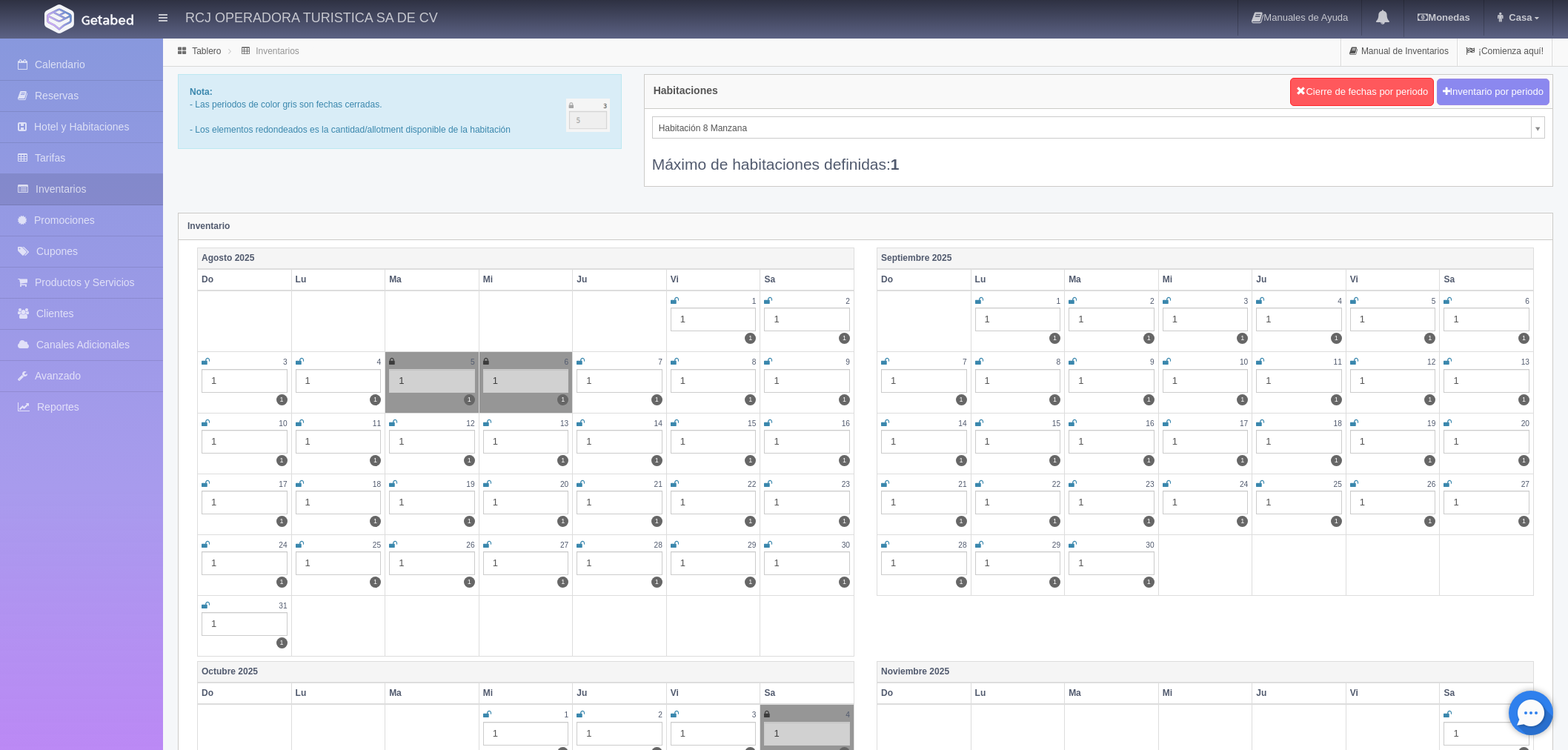 scroll, scrollTop: 0, scrollLeft: 0, axis: both 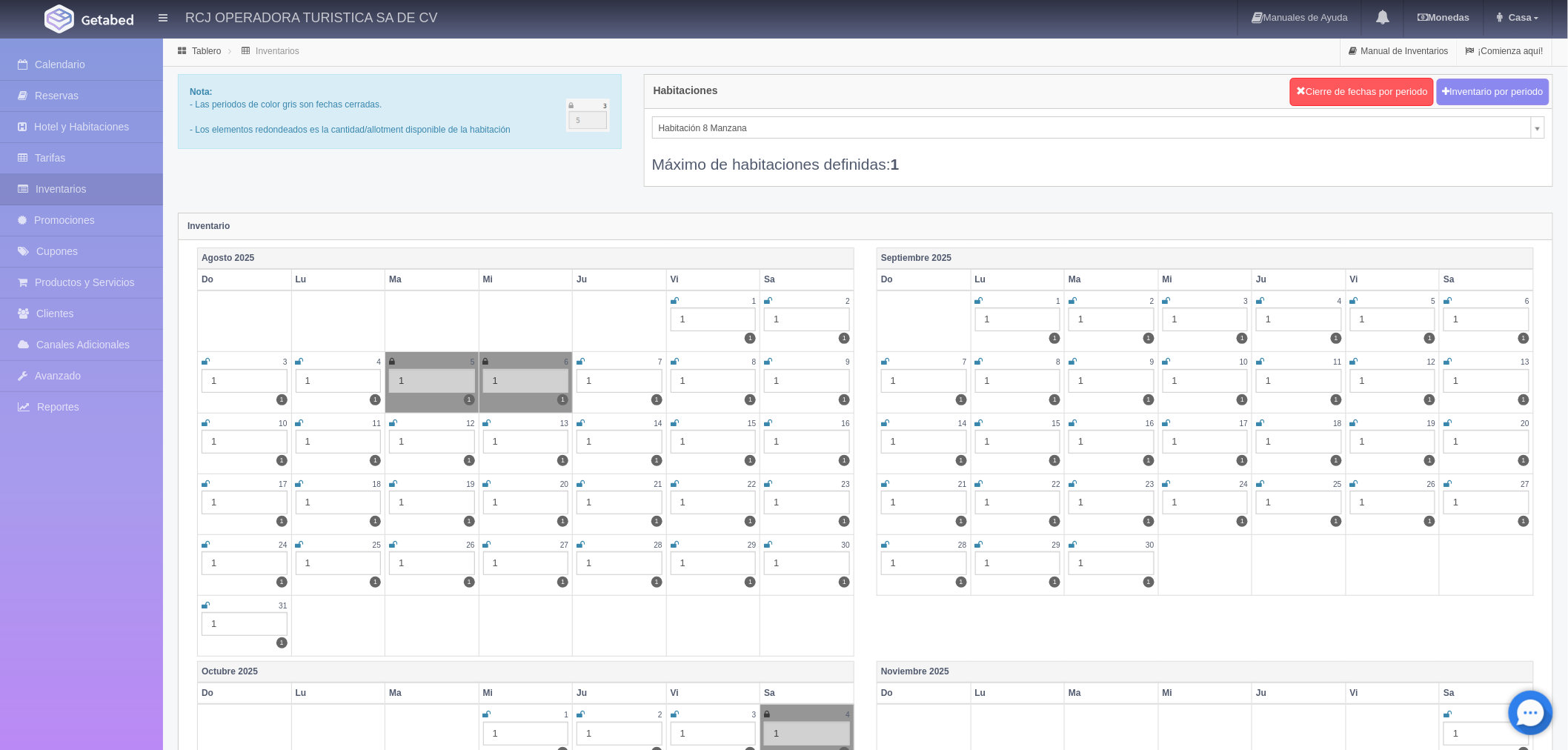 click at bounding box center (674, 362) 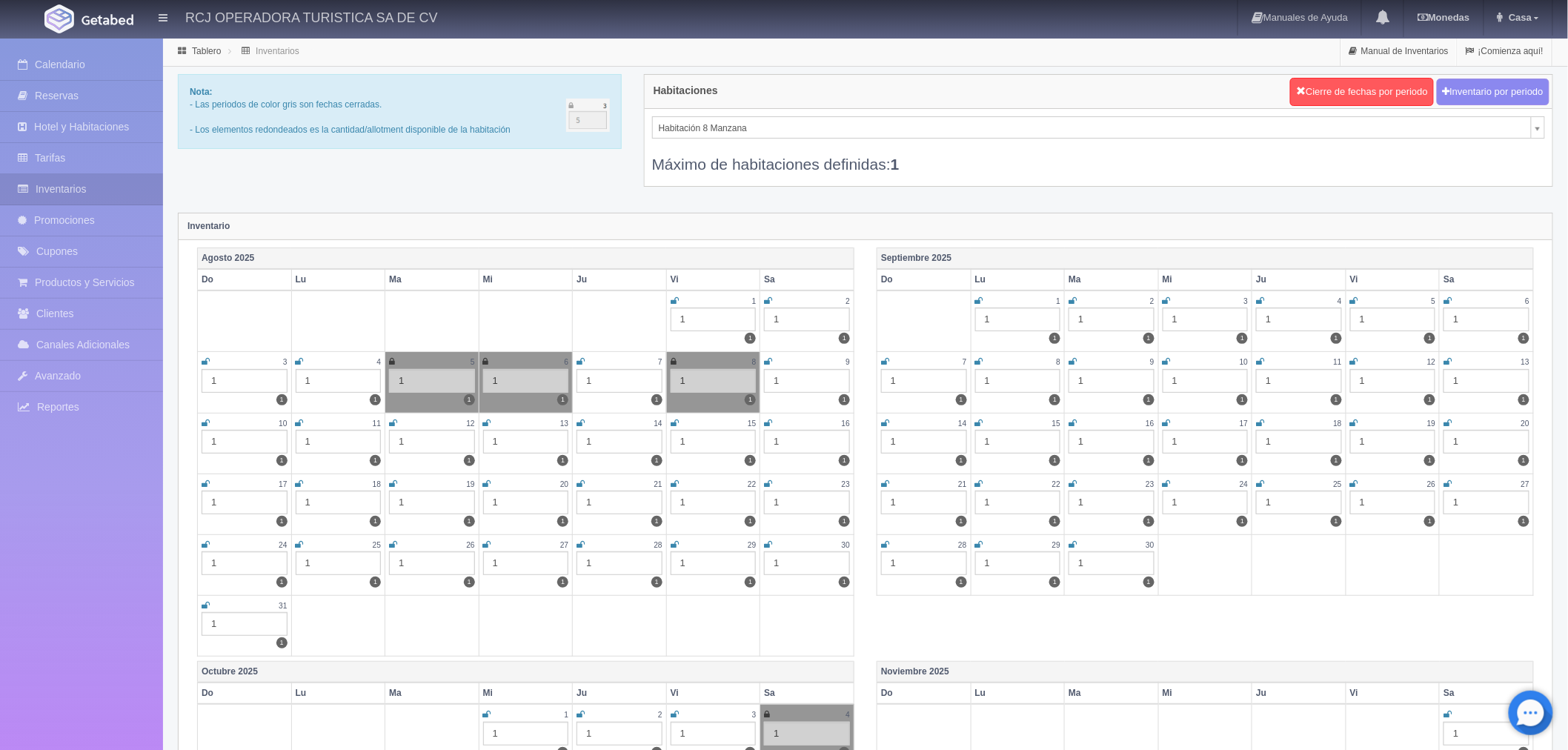 click at bounding box center (768, 362) 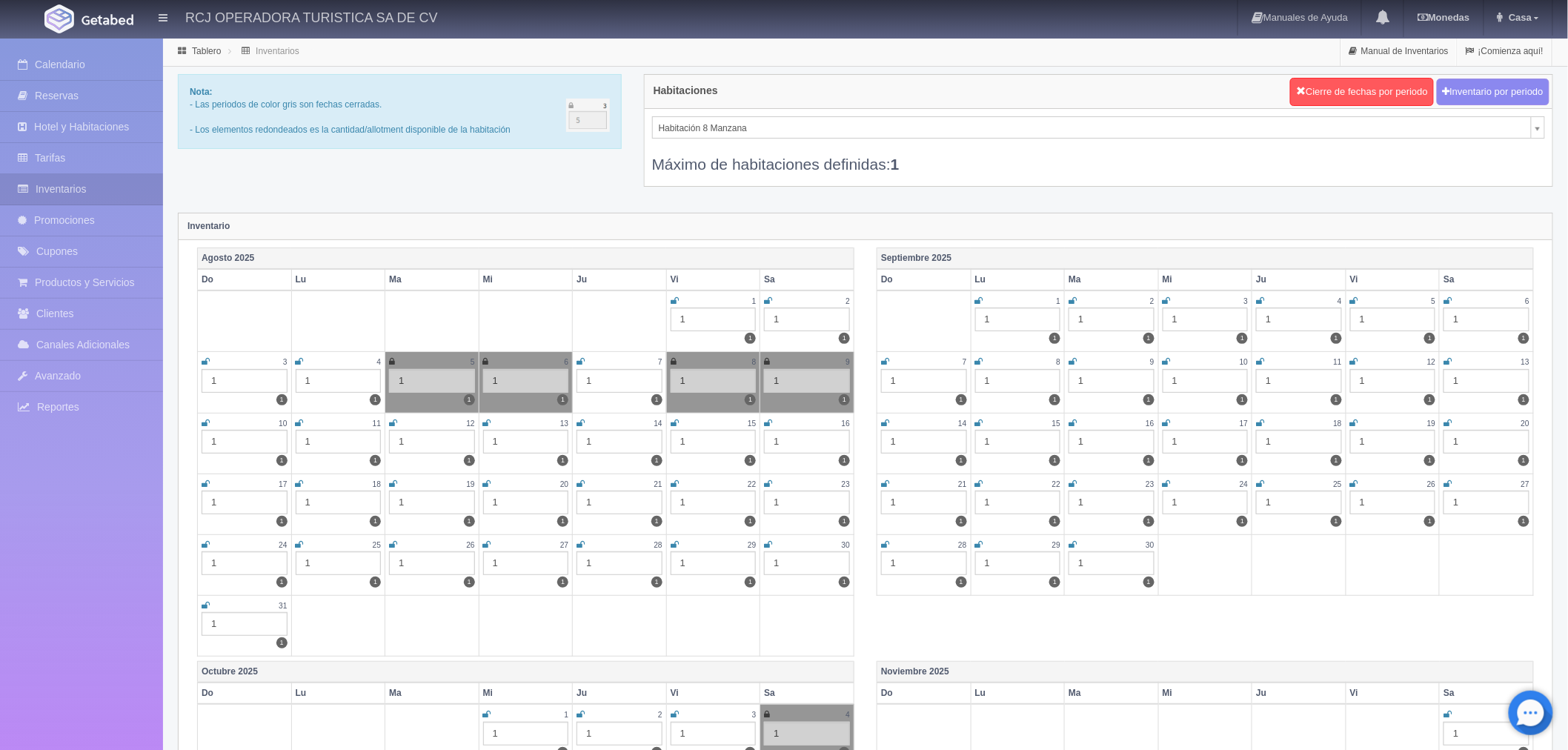click at bounding box center (767, 362) 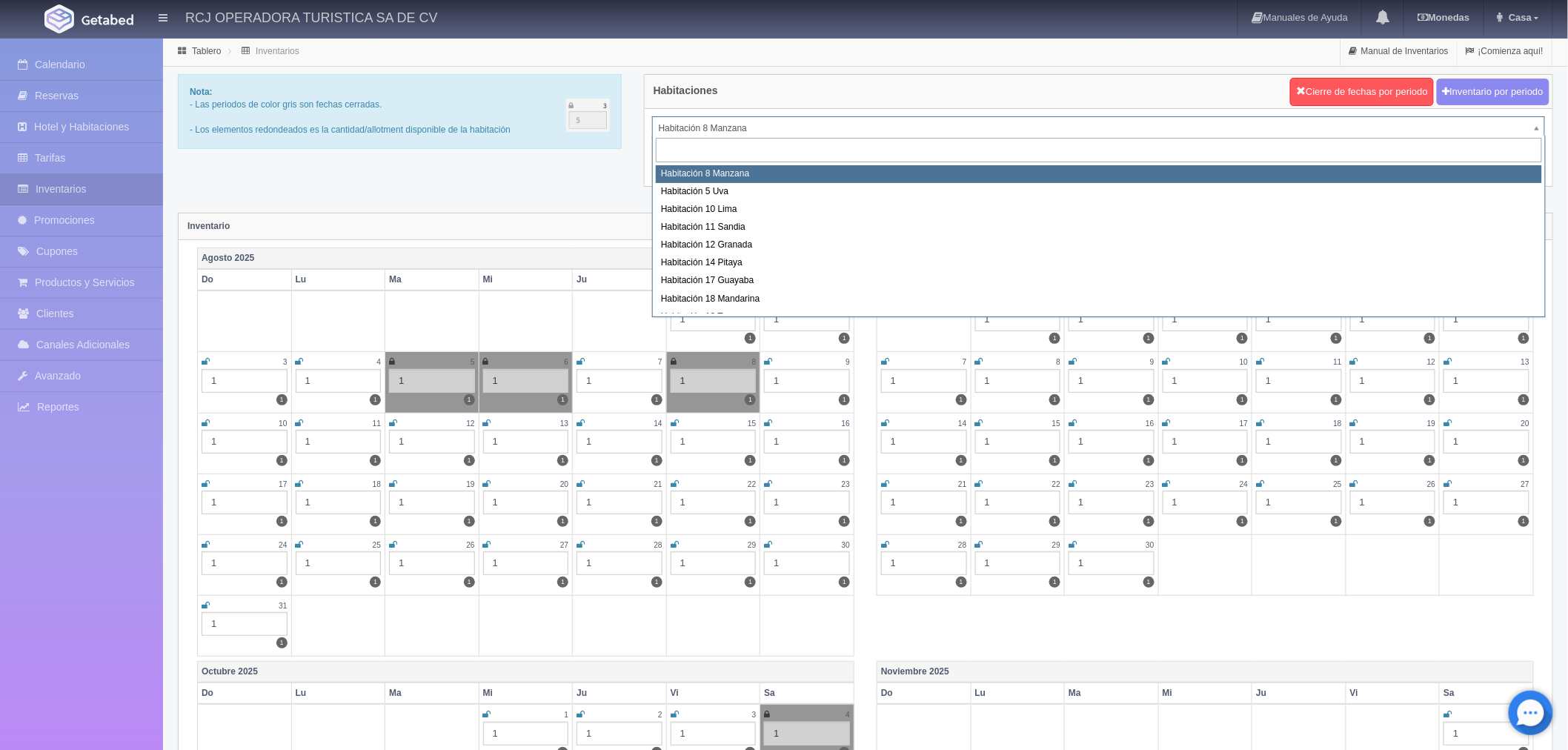 click on "RCJ OPERADORA TURISTICA SA DE CV
Manuales de Ayuda
Actualizaciones recientes
Monedas
Tipo de cambio/moneda MXN
1 MXN
=
0.052000							USD
Modificar monedas
Casa
Mi Perfil
Salir / Log Out
Procesando...
Calendario
Reservas
Hotel y Habitaciones
Tarifas
Inventarios" at bounding box center [784, 1313] 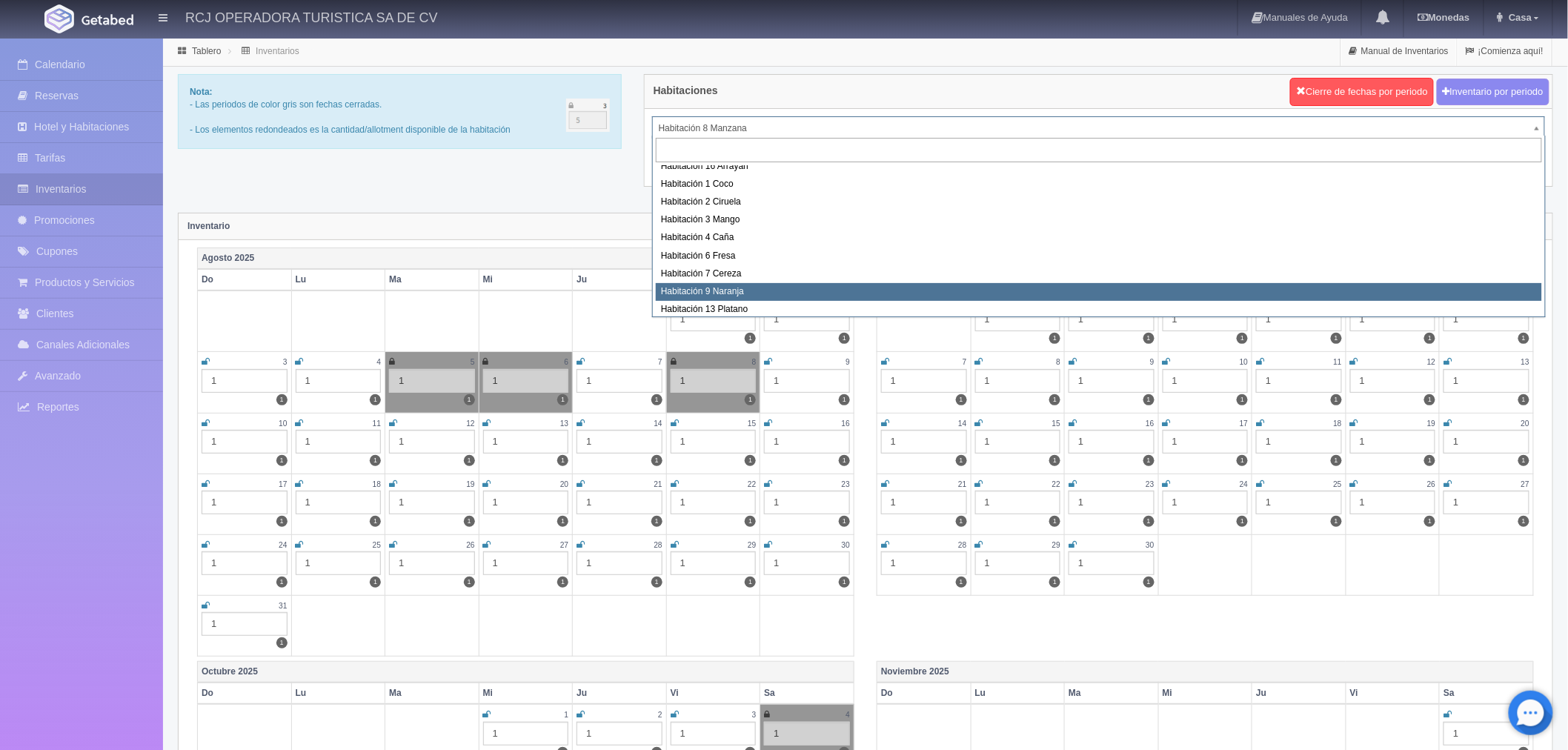 scroll, scrollTop: 190, scrollLeft: 0, axis: vertical 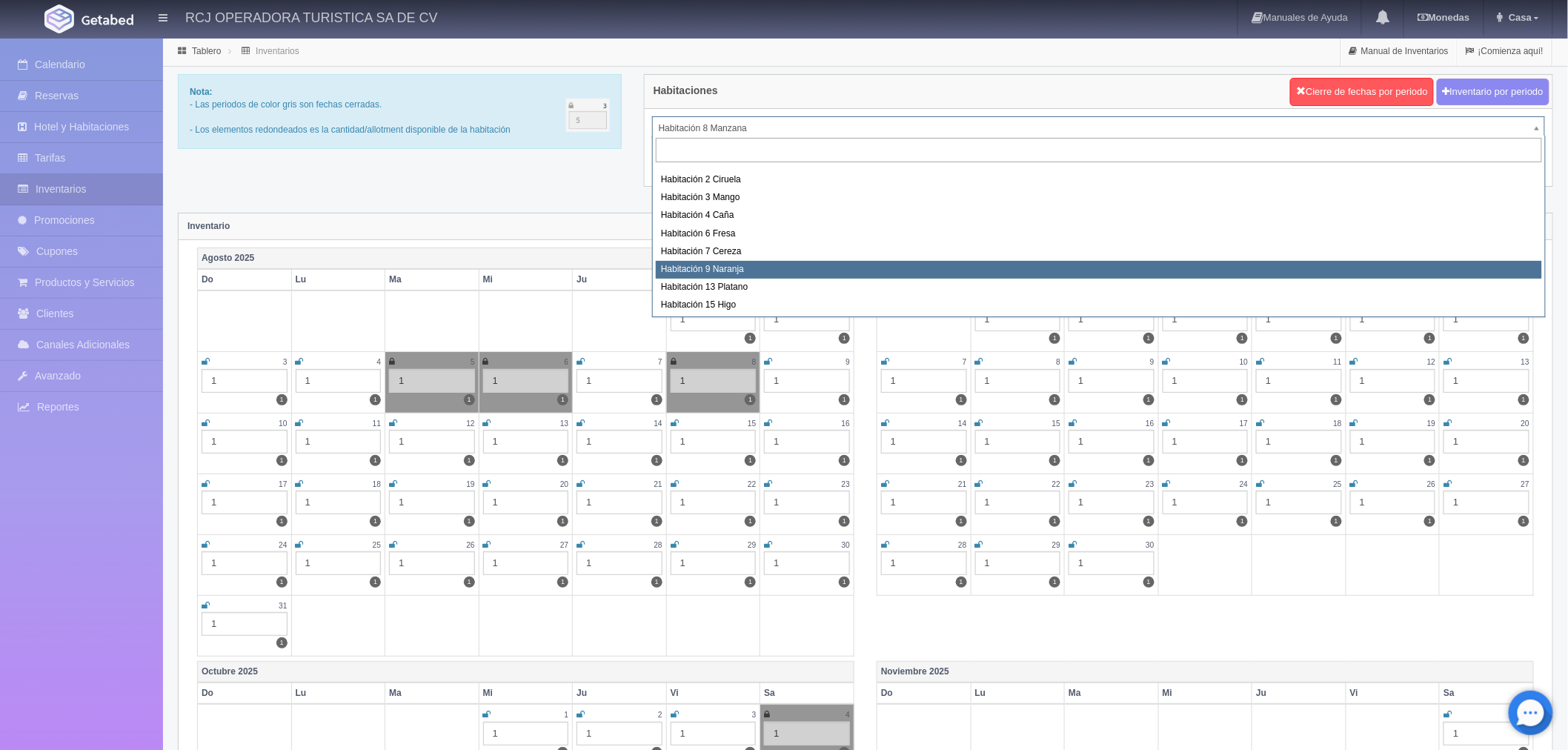 select on "1612" 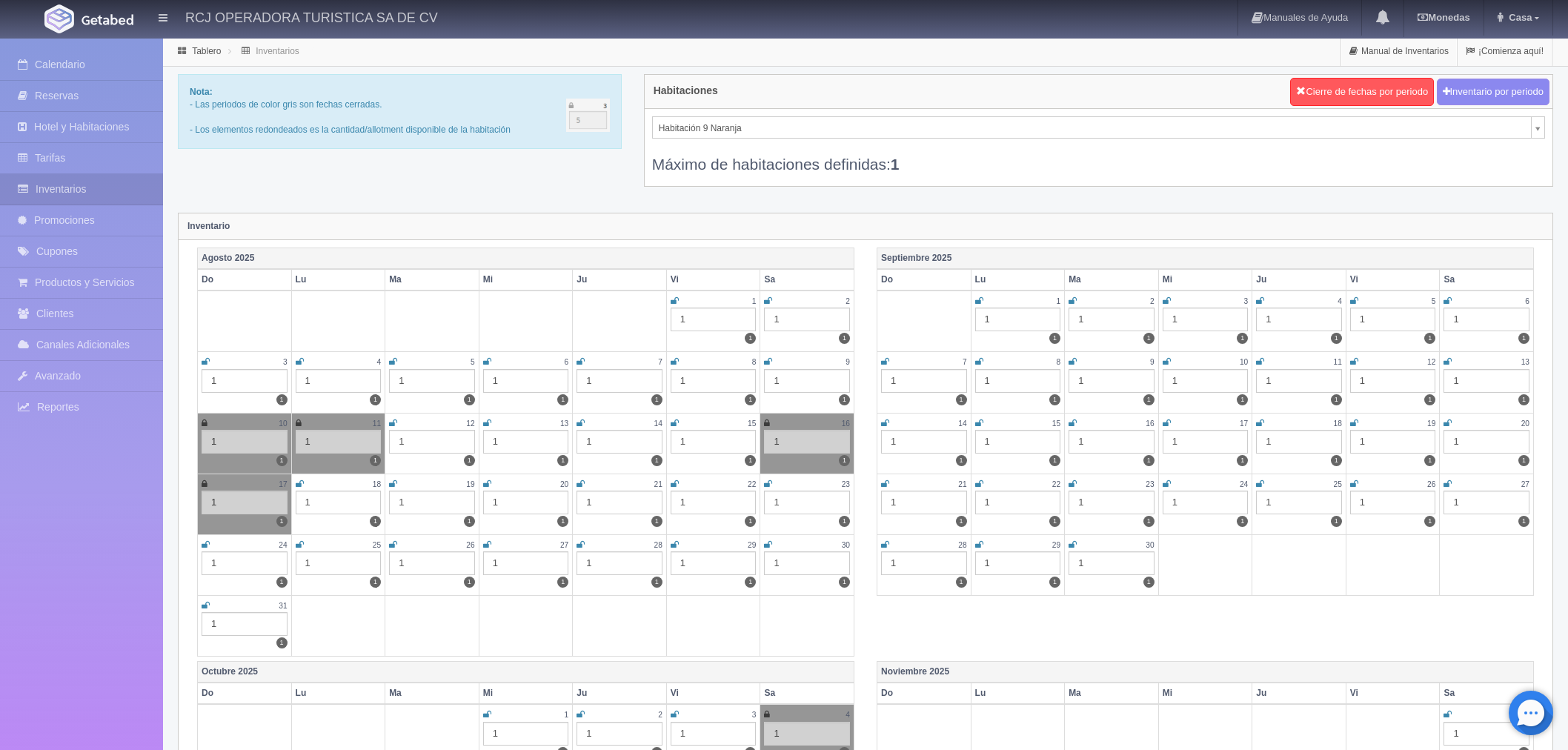 scroll, scrollTop: 0, scrollLeft: 0, axis: both 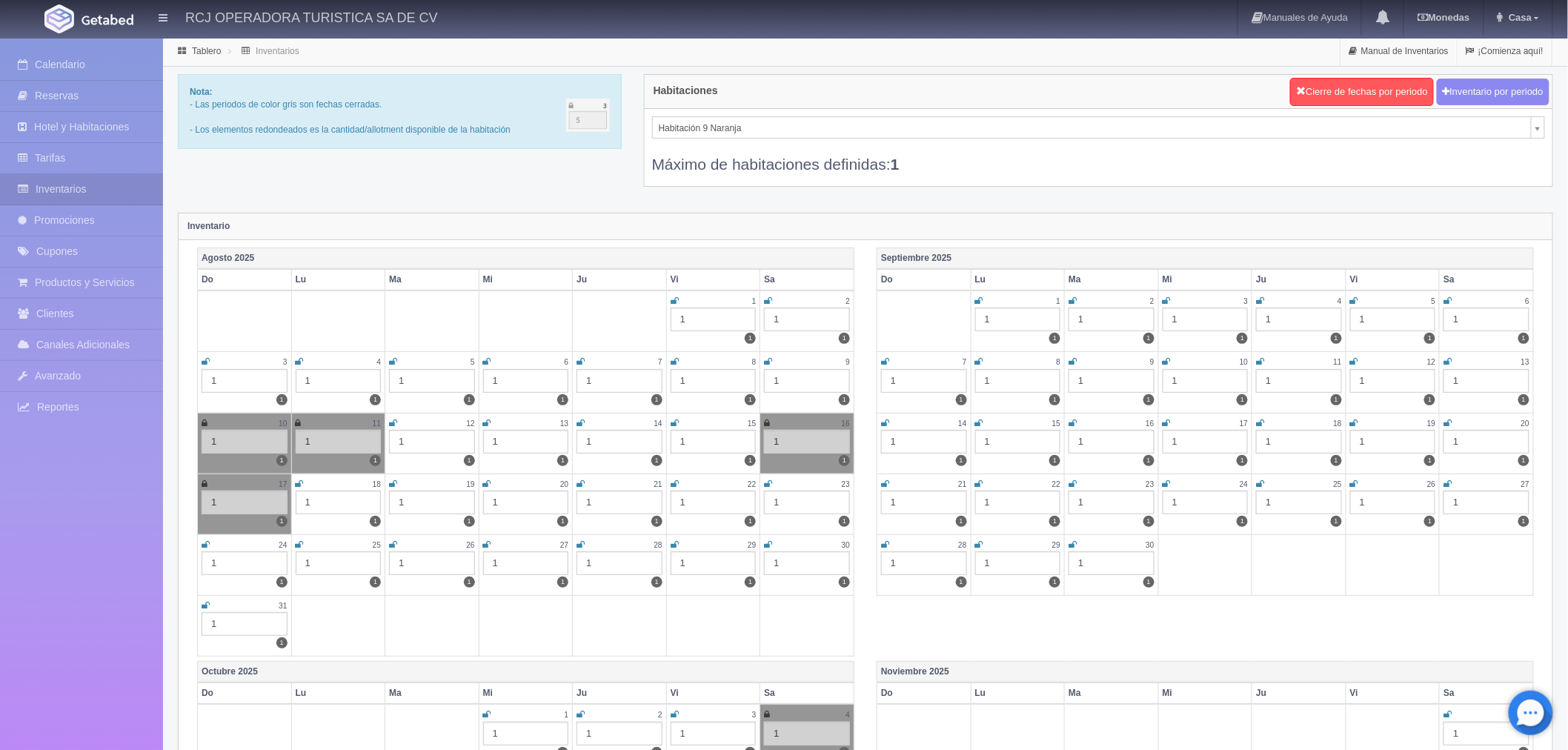 click at bounding box center (674, 362) 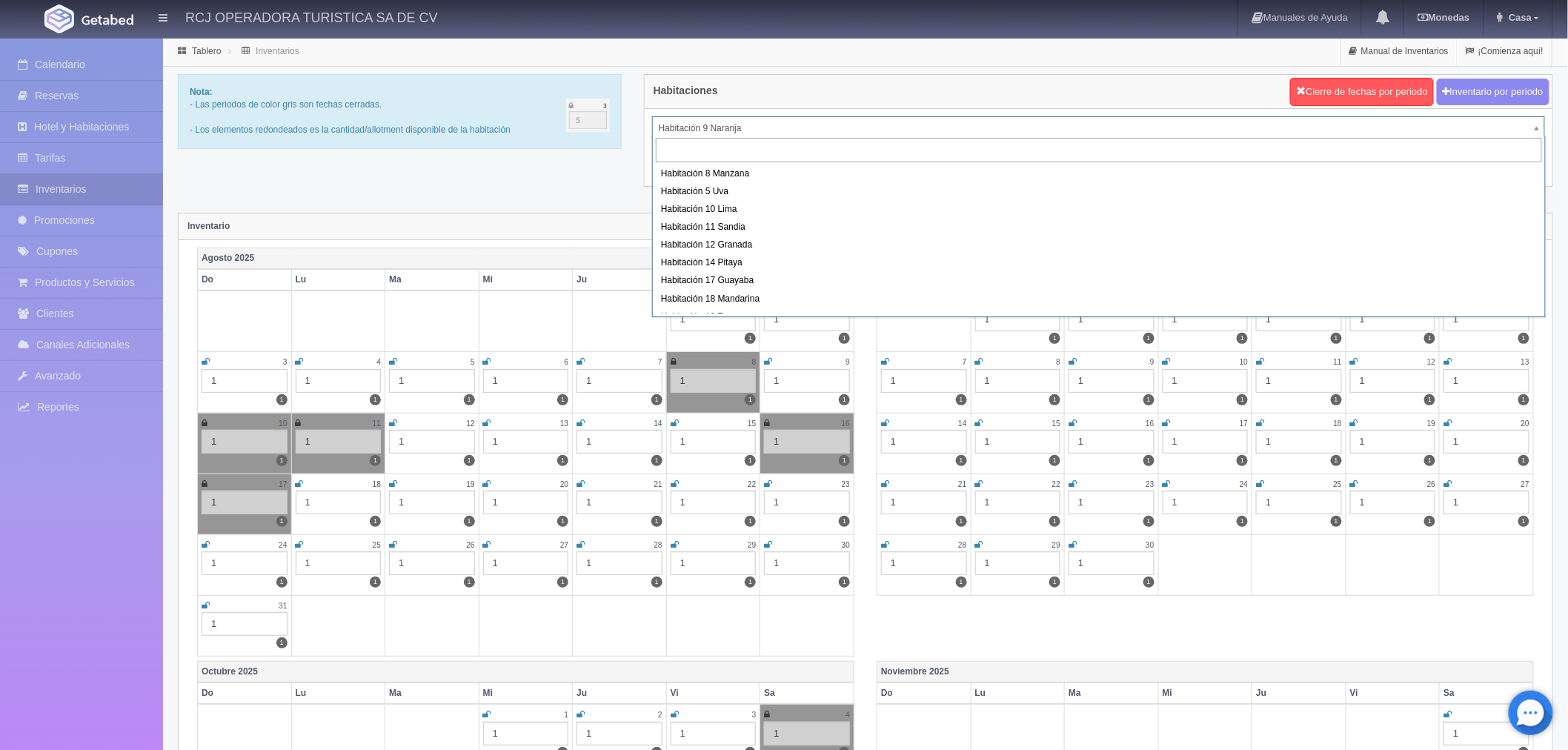 click on "RCJ OPERADORA TURISTICA SA DE CV
Manuales de Ayuda
Actualizaciones recientes
Monedas
Tipo de cambio/moneda MXN
1 MXN
=
0.052000							USD
Modificar monedas
Casa
Mi Perfil
Salir / Log Out
Procesando...
Calendario
Reservas
Hotel y Habitaciones
Tarifas
Inventarios" at bounding box center [784, 1313] 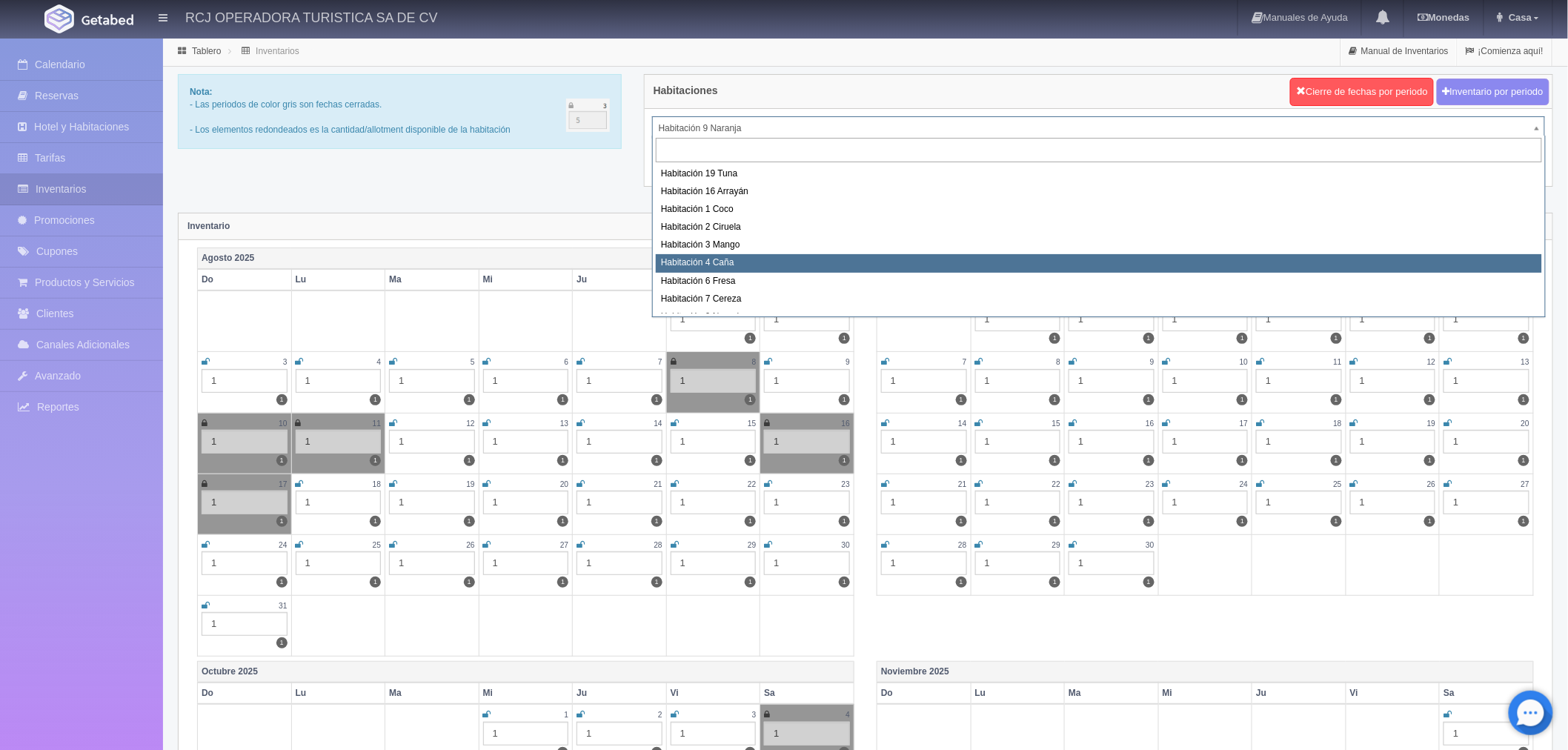 scroll, scrollTop: 190, scrollLeft: 0, axis: vertical 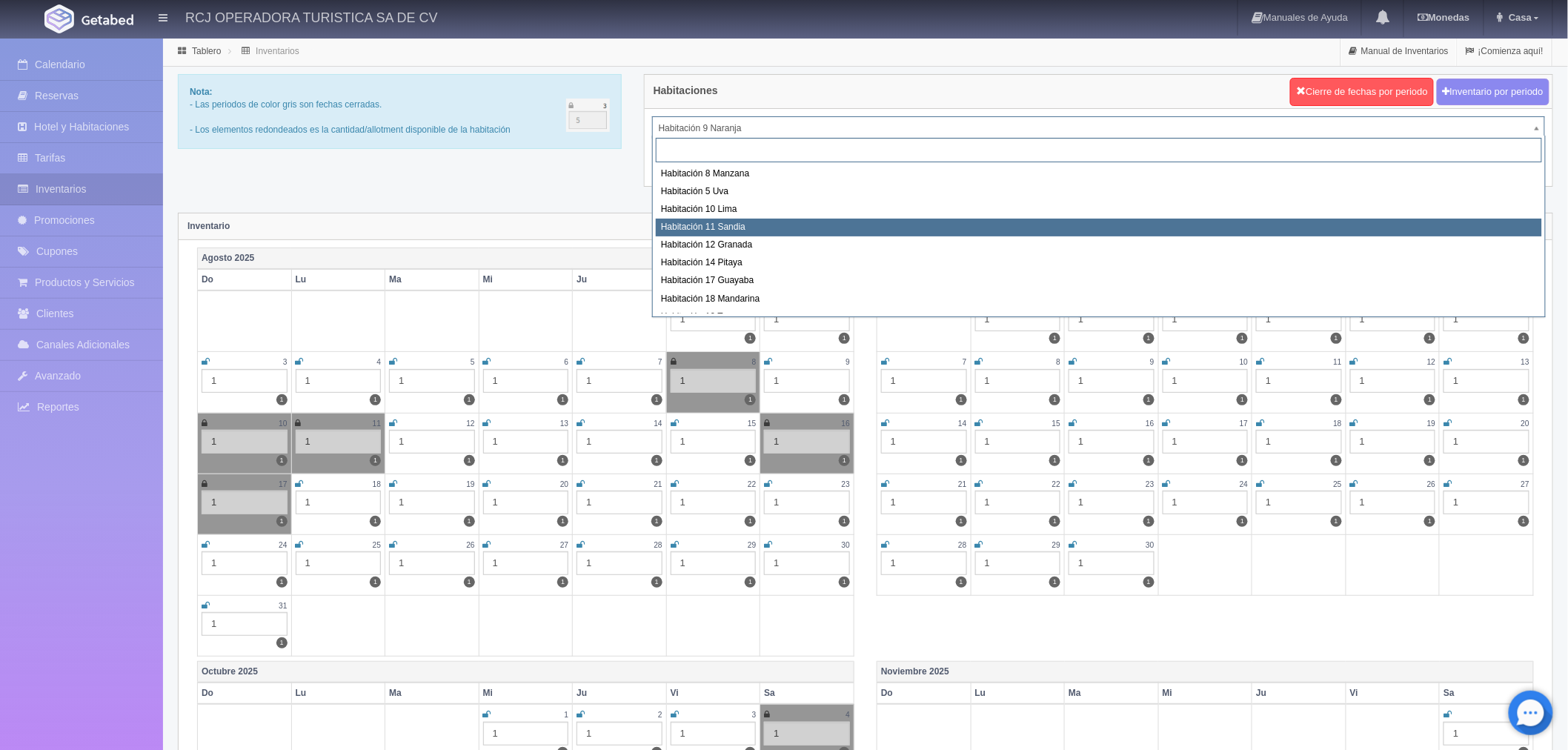 click on "RCJ OPERADORA TURISTICA SA DE CV
Manuales de Ayuda
Actualizaciones recientes
Monedas
Tipo de cambio/moneda MXN
1 MXN
=
0.052000							USD
Modificar monedas
Casa
Mi Perfil
Salir / Log Out
Procesando...
Calendario
Reservas
Hotel y Habitaciones
Tarifas
Inventarios" at bounding box center (784, 1313) 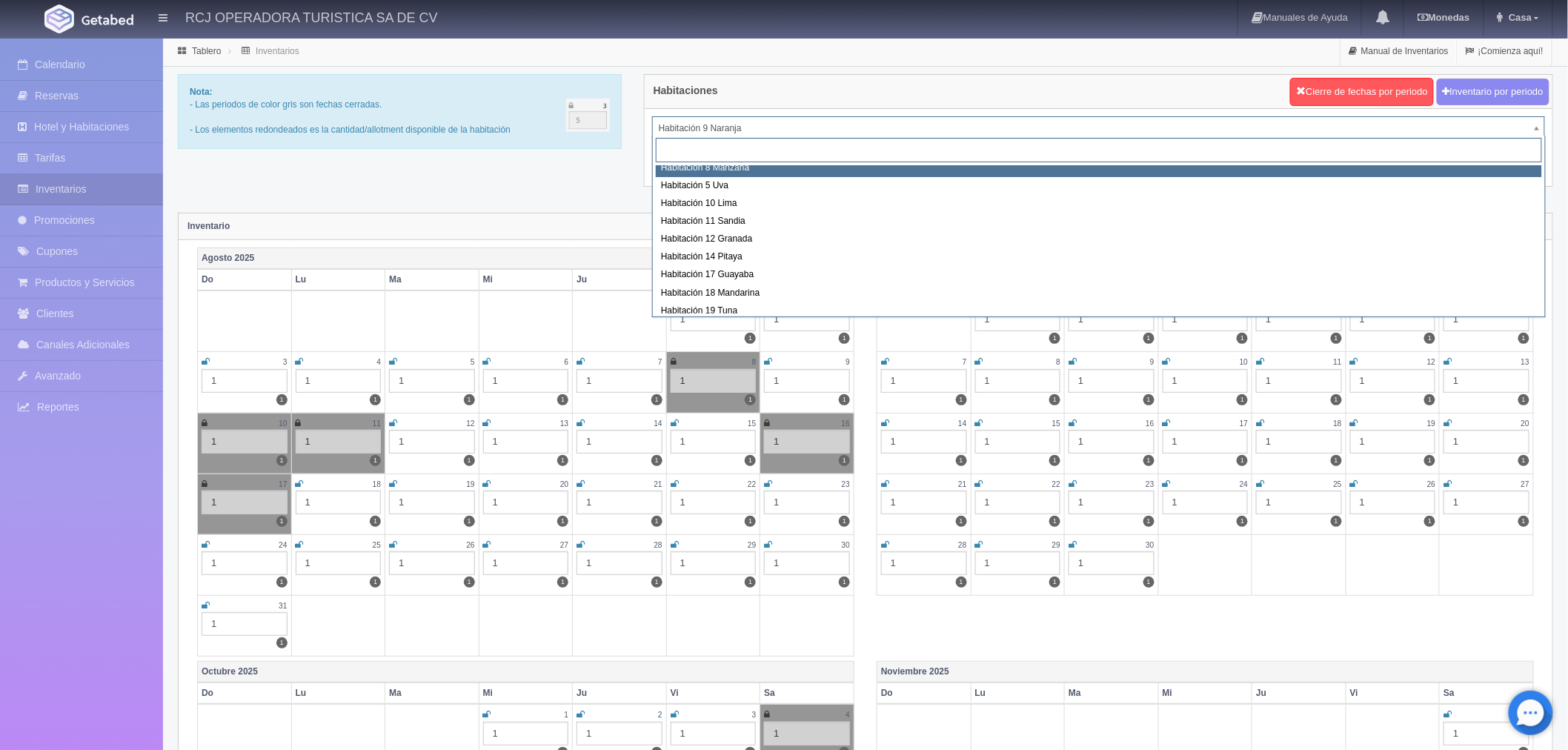 scroll, scrollTop: 0, scrollLeft: 0, axis: both 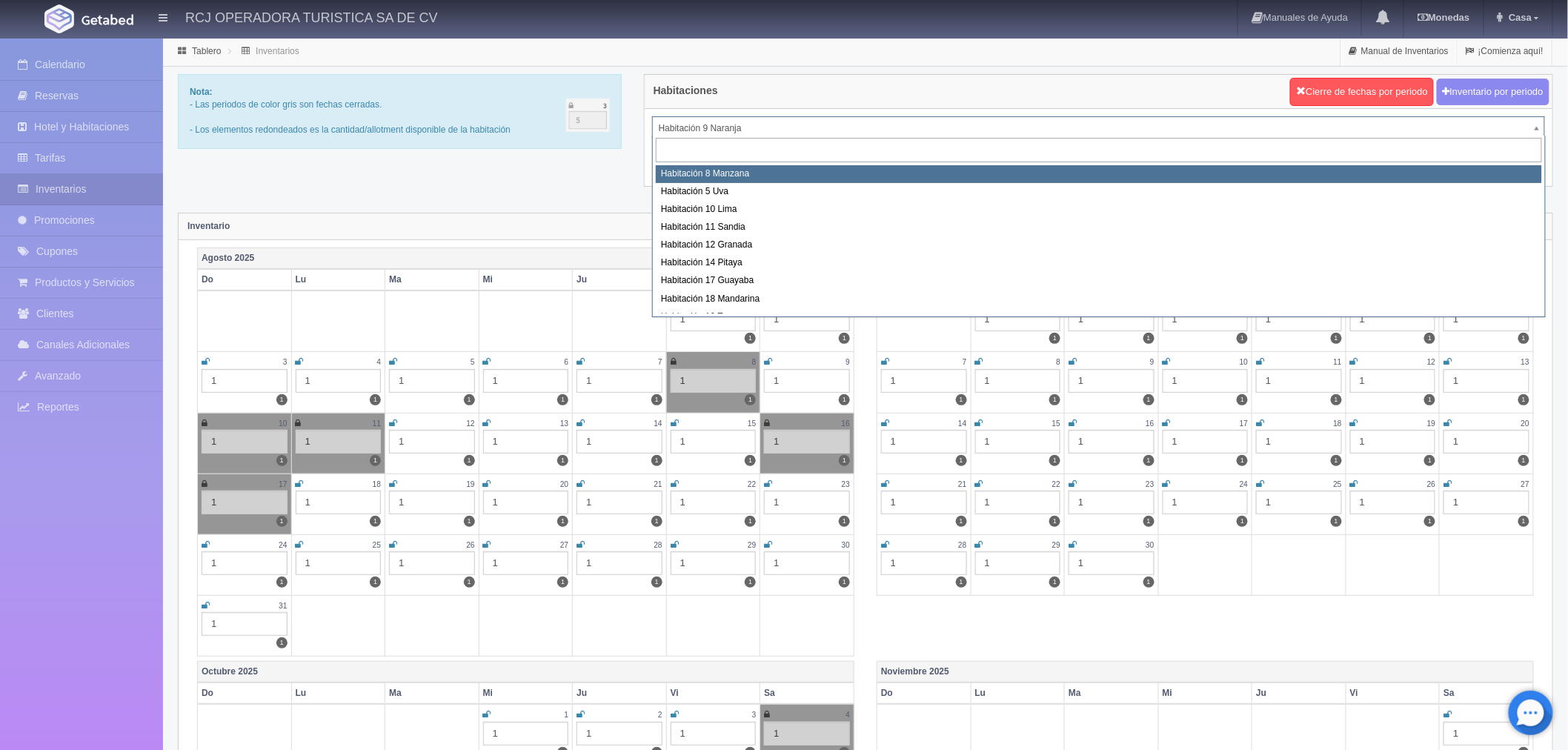 click on "RCJ OPERADORA TURISTICA SA DE CV
Manuales de Ayuda
Actualizaciones recientes
Monedas
Tipo de cambio/moneda MXN
1 MXN
=
0.052000							USD
Modificar monedas
Casa
Mi Perfil
Salir / Log Out
Procesando...
Calendario
Reservas
Hotel y Habitaciones
Tarifas
Inventarios" at bounding box center (784, 1313) 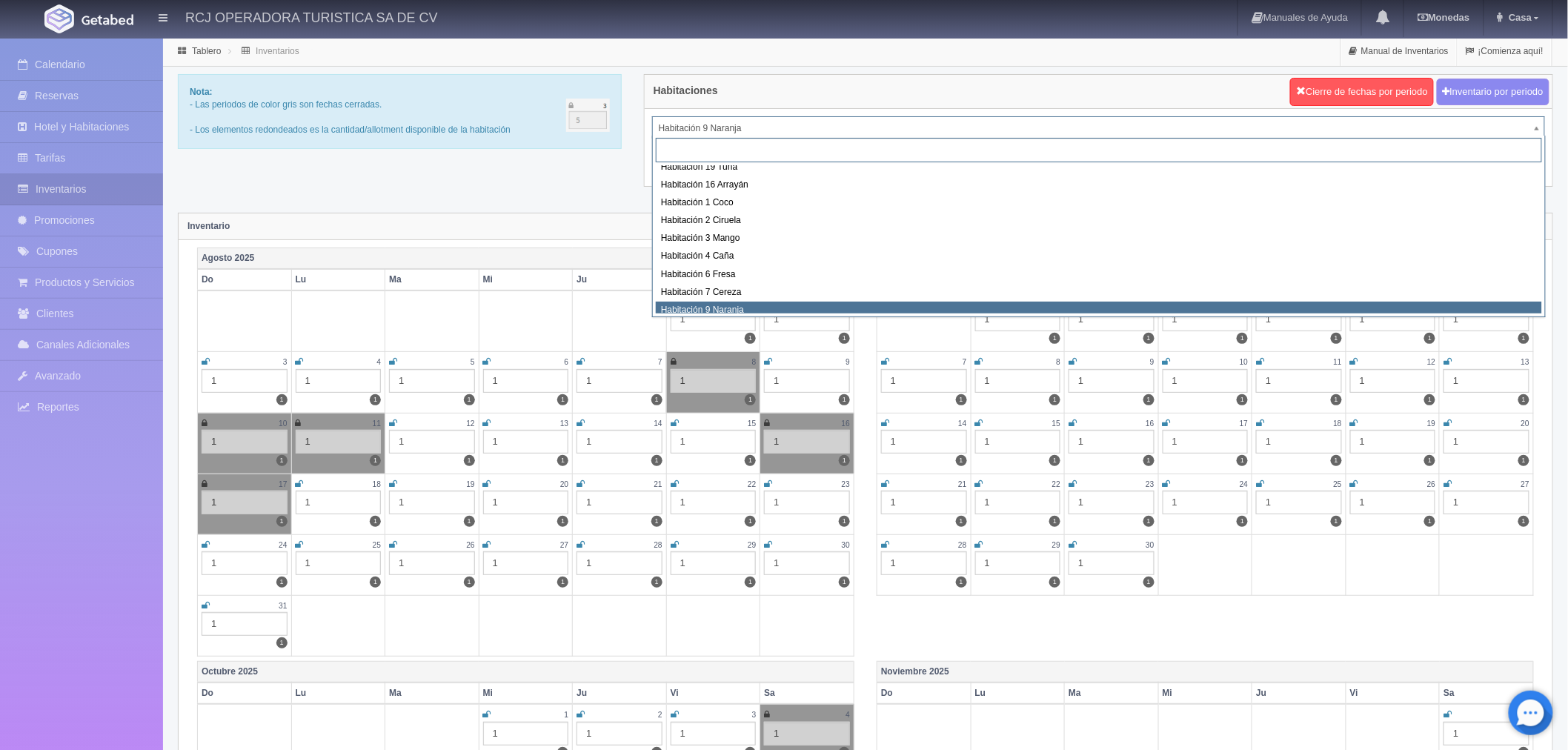 click on "RCJ OPERADORA TURISTICA SA DE CV
Manuales de Ayuda
Actualizaciones recientes
Monedas
Tipo de cambio/moneda MXN
1 MXN
=
0.052000							USD
Modificar monedas
Casa
Mi Perfil
Salir / Log Out
Procesando...
Calendario
Reservas
Hotel y Habitaciones
Tarifas
Inventarios" at bounding box center (784, 1313) 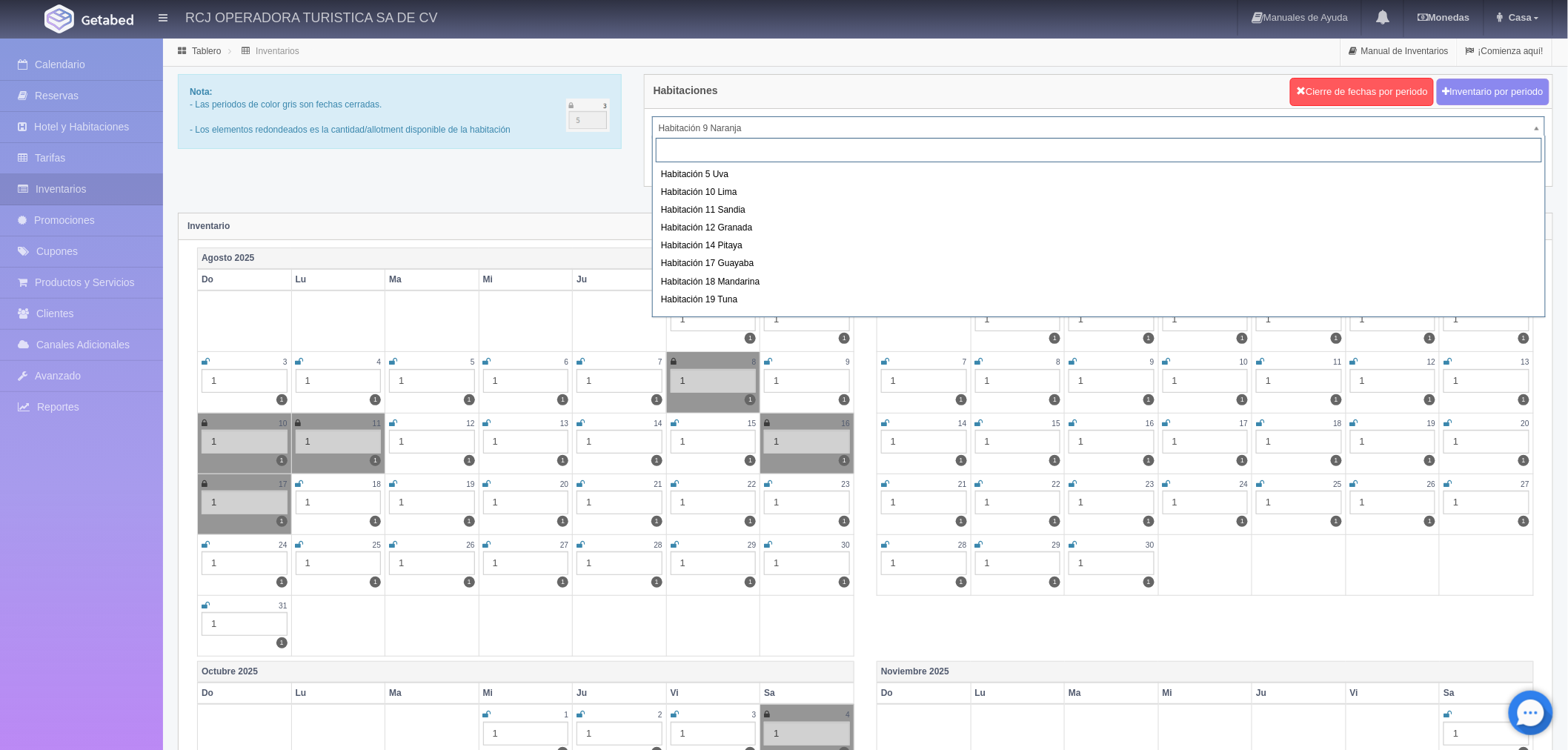 scroll, scrollTop: 0, scrollLeft: 0, axis: both 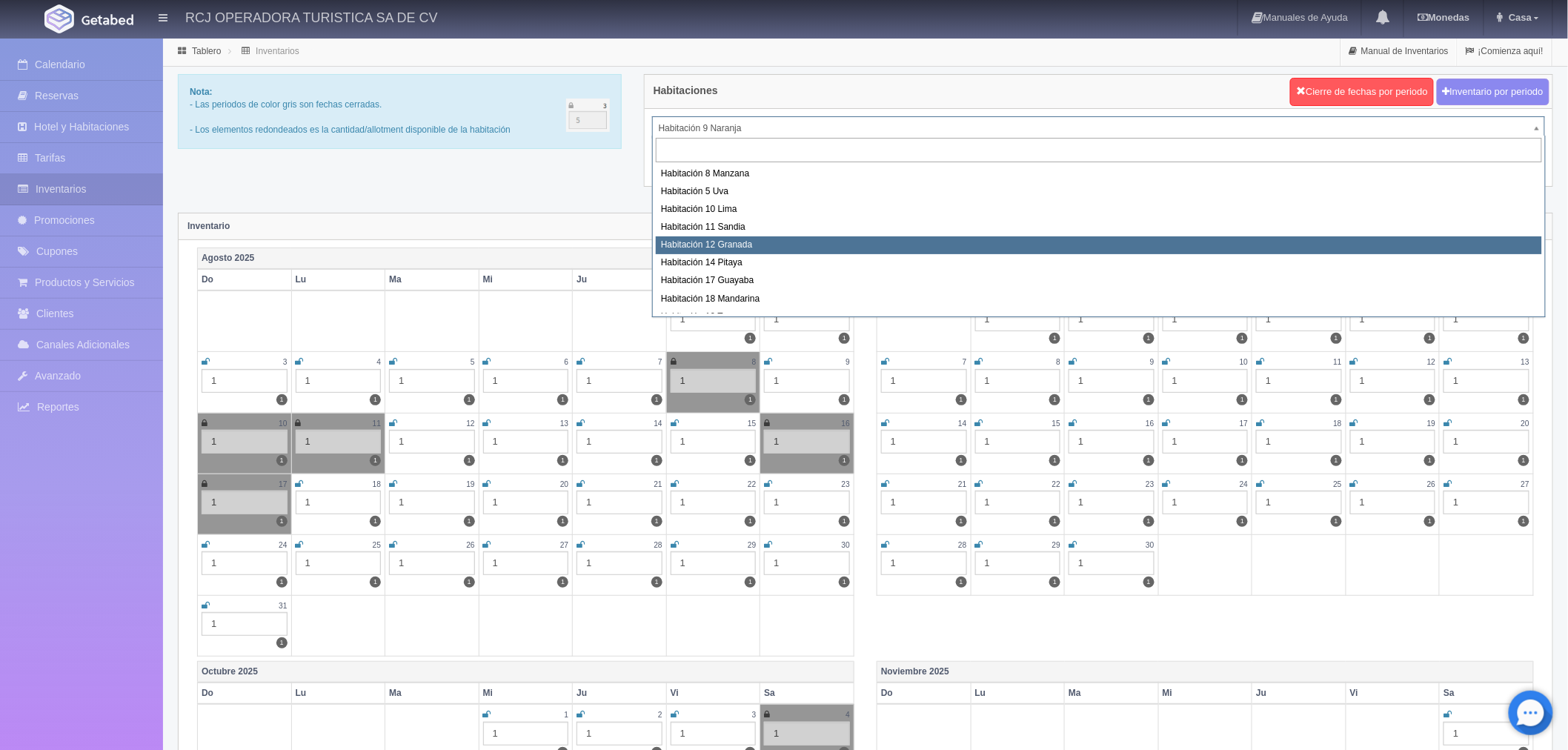 select on "1576" 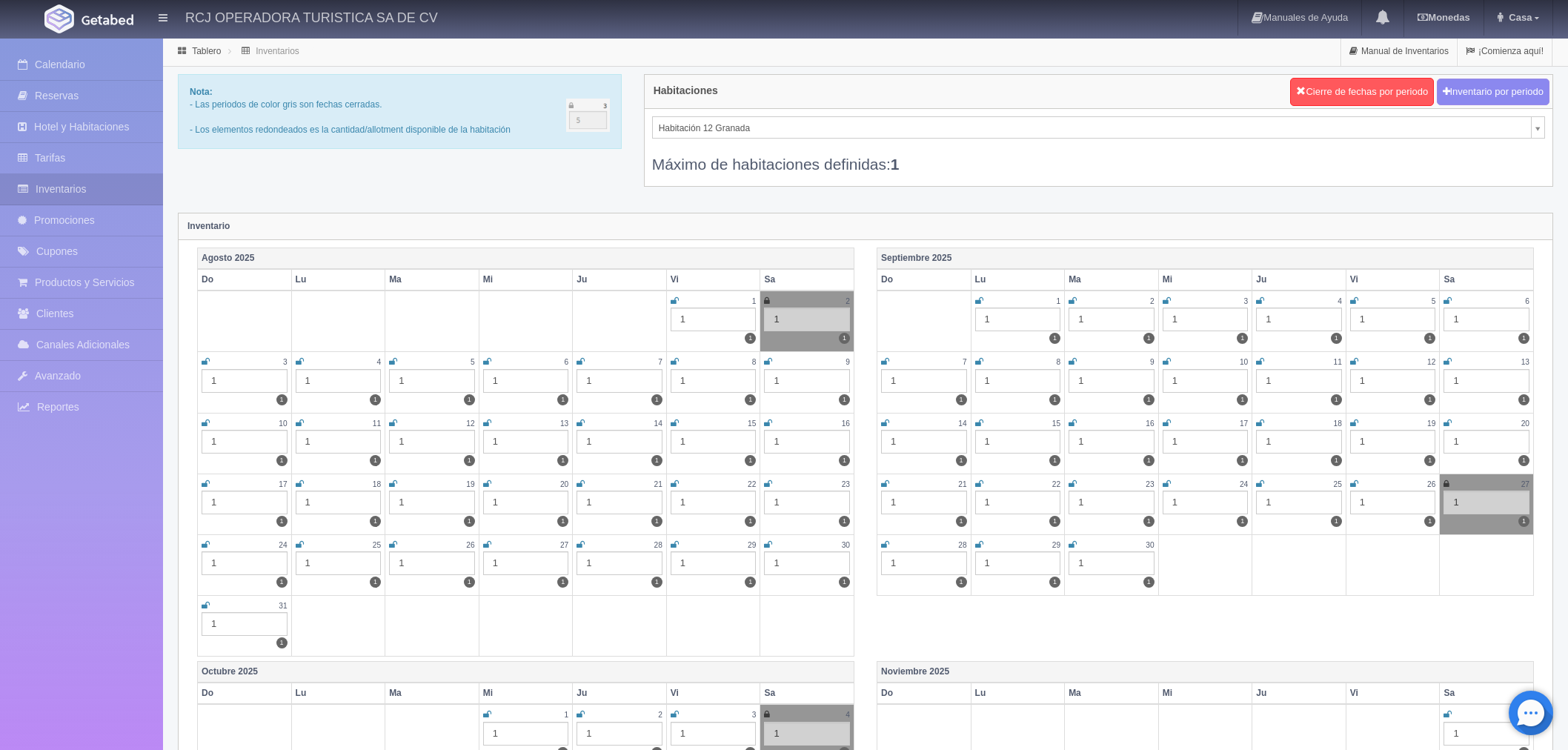 scroll, scrollTop: 0, scrollLeft: 0, axis: both 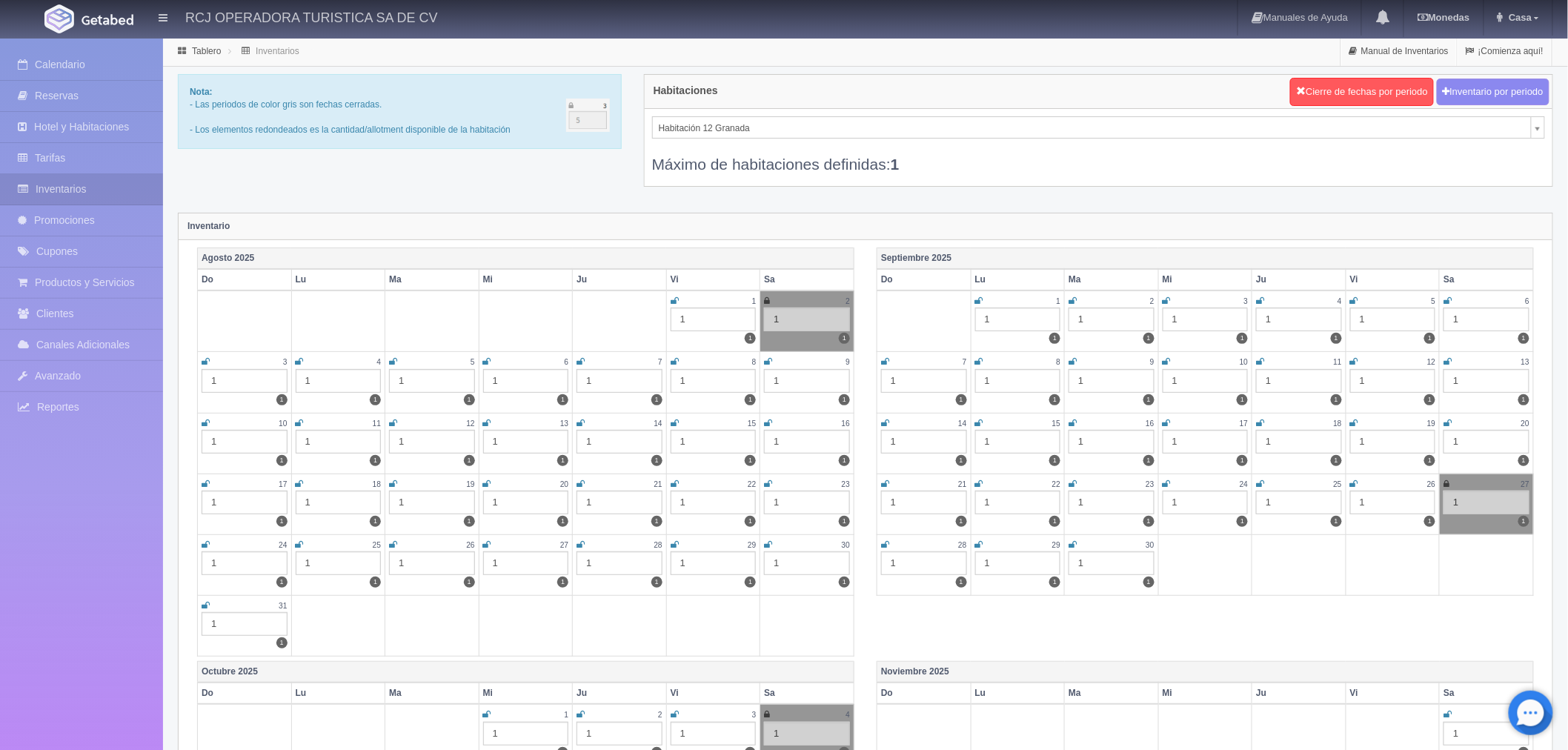 click at bounding box center [674, 362] 